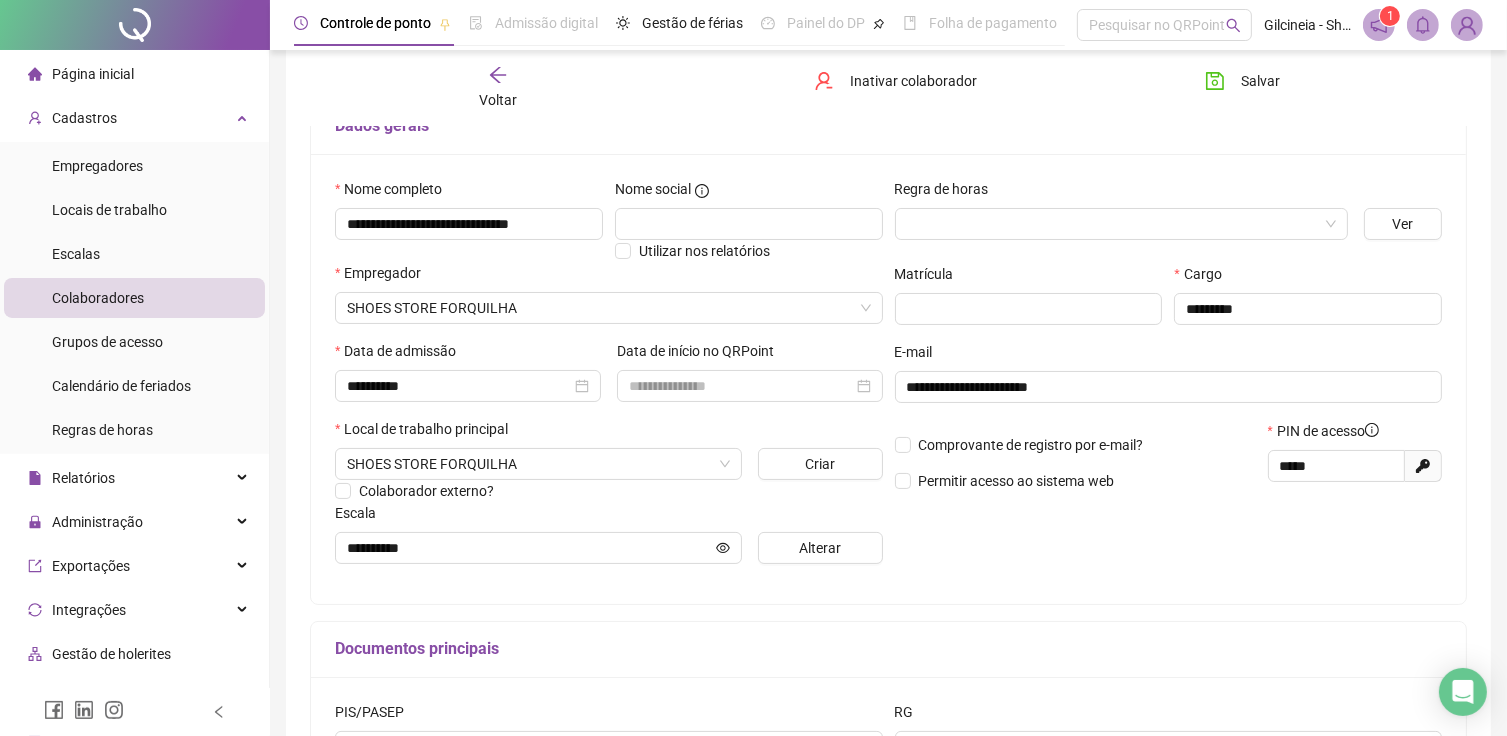 scroll, scrollTop: 148, scrollLeft: 0, axis: vertical 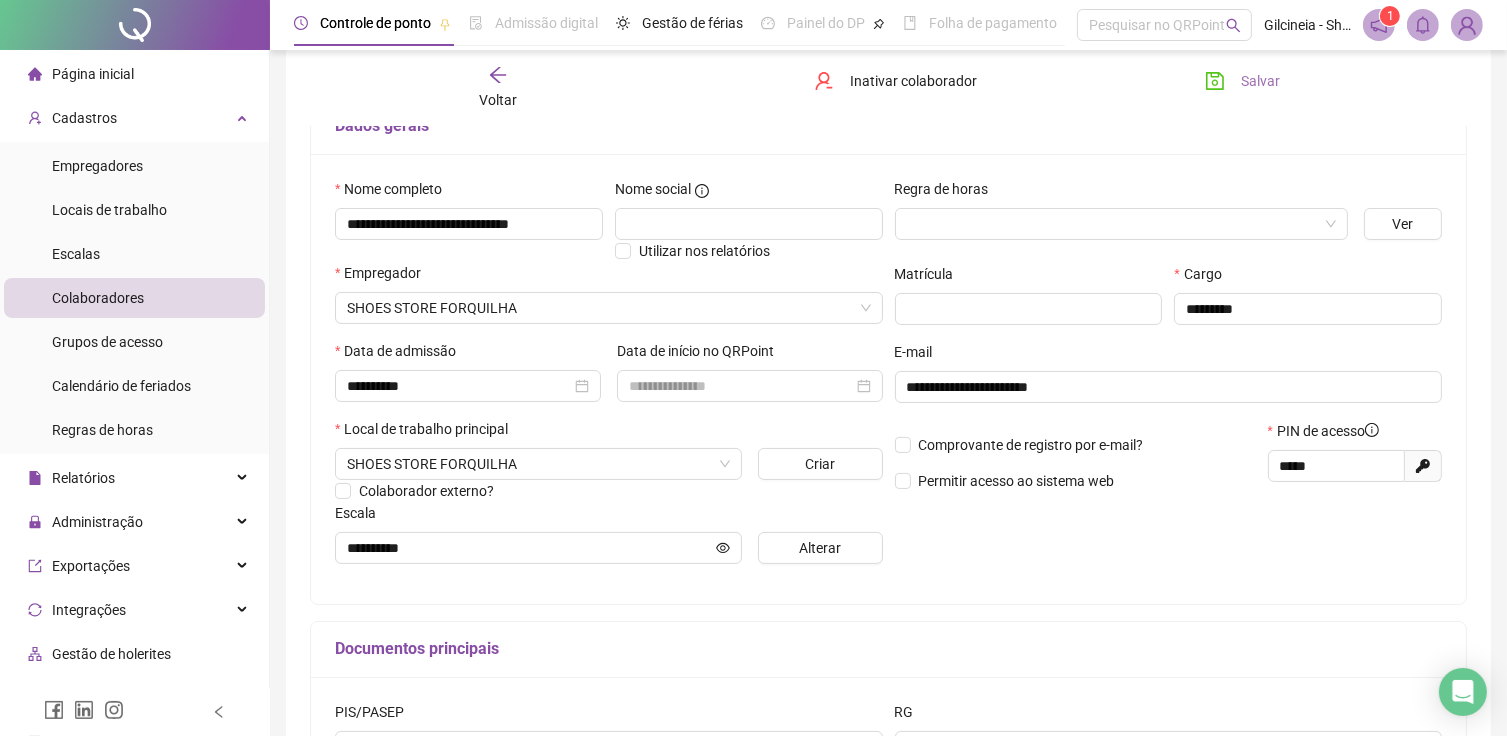 click on "Salvar" at bounding box center (1260, 81) 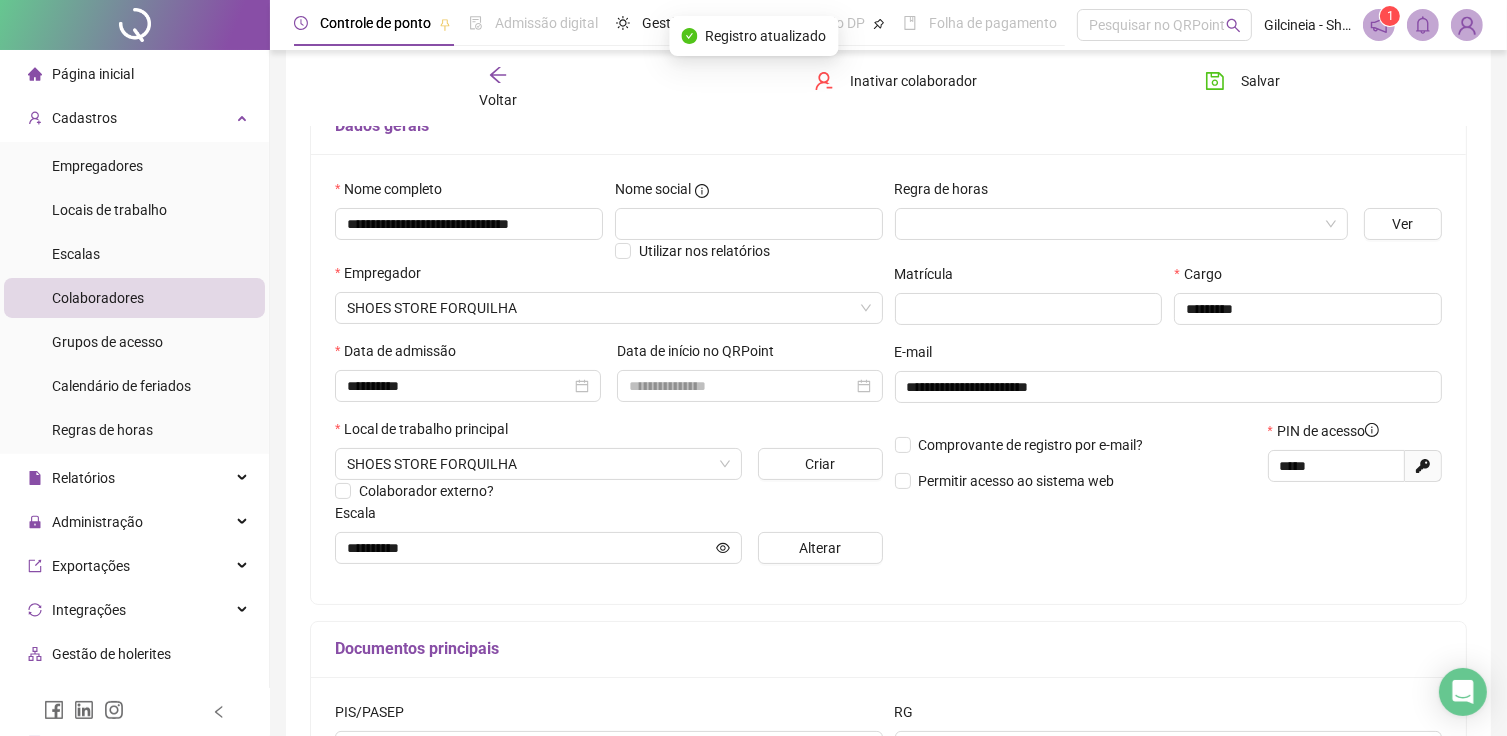 click on "Página inicial" at bounding box center (134, 74) 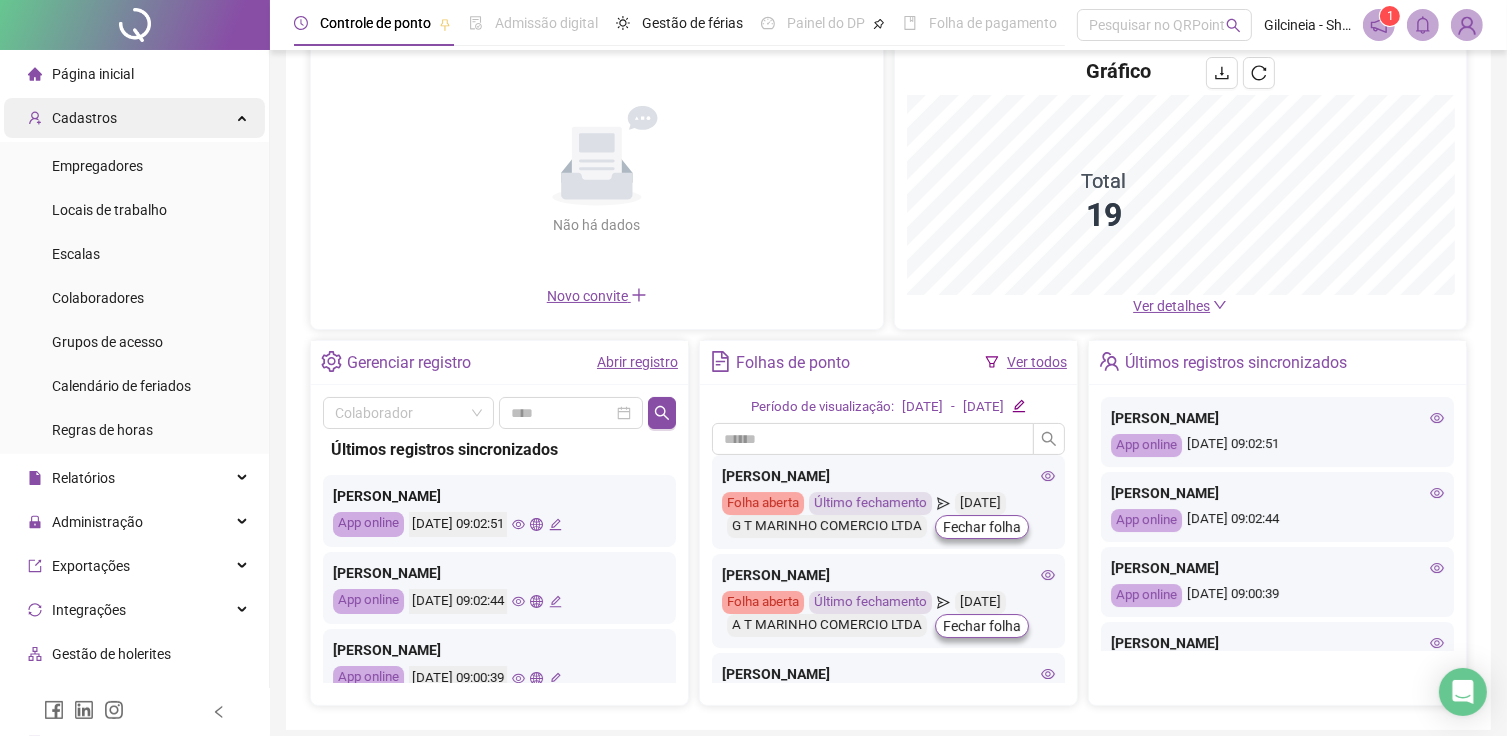click on "Cadastros" at bounding box center [134, 118] 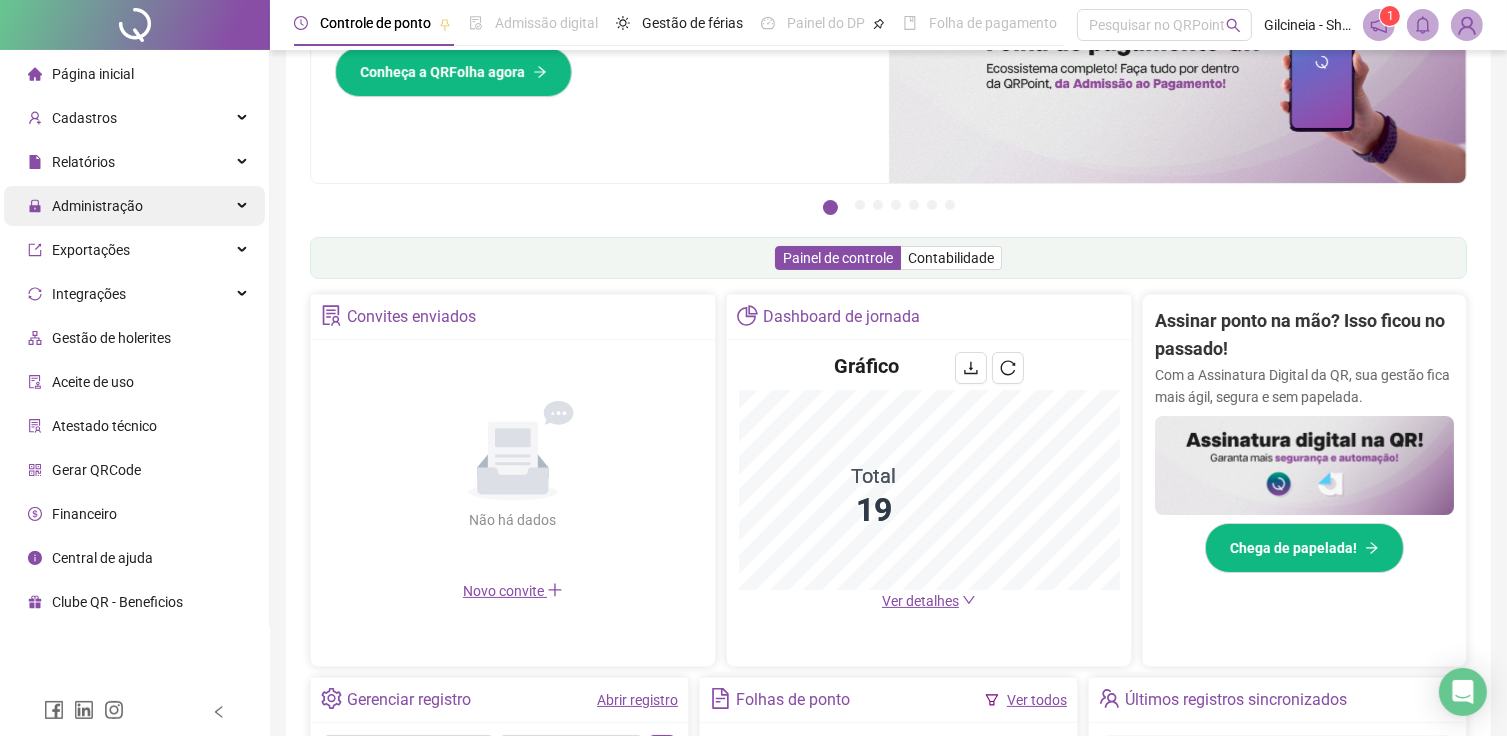click on "Administração" at bounding box center (134, 206) 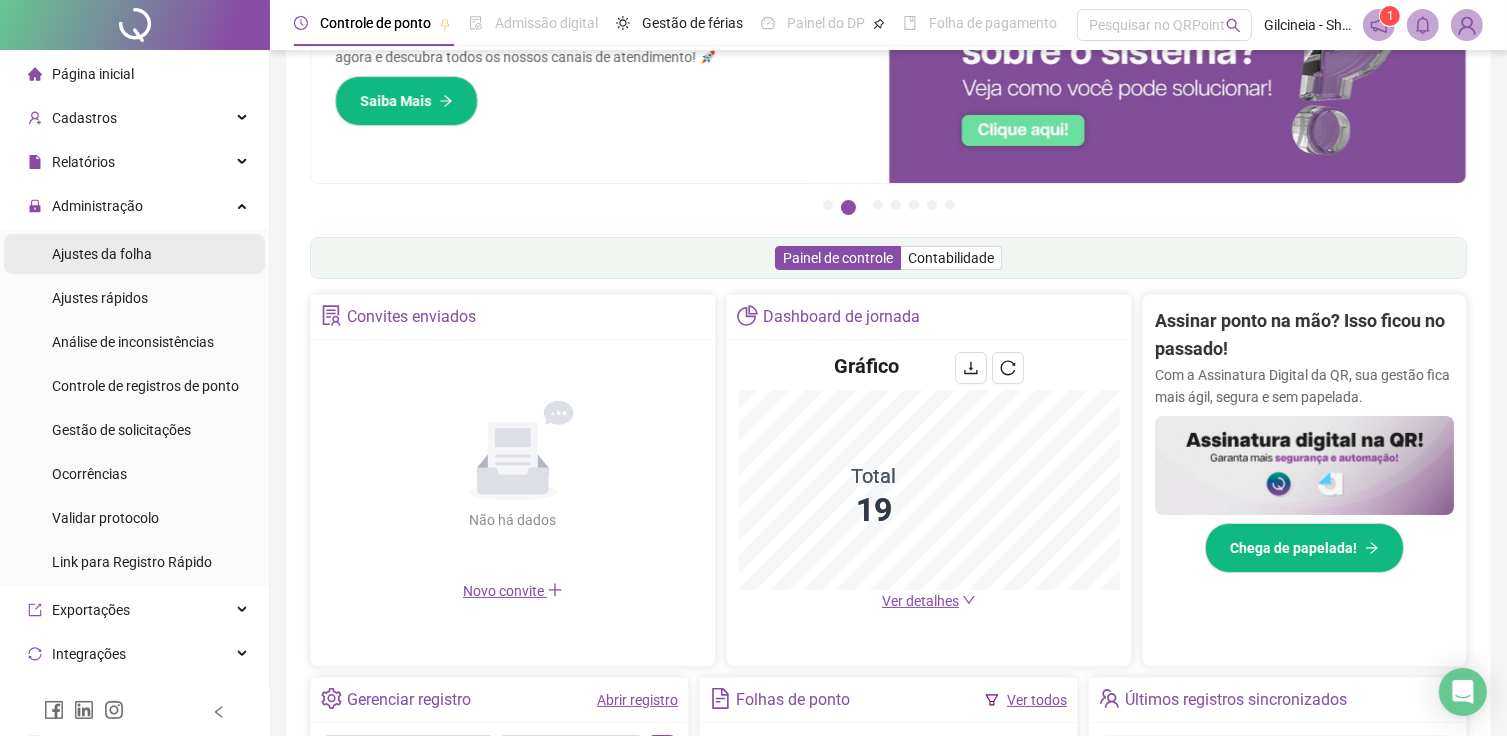 click on "Ajustes da folha" at bounding box center [134, 254] 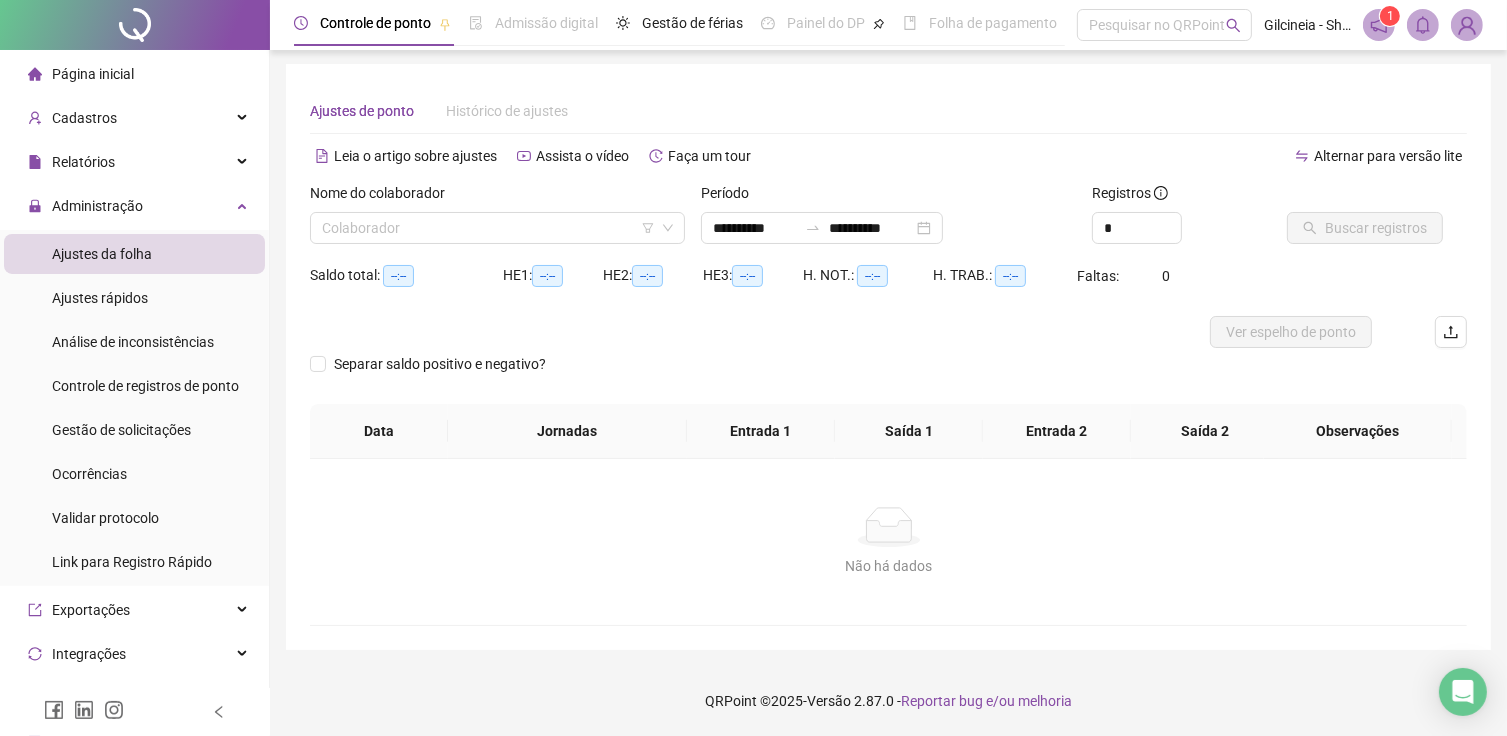 scroll, scrollTop: 1, scrollLeft: 0, axis: vertical 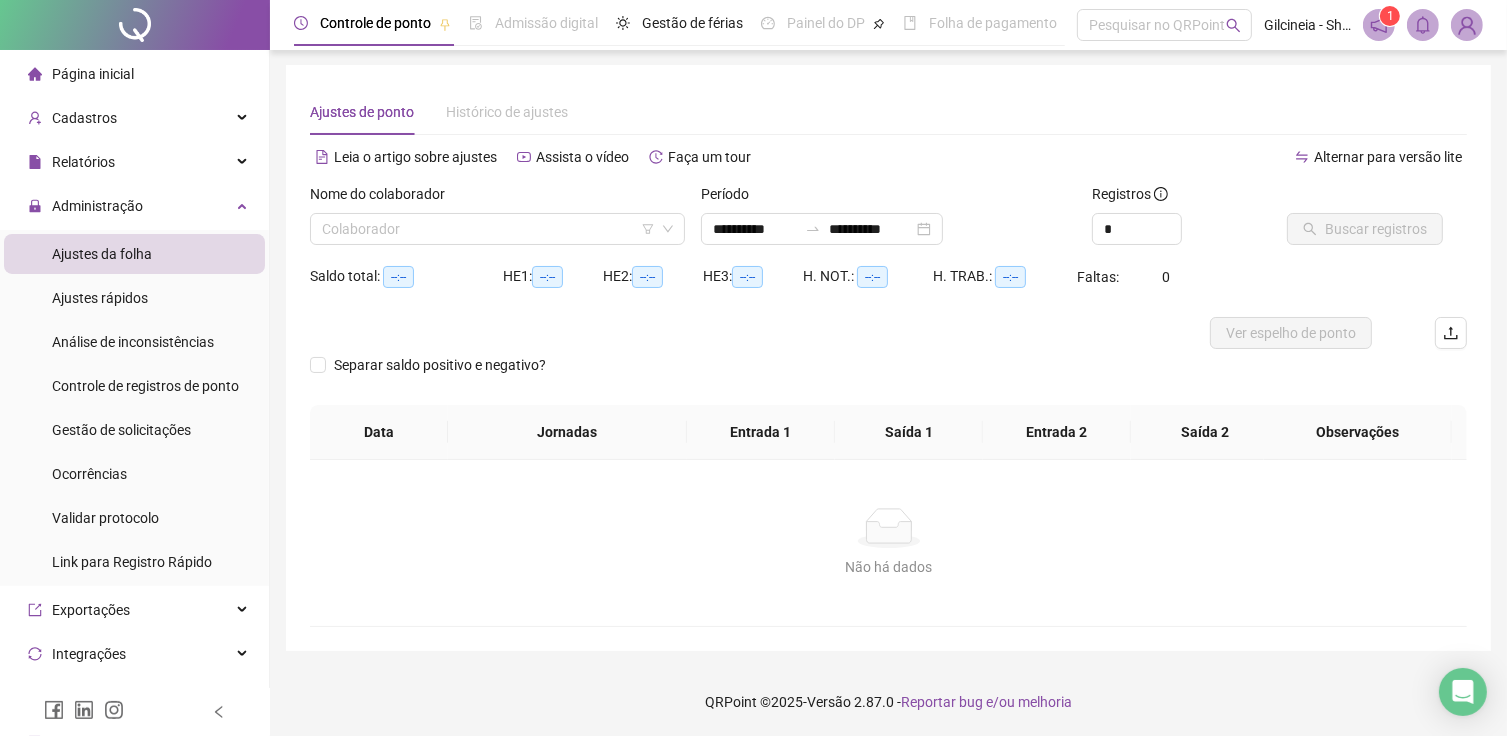 type on "**********" 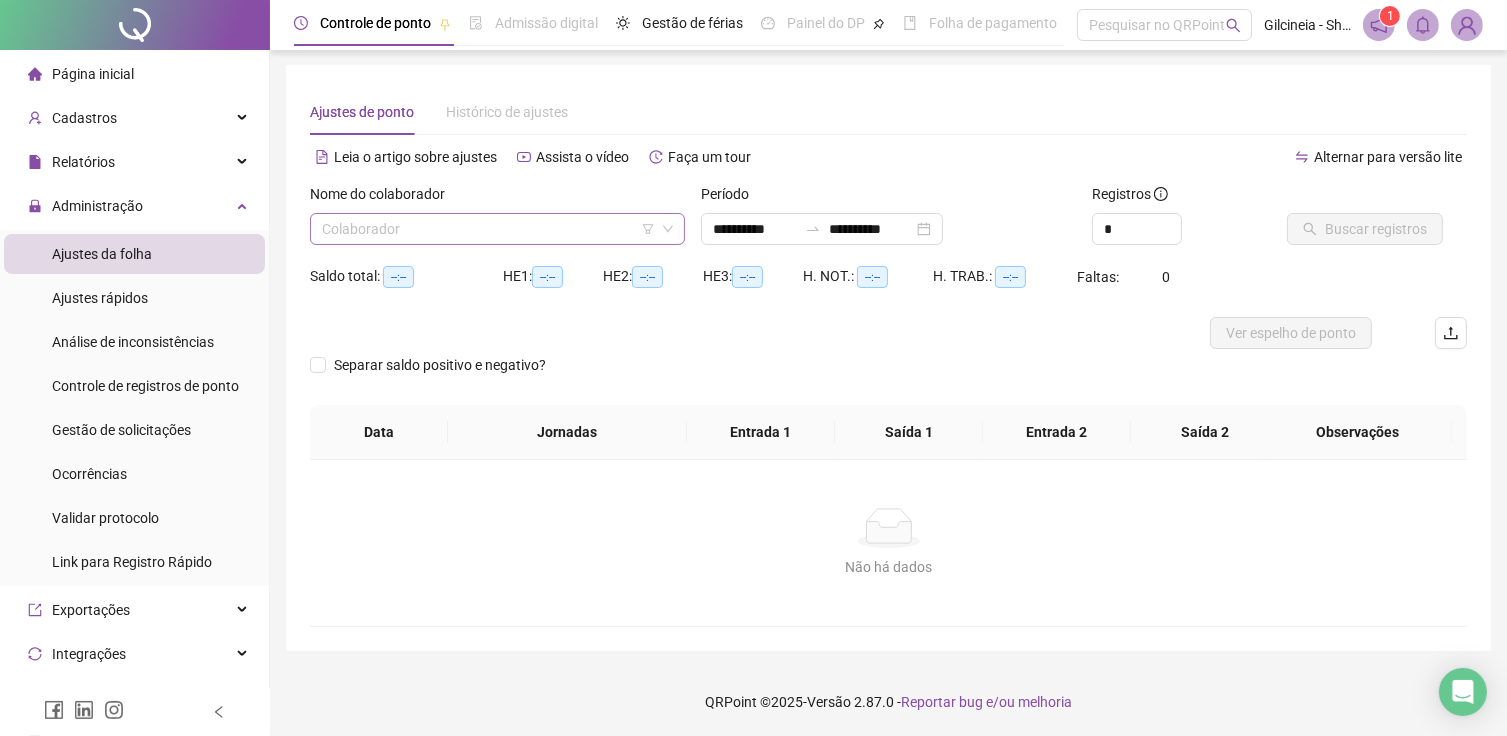 click at bounding box center [491, 229] 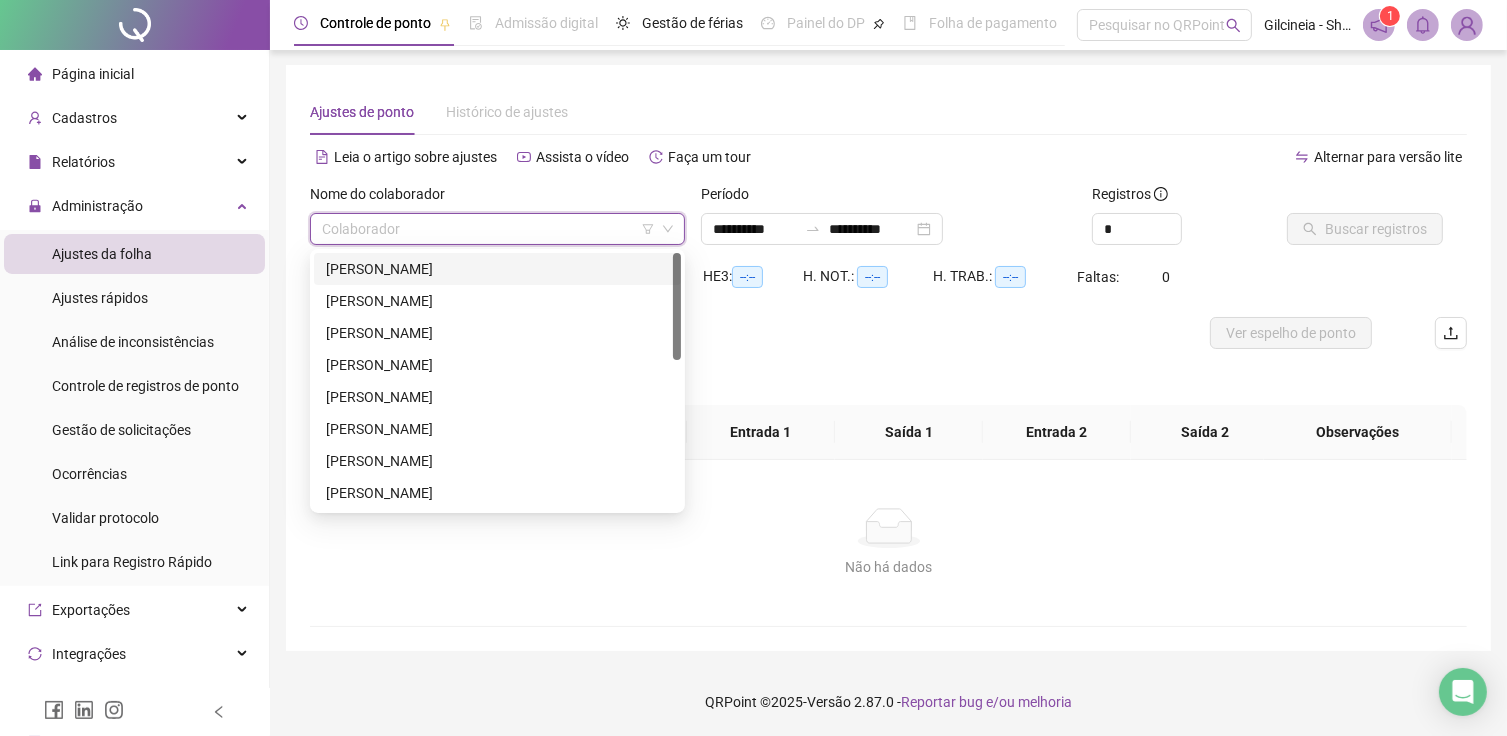 click on "[PERSON_NAME]" at bounding box center [497, 269] 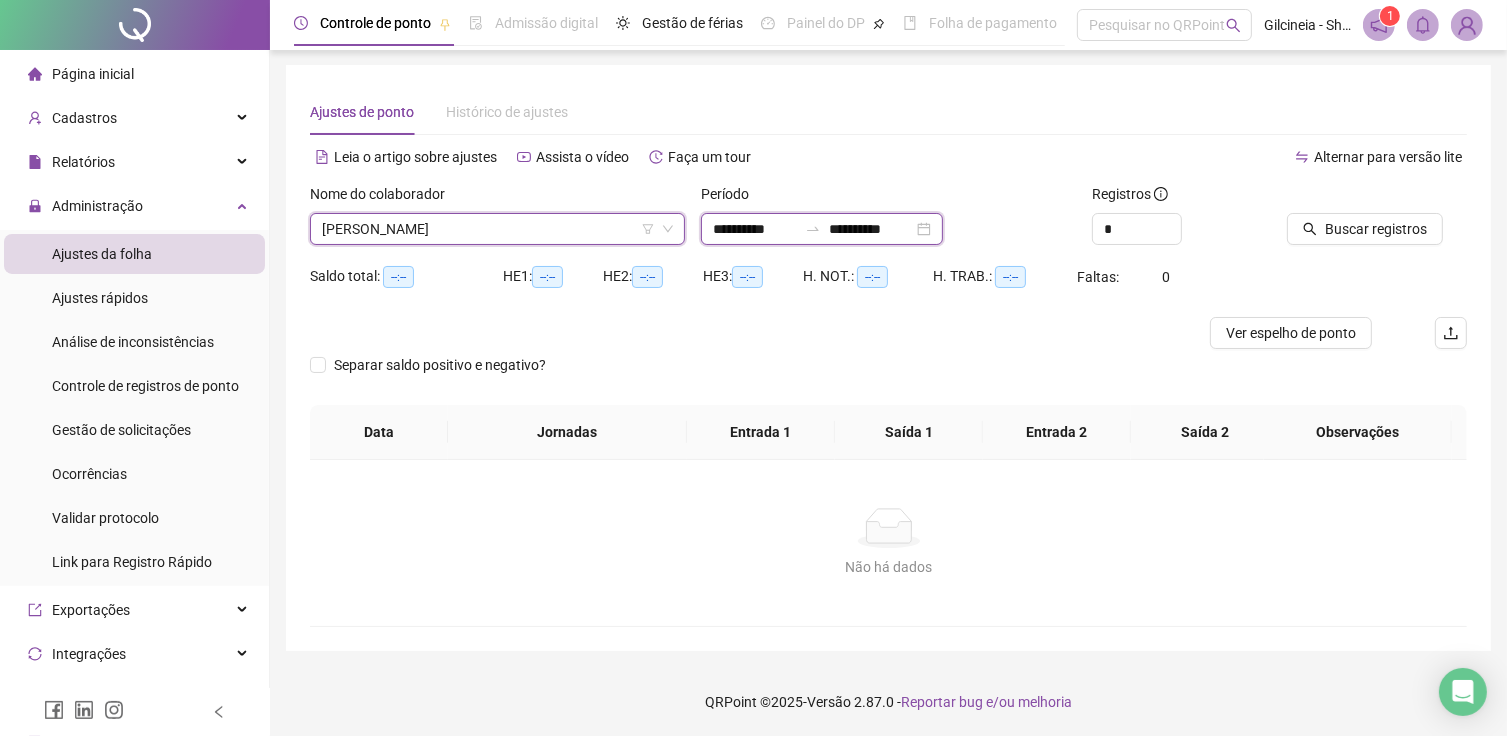 click on "**********" at bounding box center (755, 229) 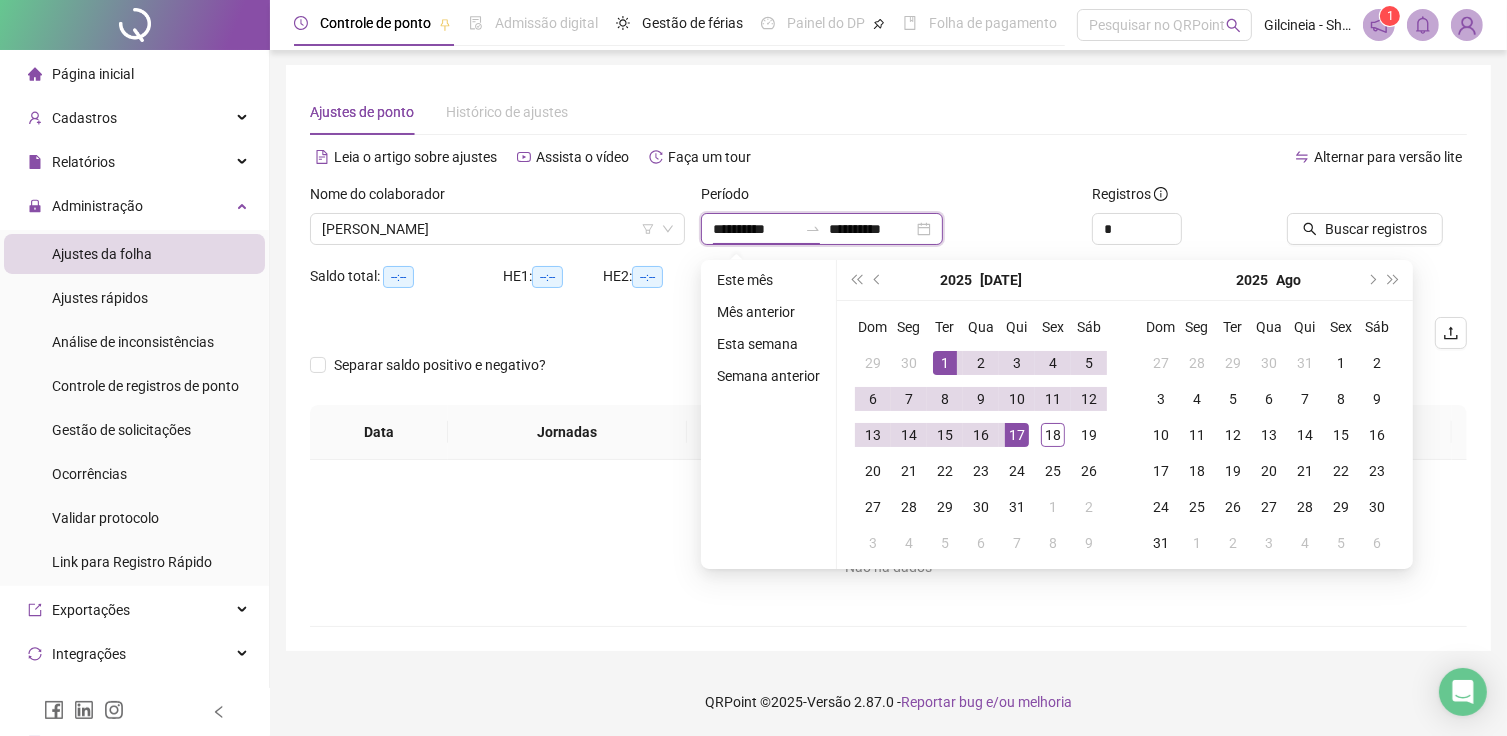 type on "**********" 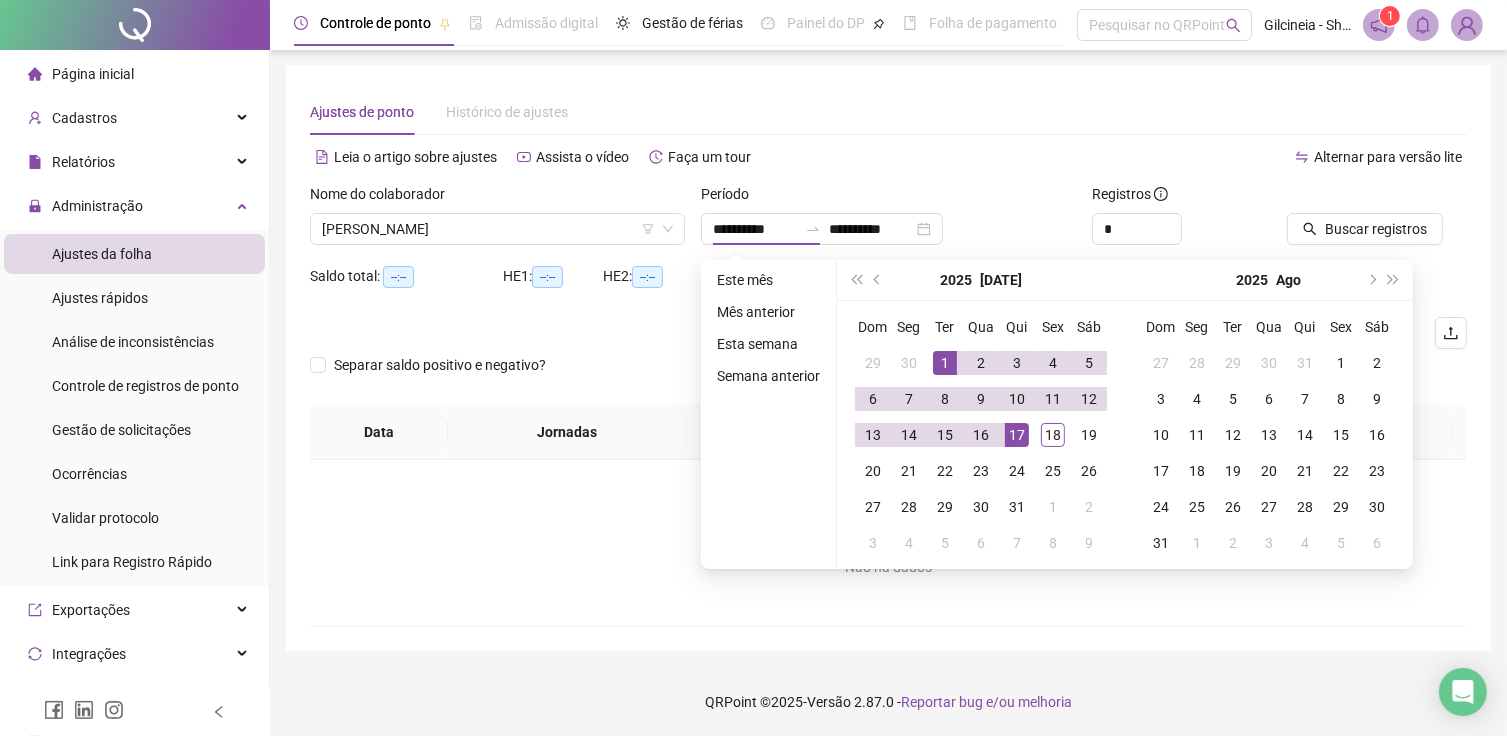 click on "Não há dados" at bounding box center (888, 567) 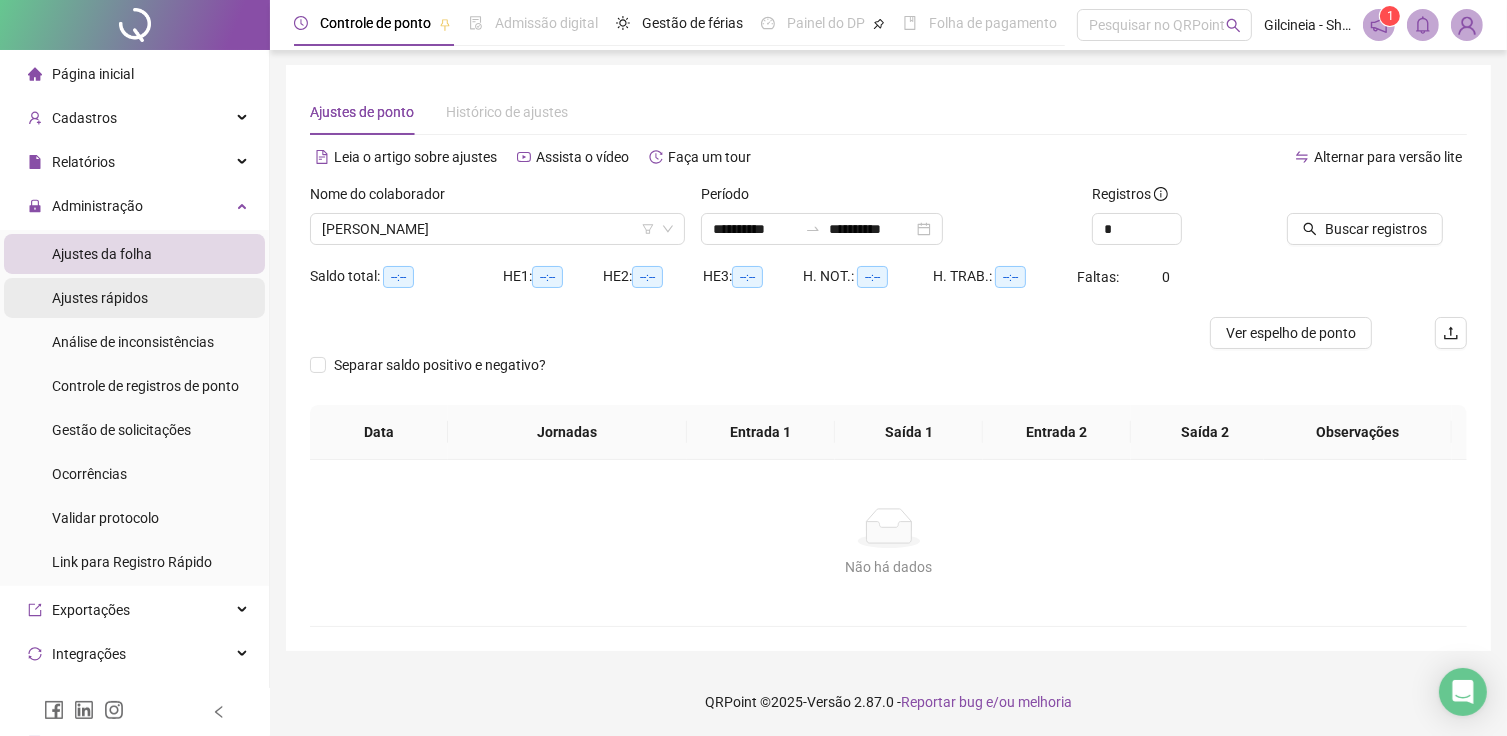 click on "Ajustes rápidos" at bounding box center (134, 298) 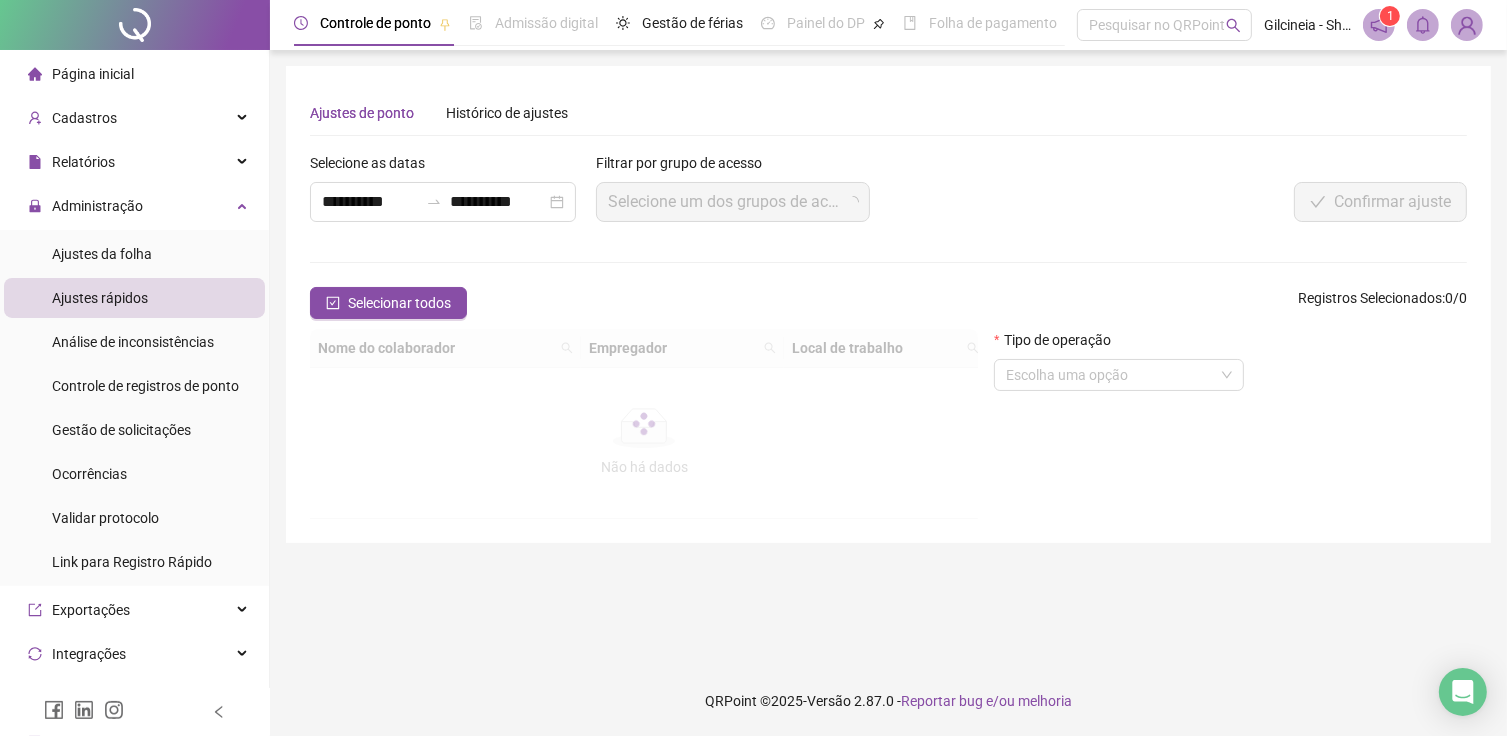 scroll, scrollTop: 0, scrollLeft: 0, axis: both 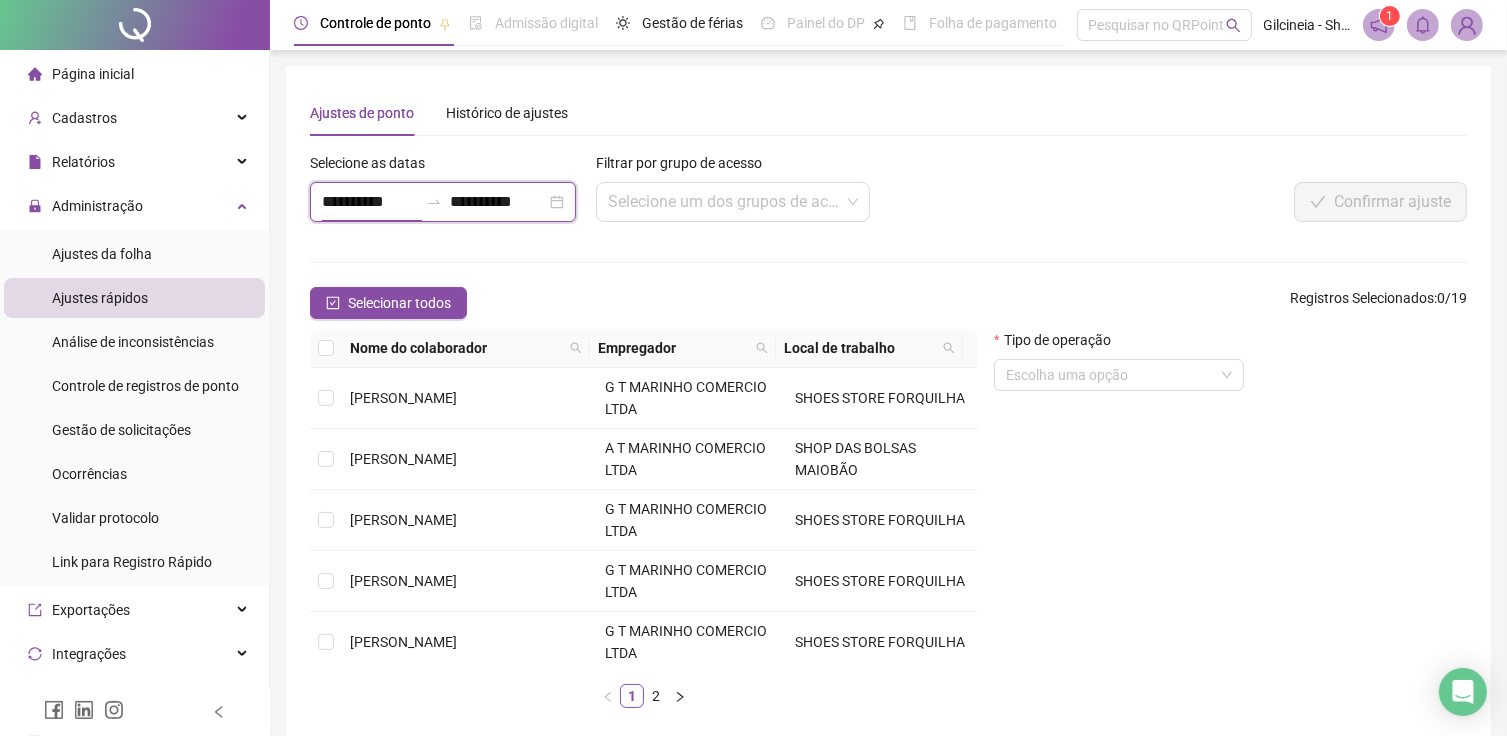 click on "**********" at bounding box center (370, 202) 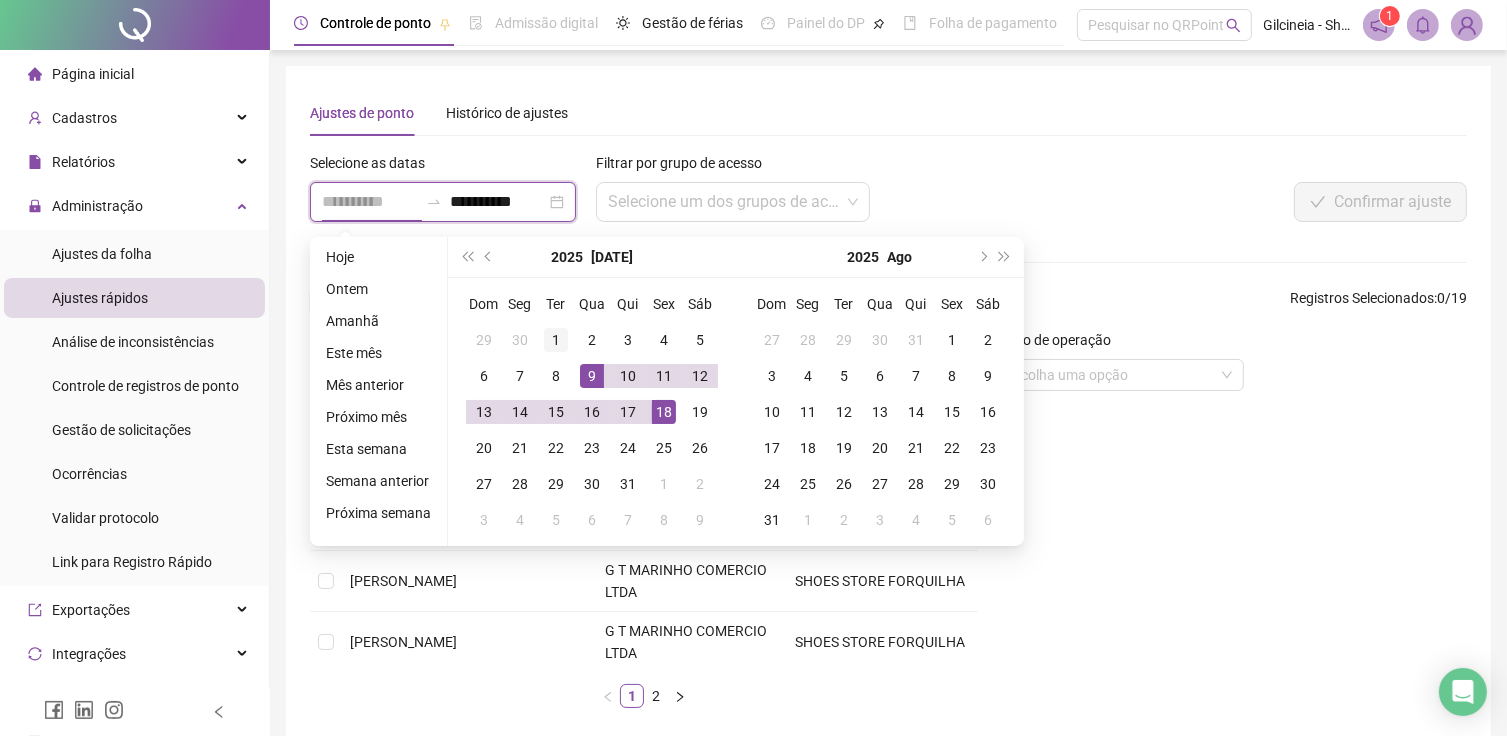 type on "**********" 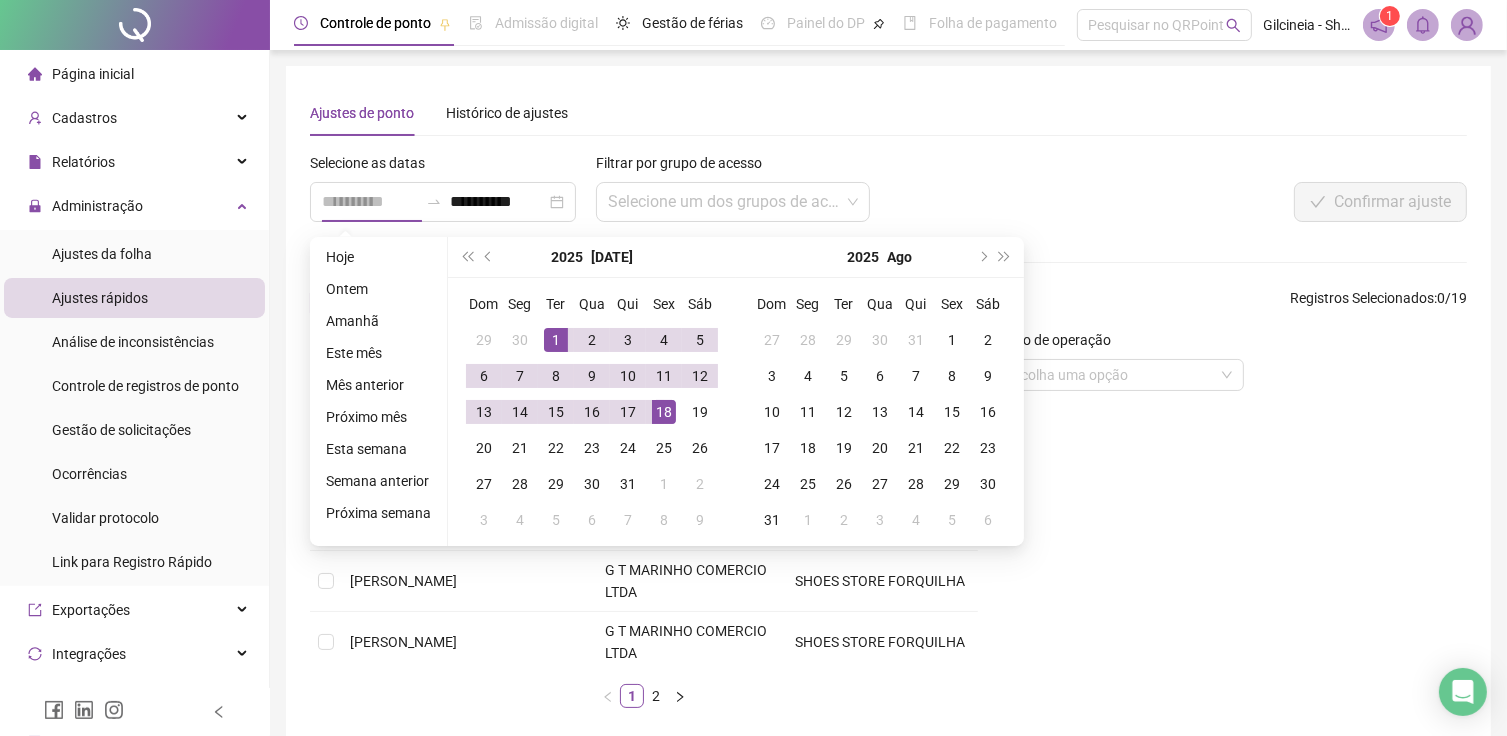 click on "1" at bounding box center [556, 340] 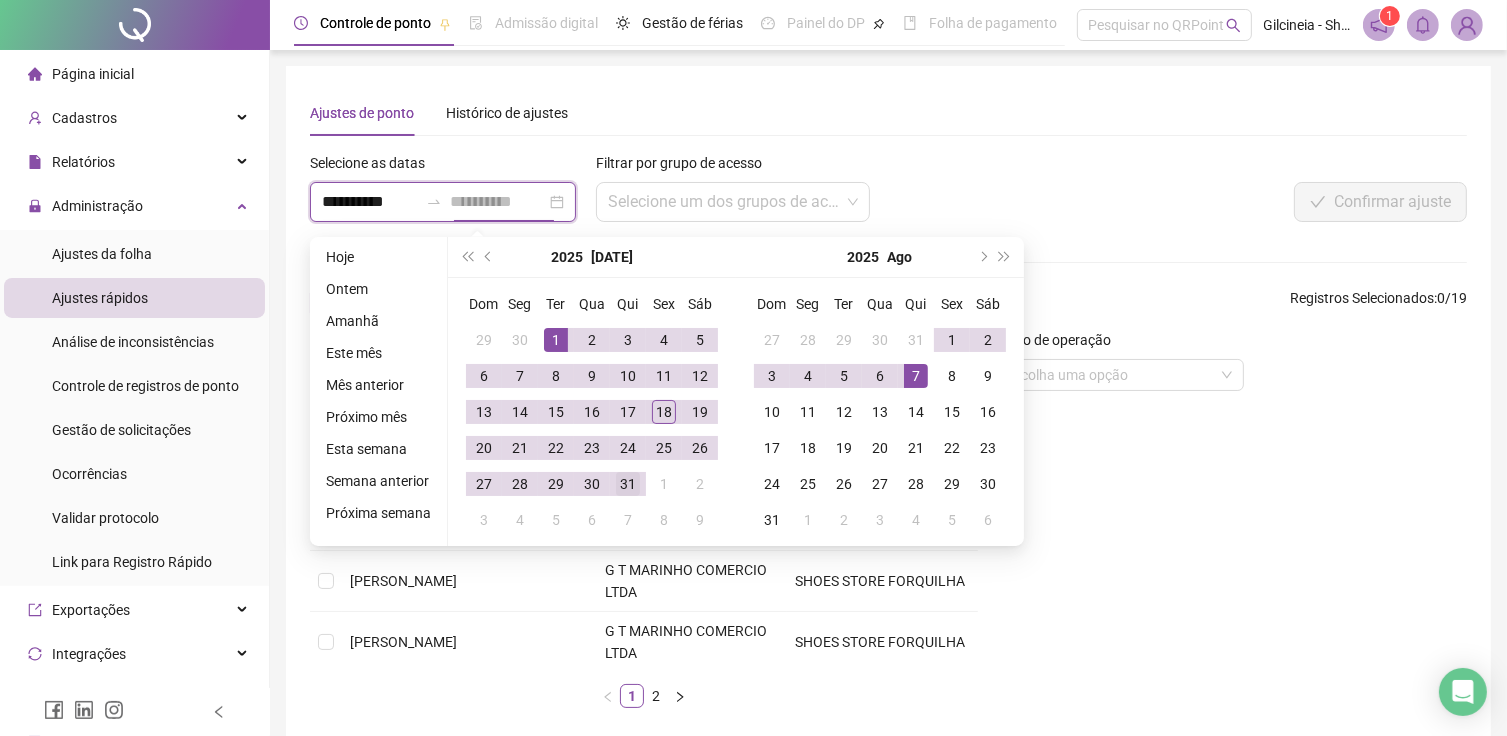 type on "**********" 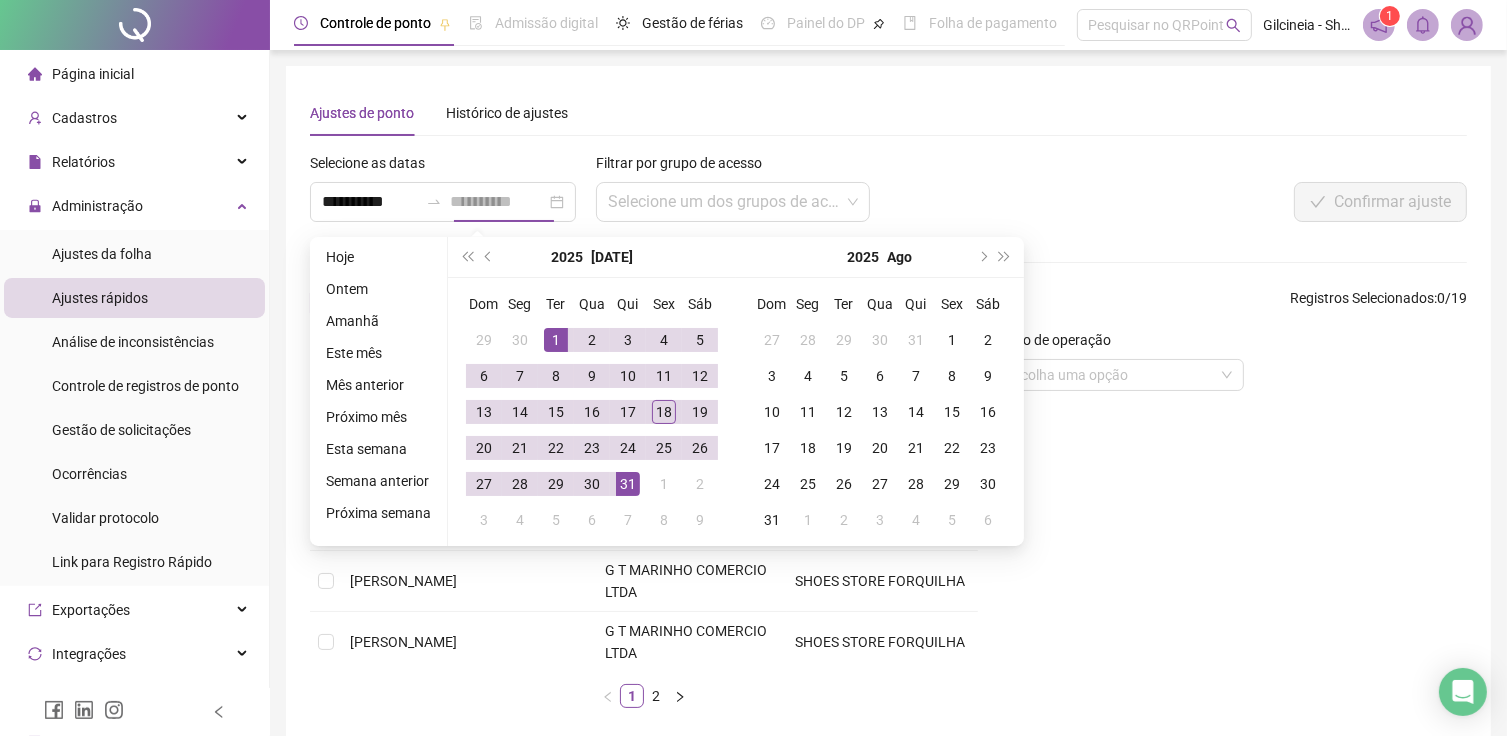 click on "31" at bounding box center (628, 484) 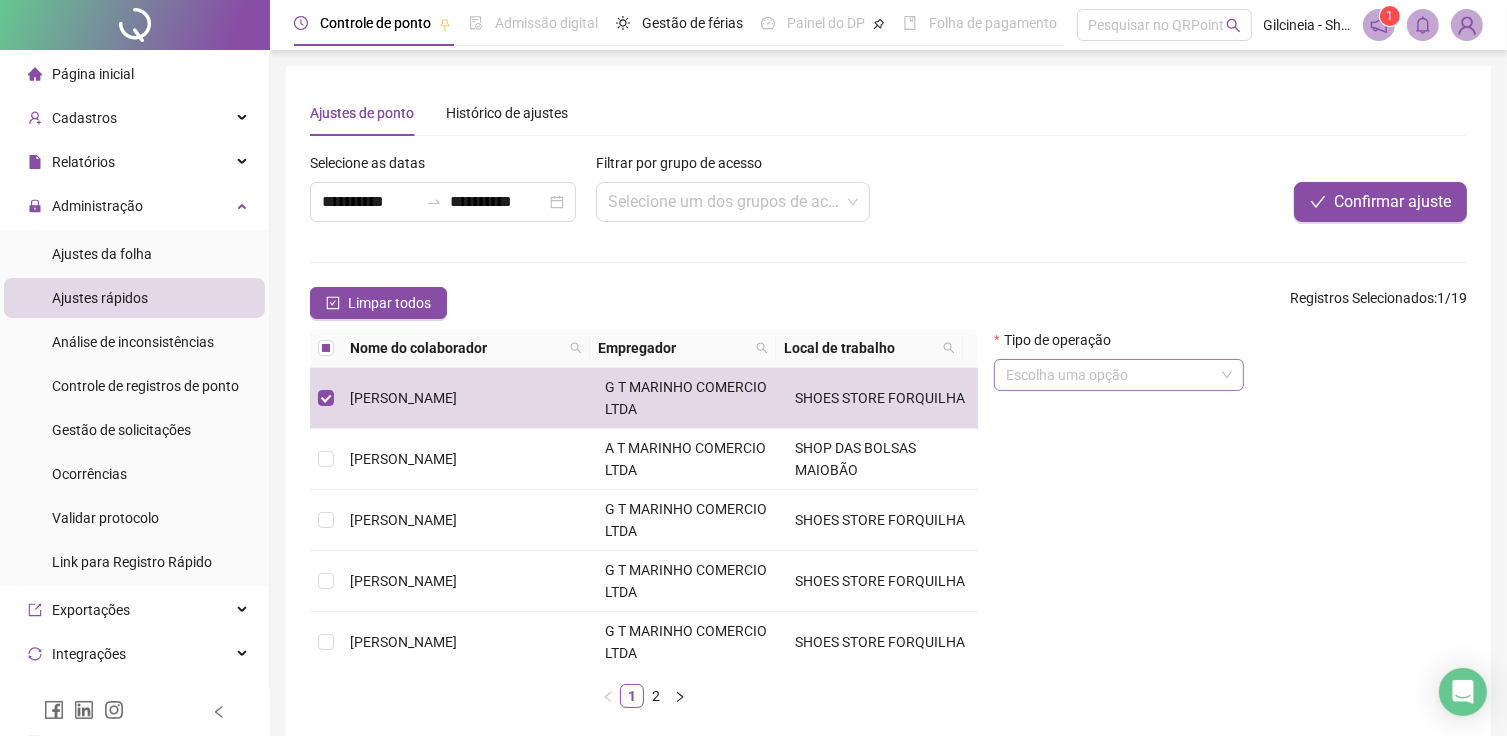 click at bounding box center (1113, 375) 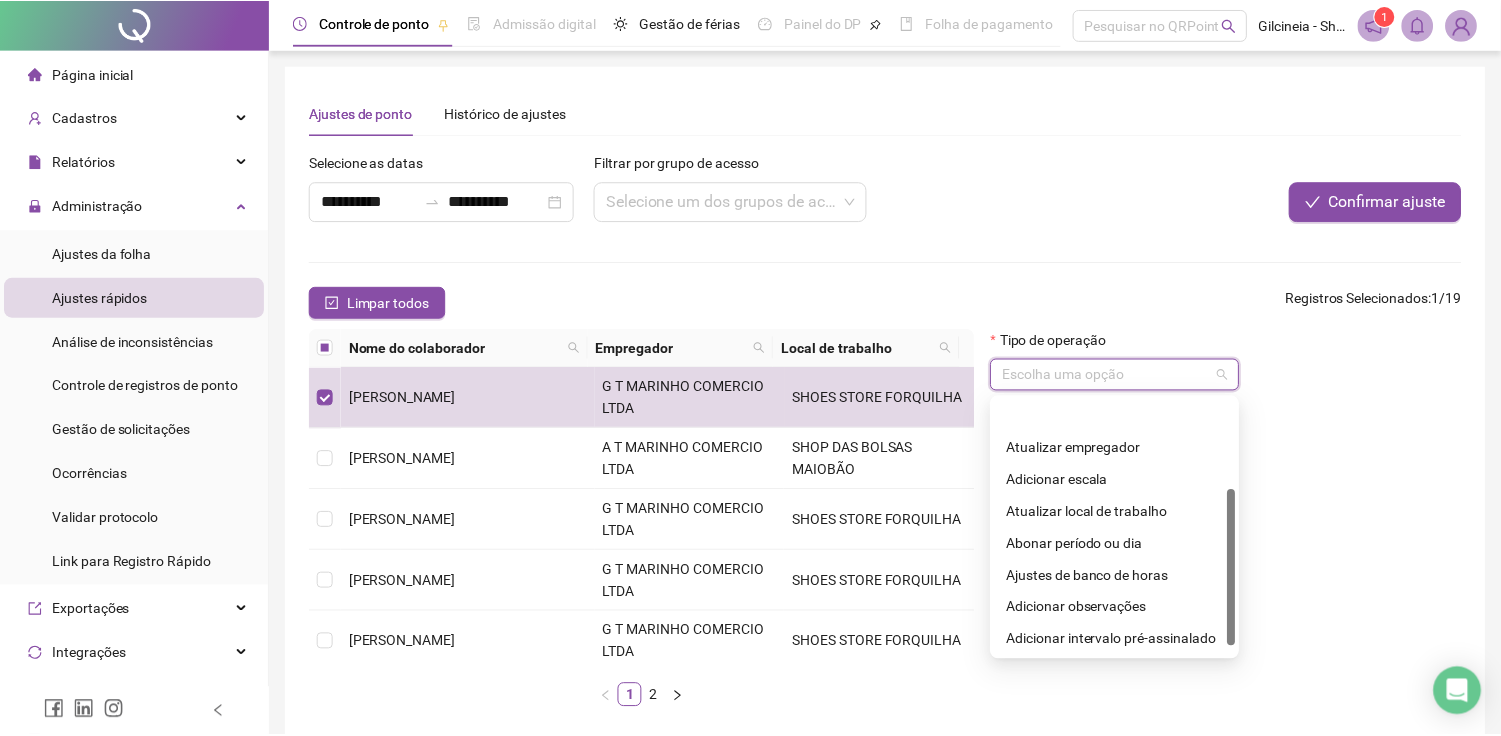 scroll, scrollTop: 160, scrollLeft: 0, axis: vertical 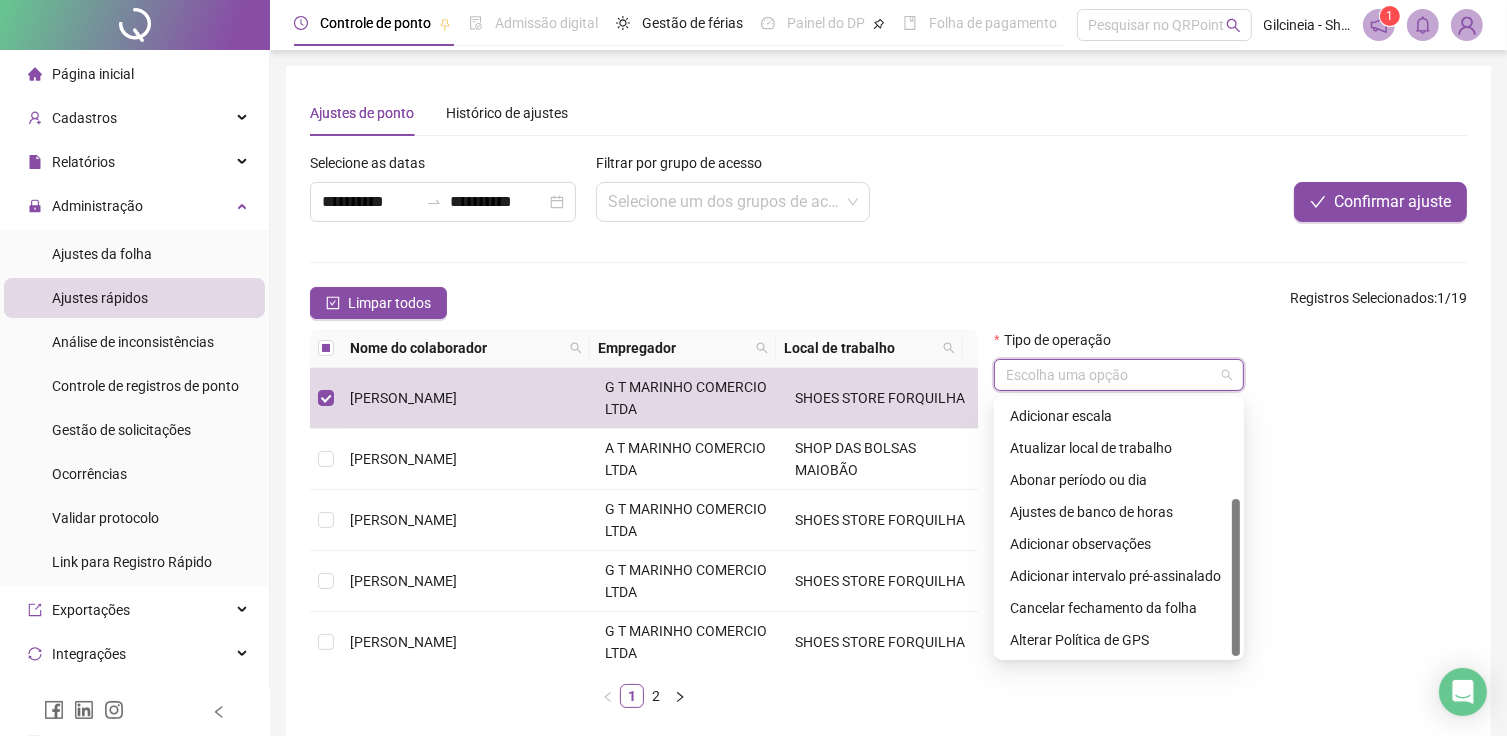 drag, startPoint x: 1232, startPoint y: 439, endPoint x: 1236, endPoint y: 571, distance: 132.0606 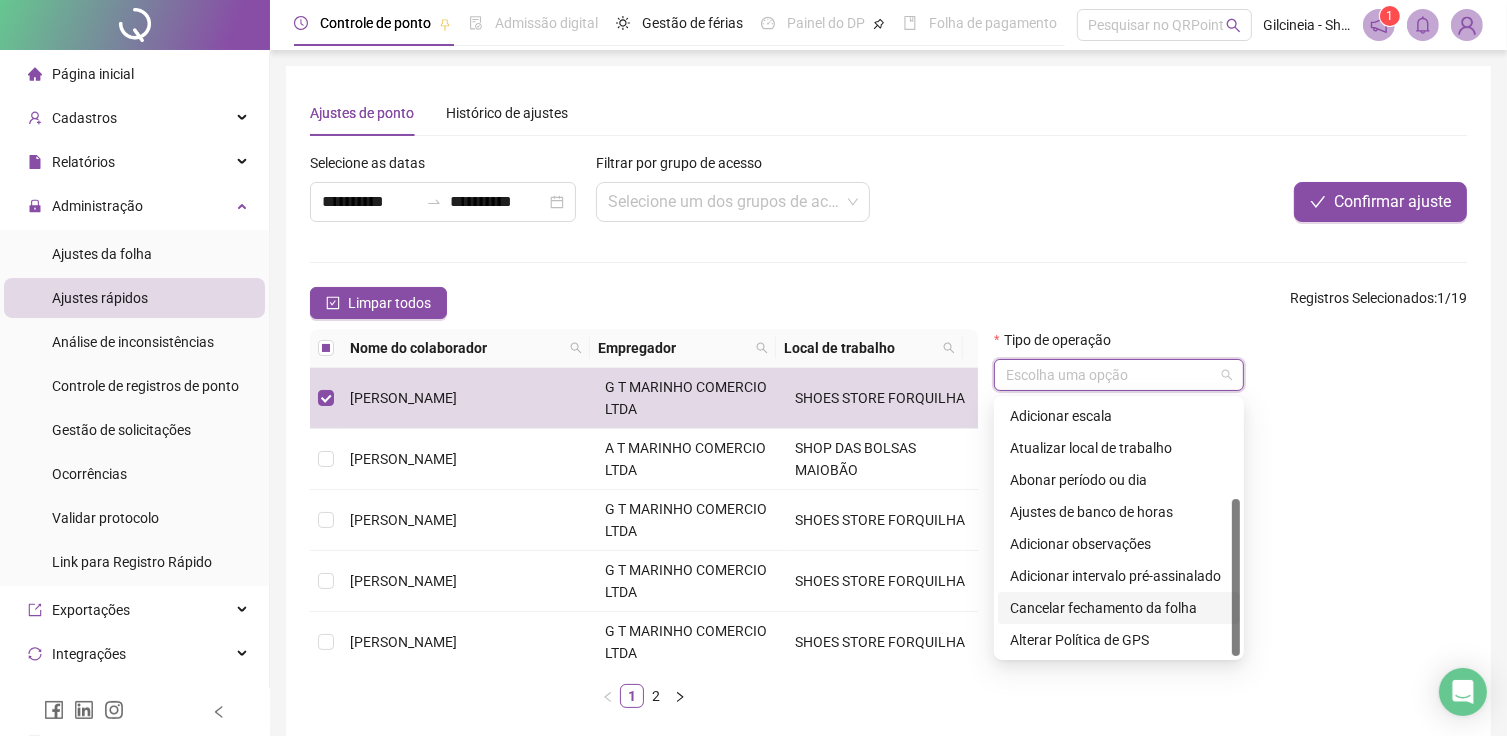 click on "Cancelar fechamento da folha" at bounding box center [1119, 608] 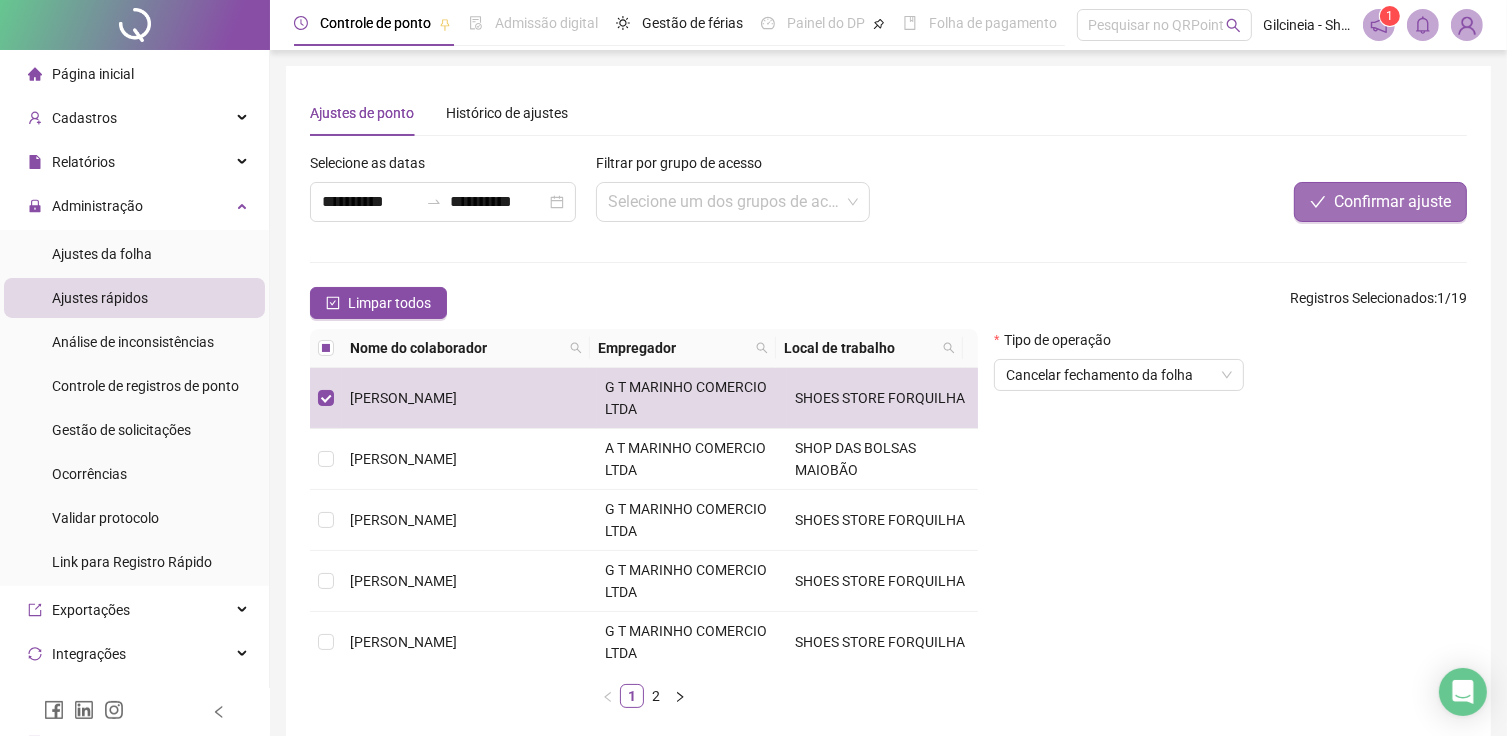 click on "Confirmar ajuste" at bounding box center (1392, 202) 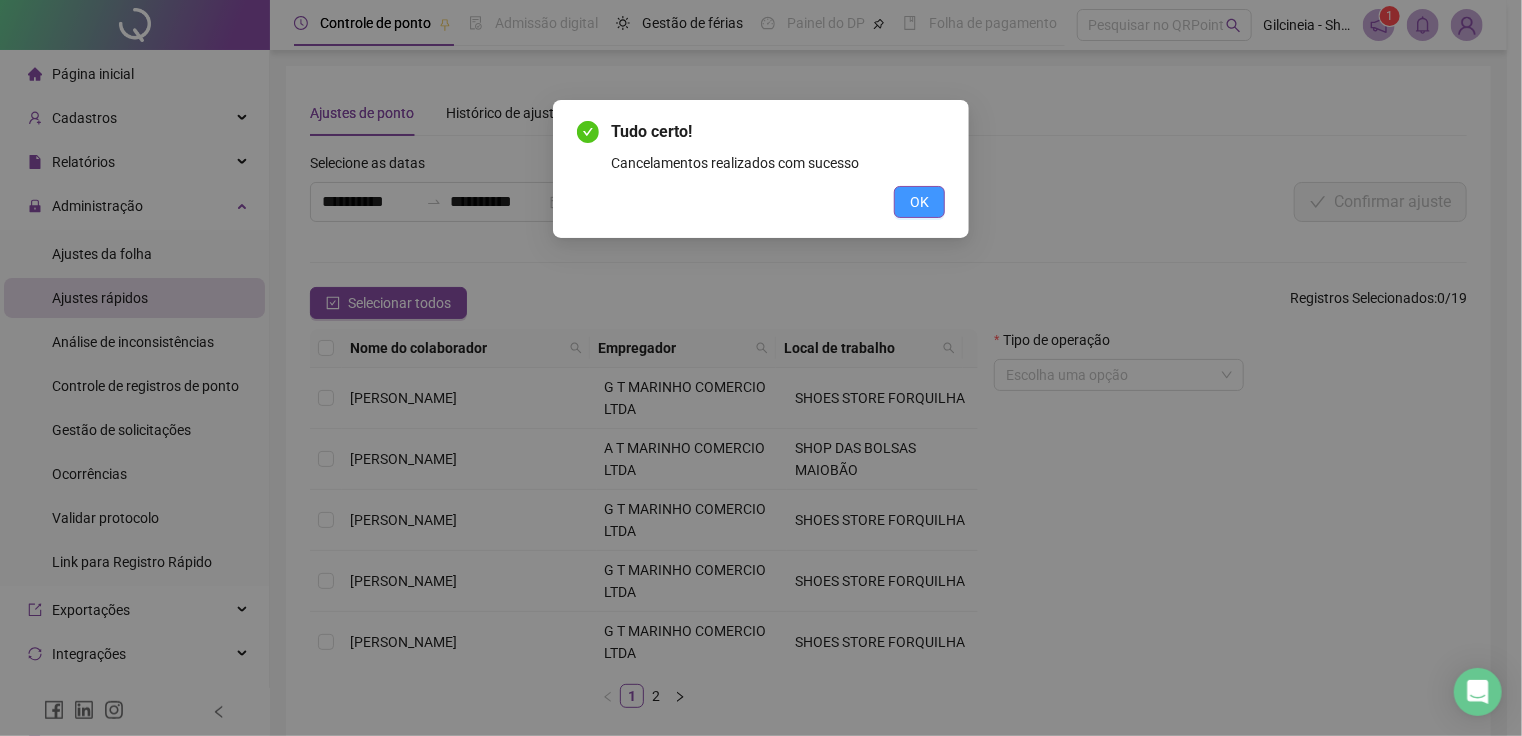click on "OK" at bounding box center (919, 202) 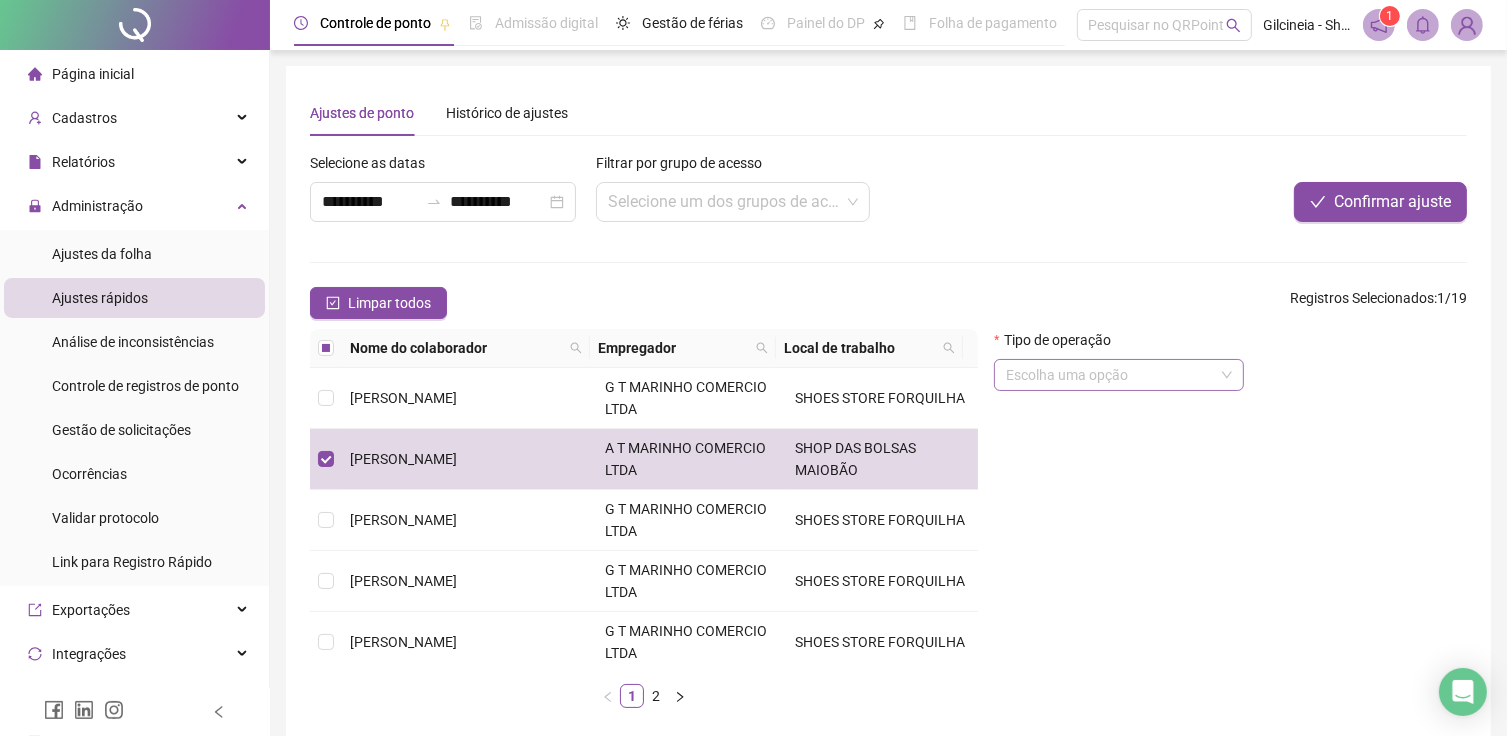 click at bounding box center (1113, 375) 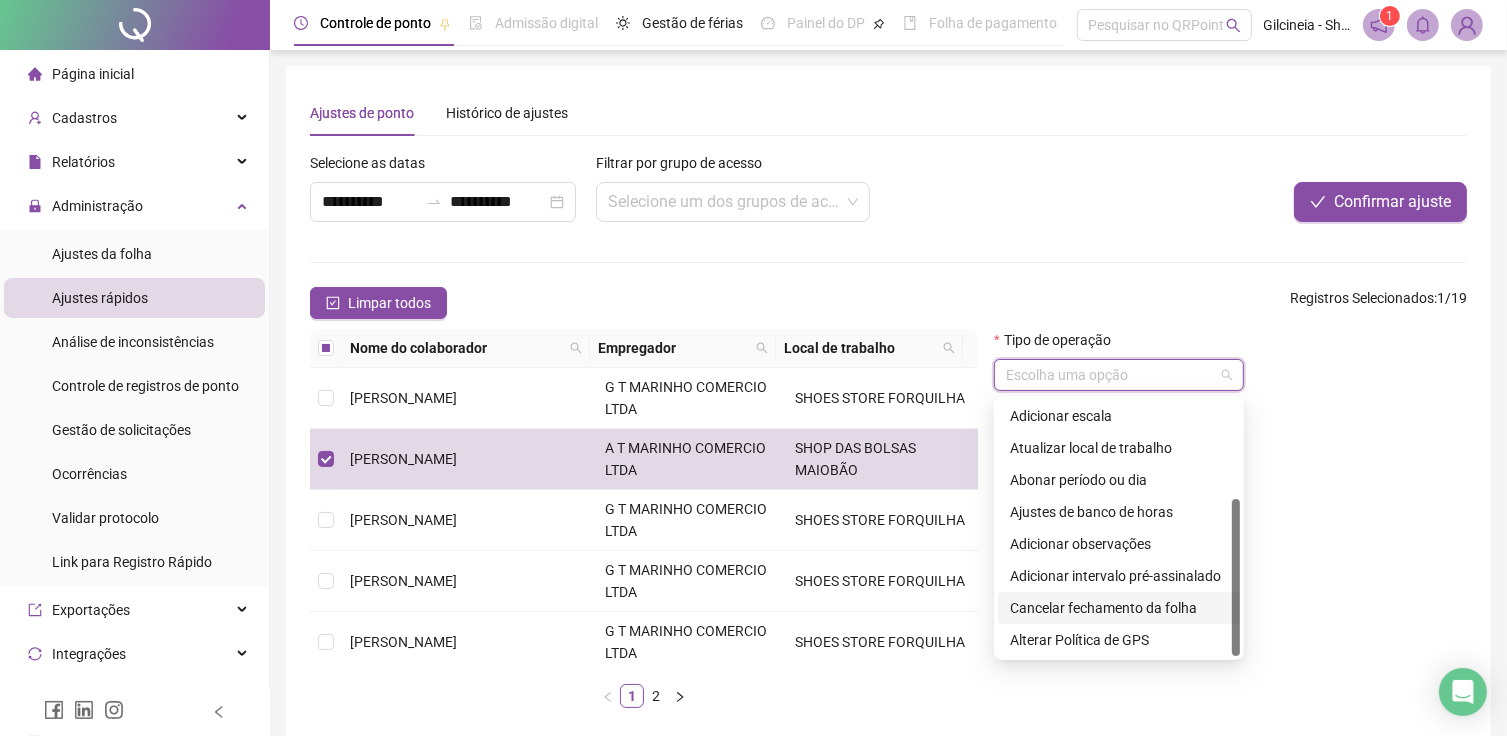 click on "Cancelar fechamento da folha" at bounding box center (1119, 608) 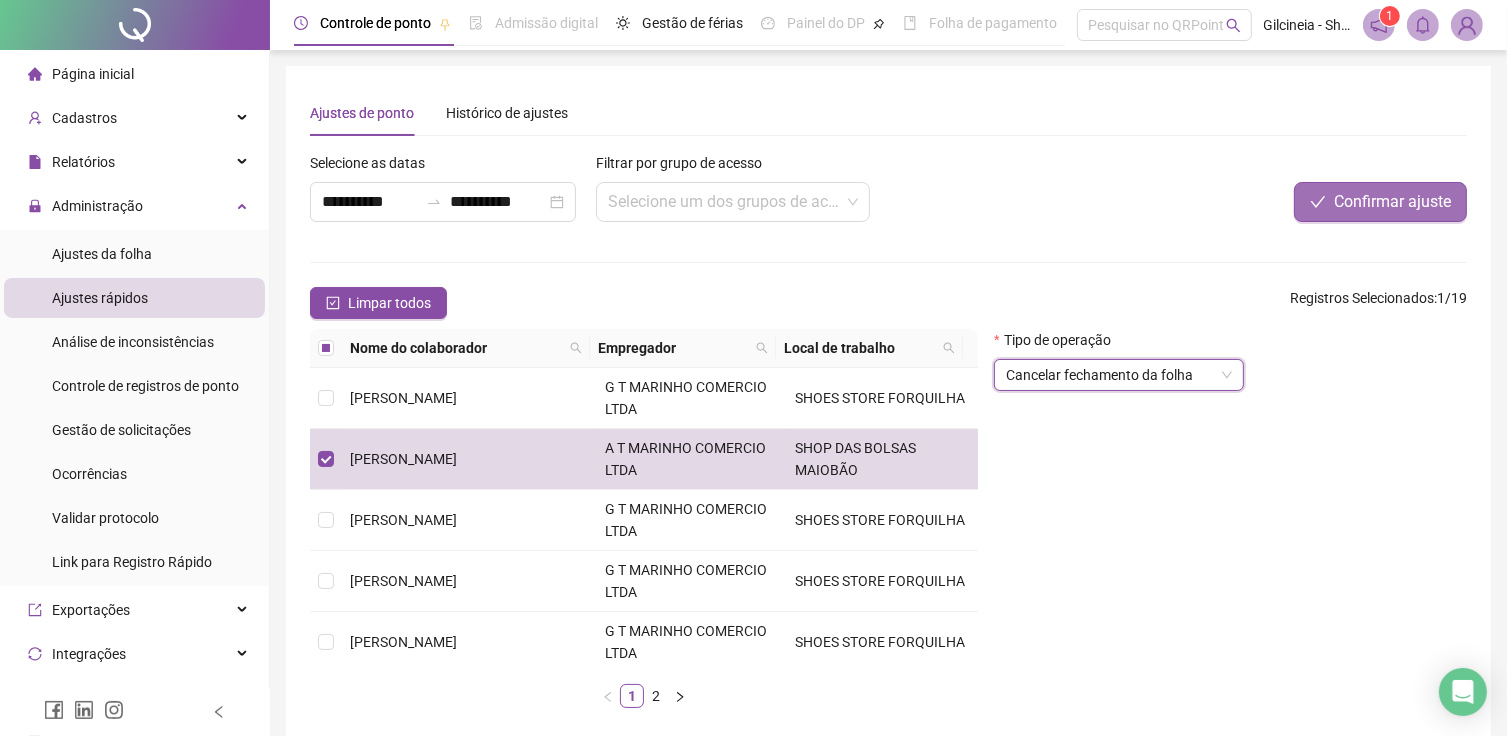 click on "Confirmar ajuste" at bounding box center (1392, 202) 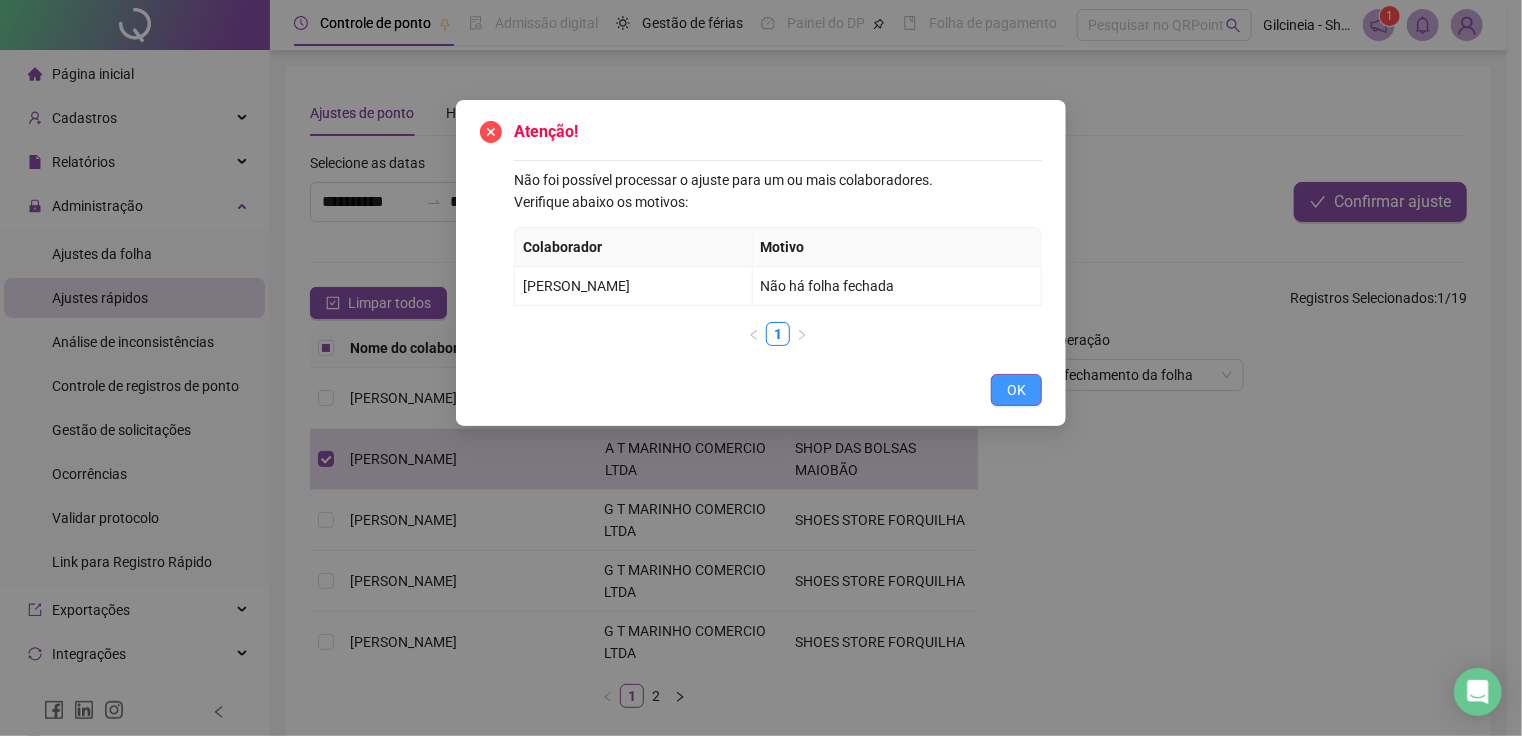 click on "OK" at bounding box center [1016, 390] 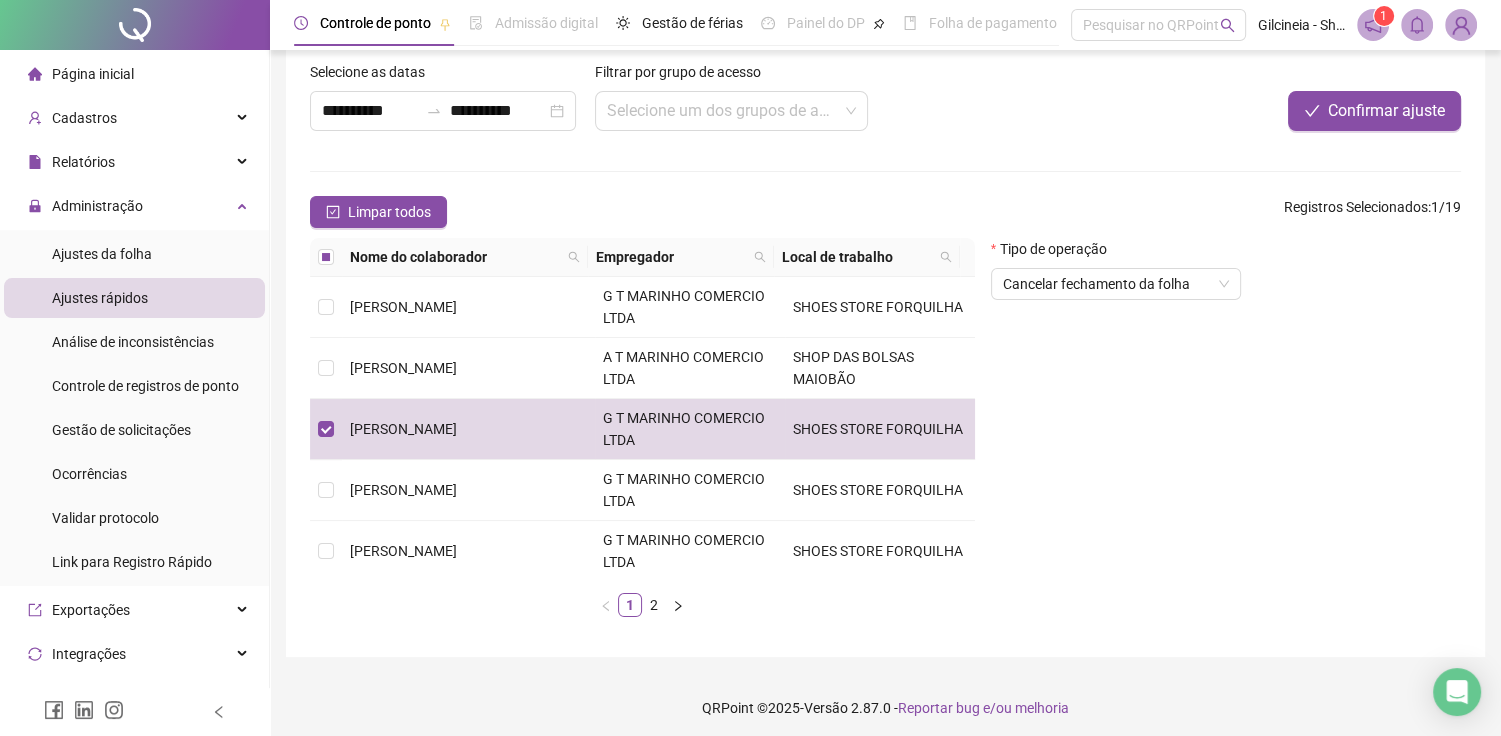 scroll, scrollTop: 97, scrollLeft: 0, axis: vertical 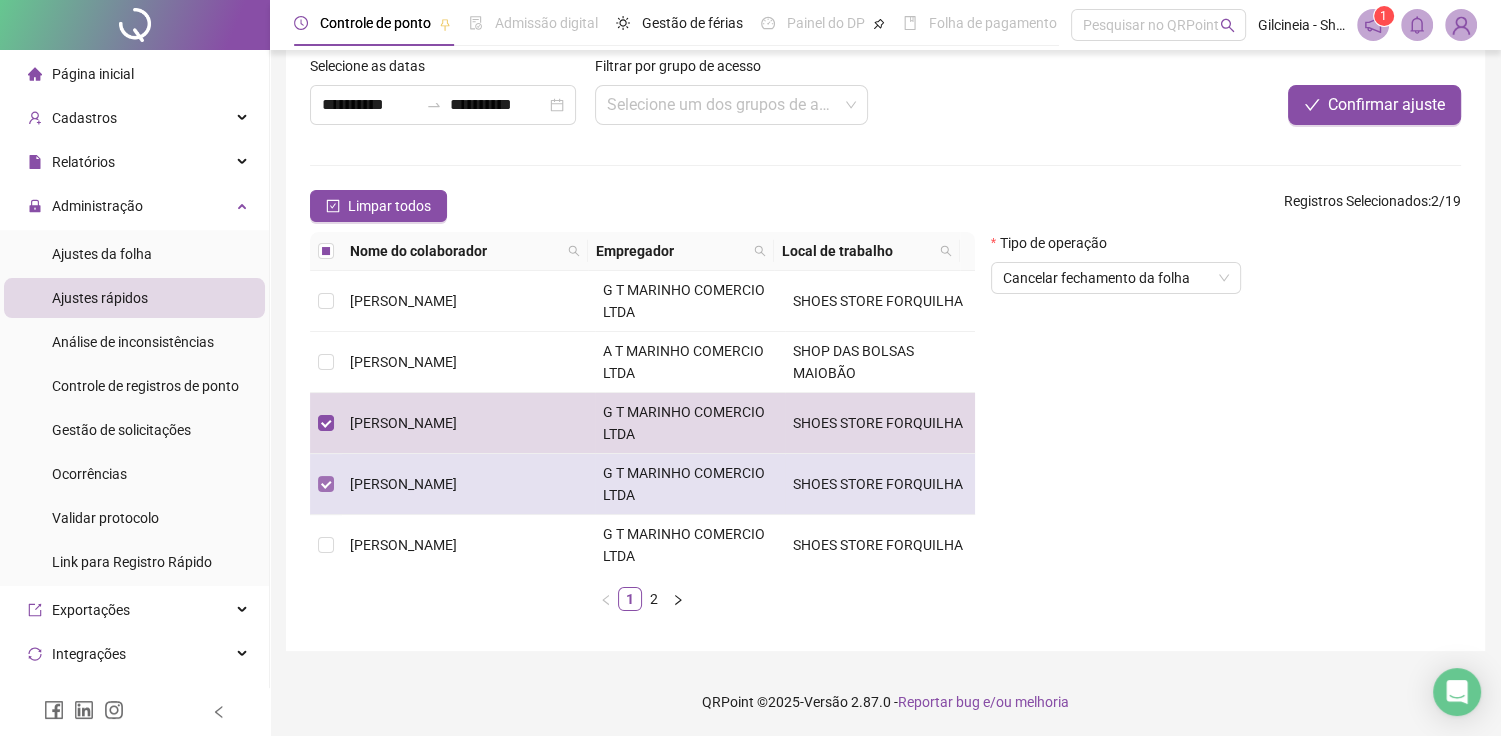 click at bounding box center [326, 484] 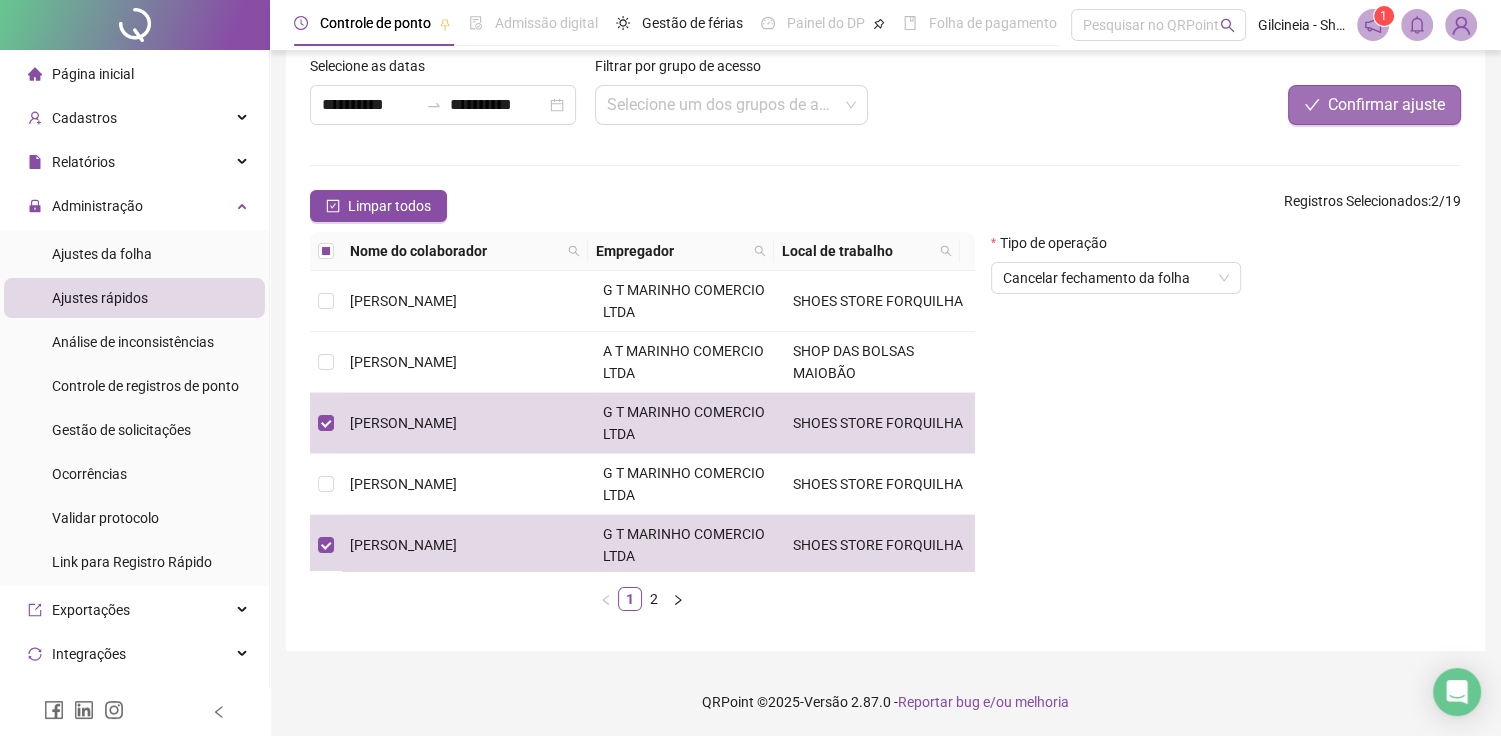 click on "Confirmar ajuste" at bounding box center [1386, 105] 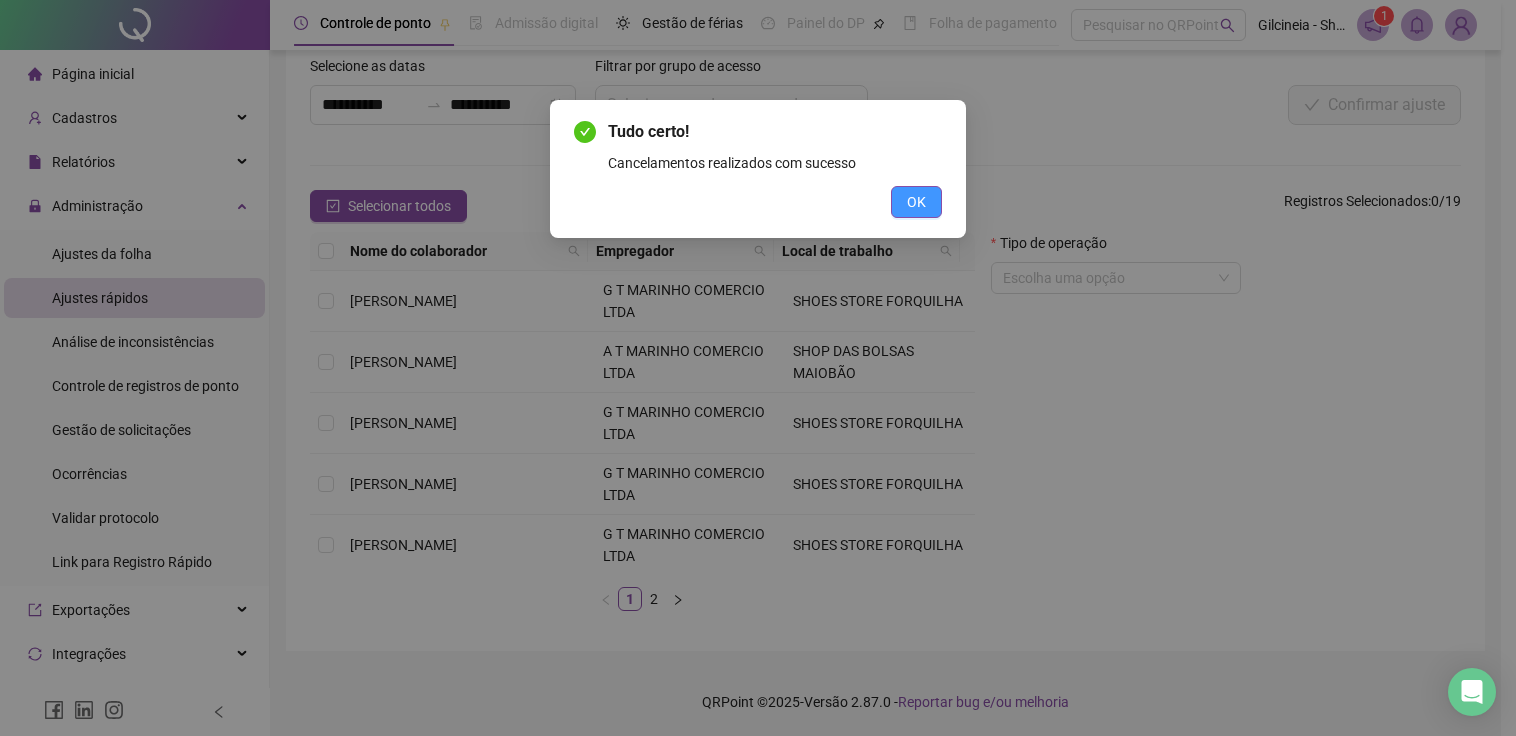 click on "OK" at bounding box center [916, 202] 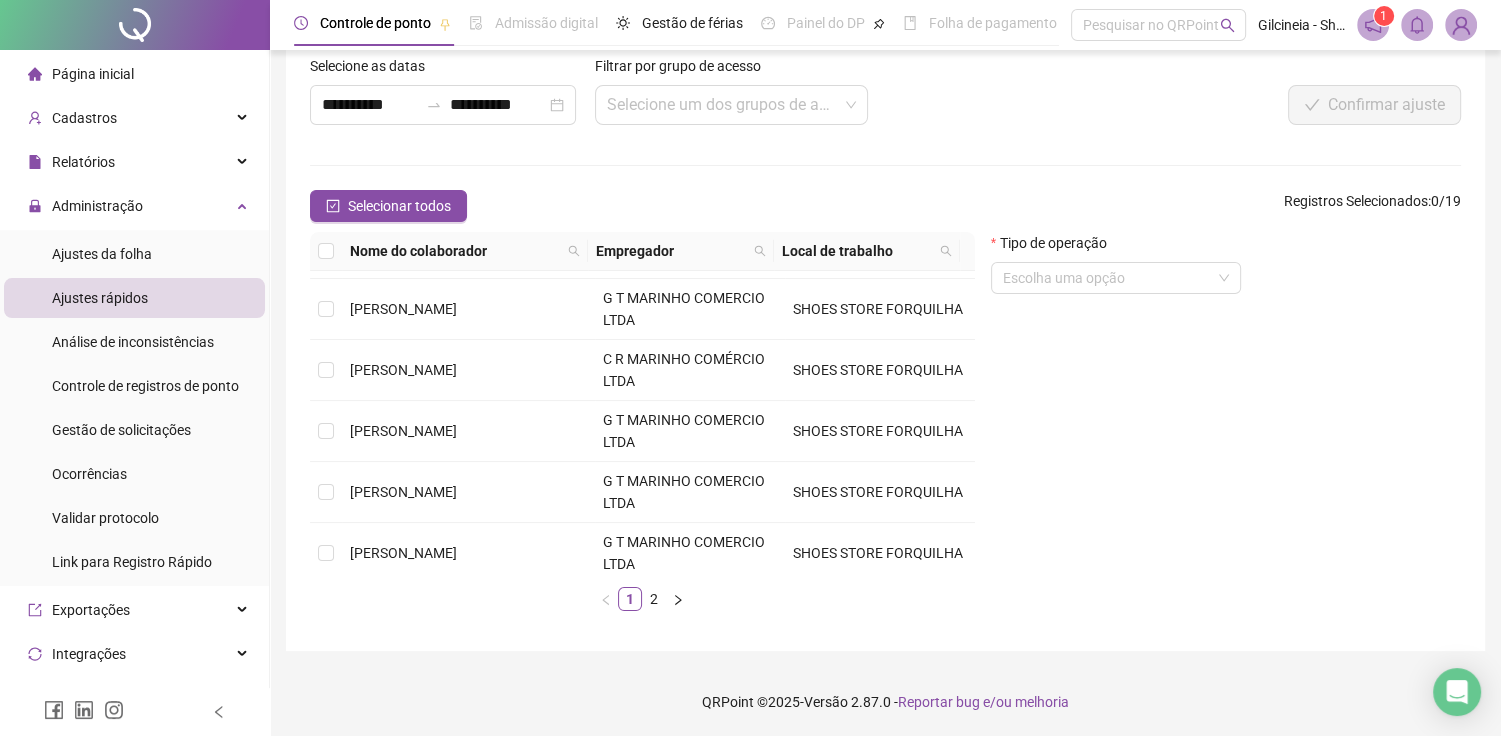 scroll, scrollTop: 247, scrollLeft: 0, axis: vertical 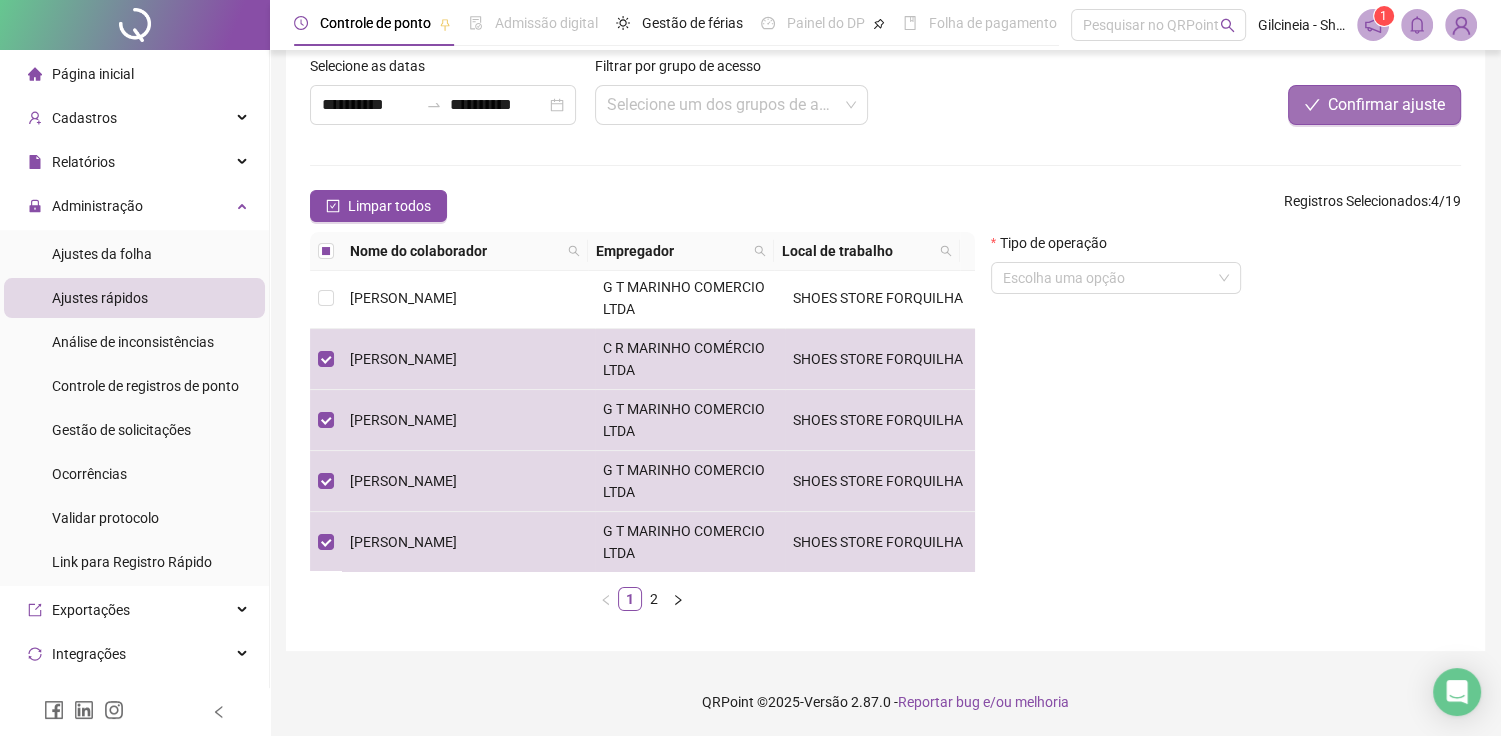 click on "Confirmar ajuste" at bounding box center [1374, 105] 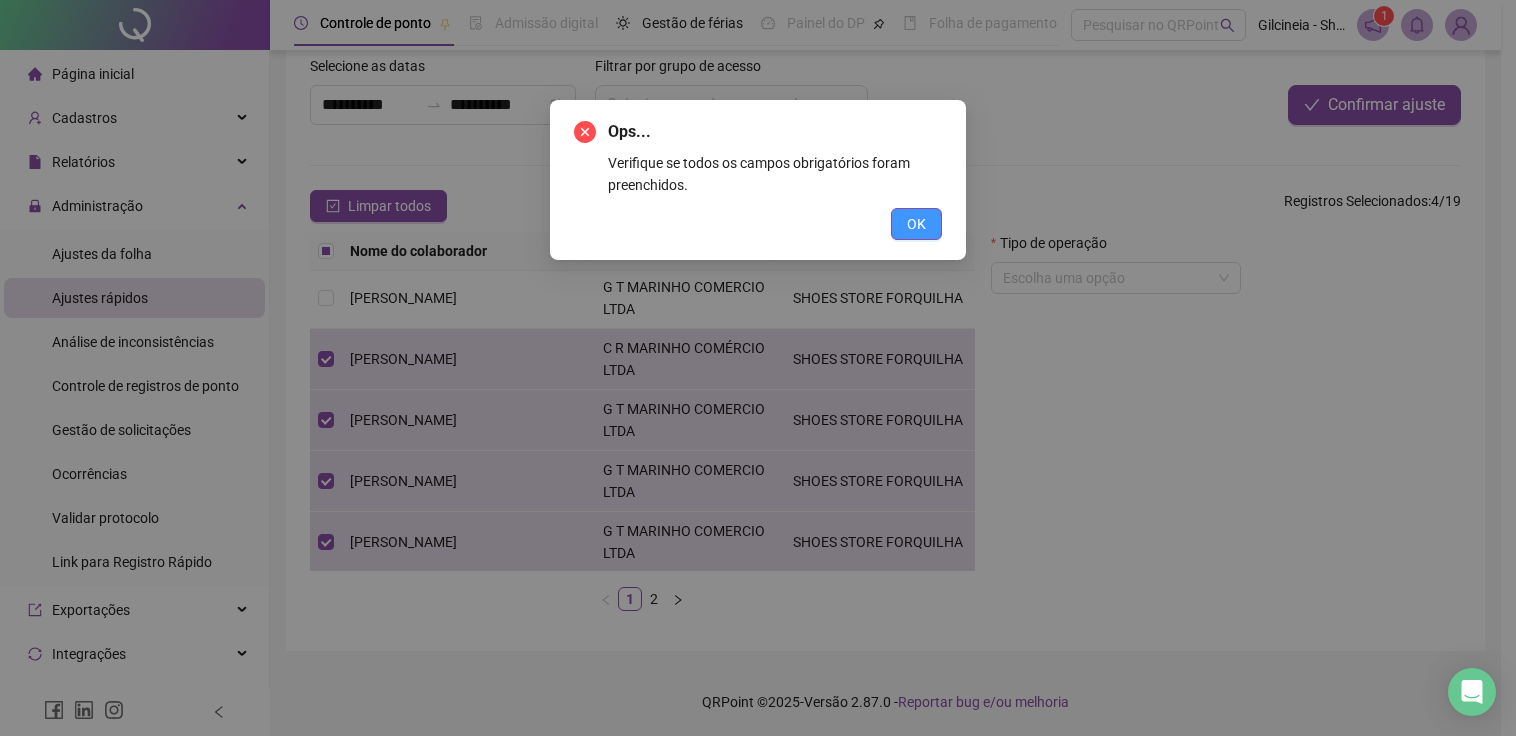 click on "OK" at bounding box center [916, 224] 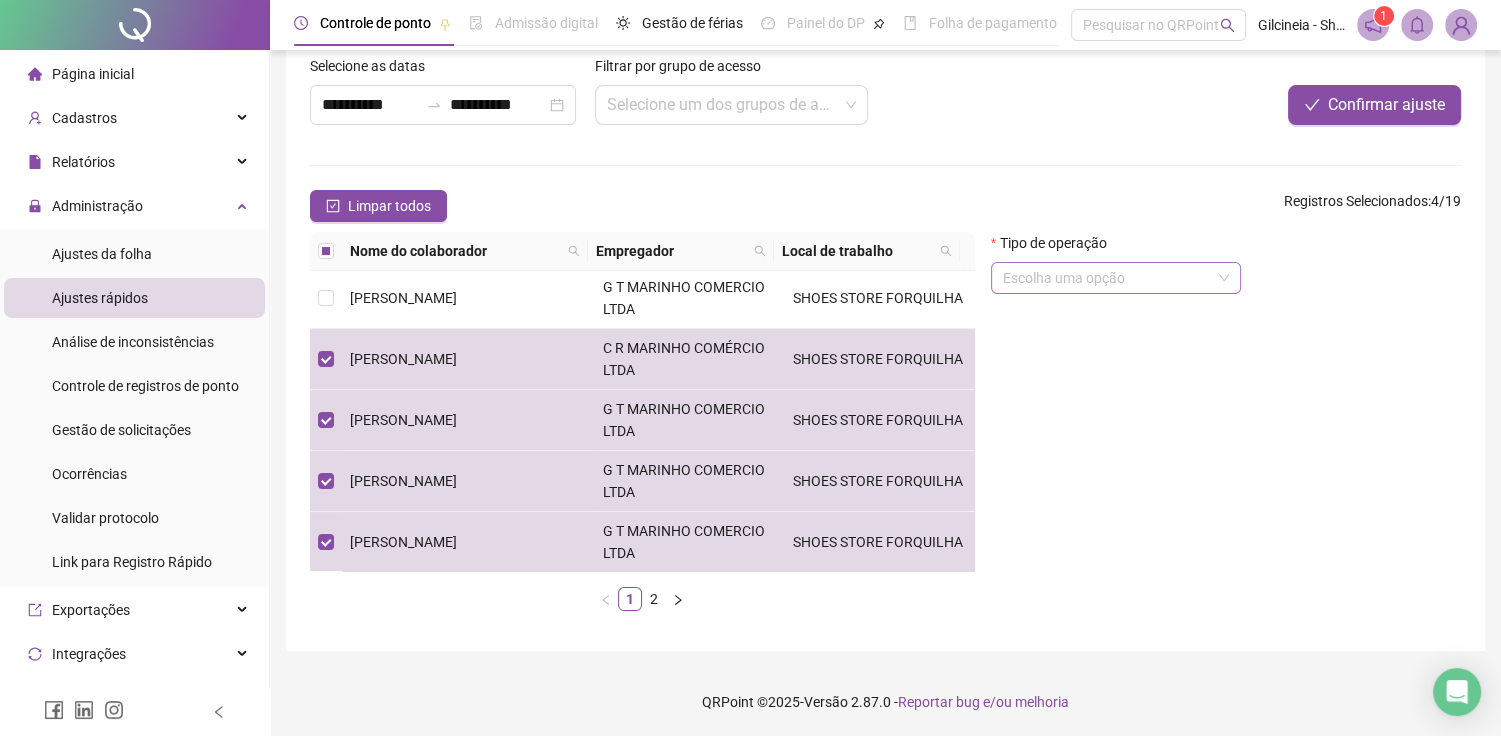 click at bounding box center (1110, 278) 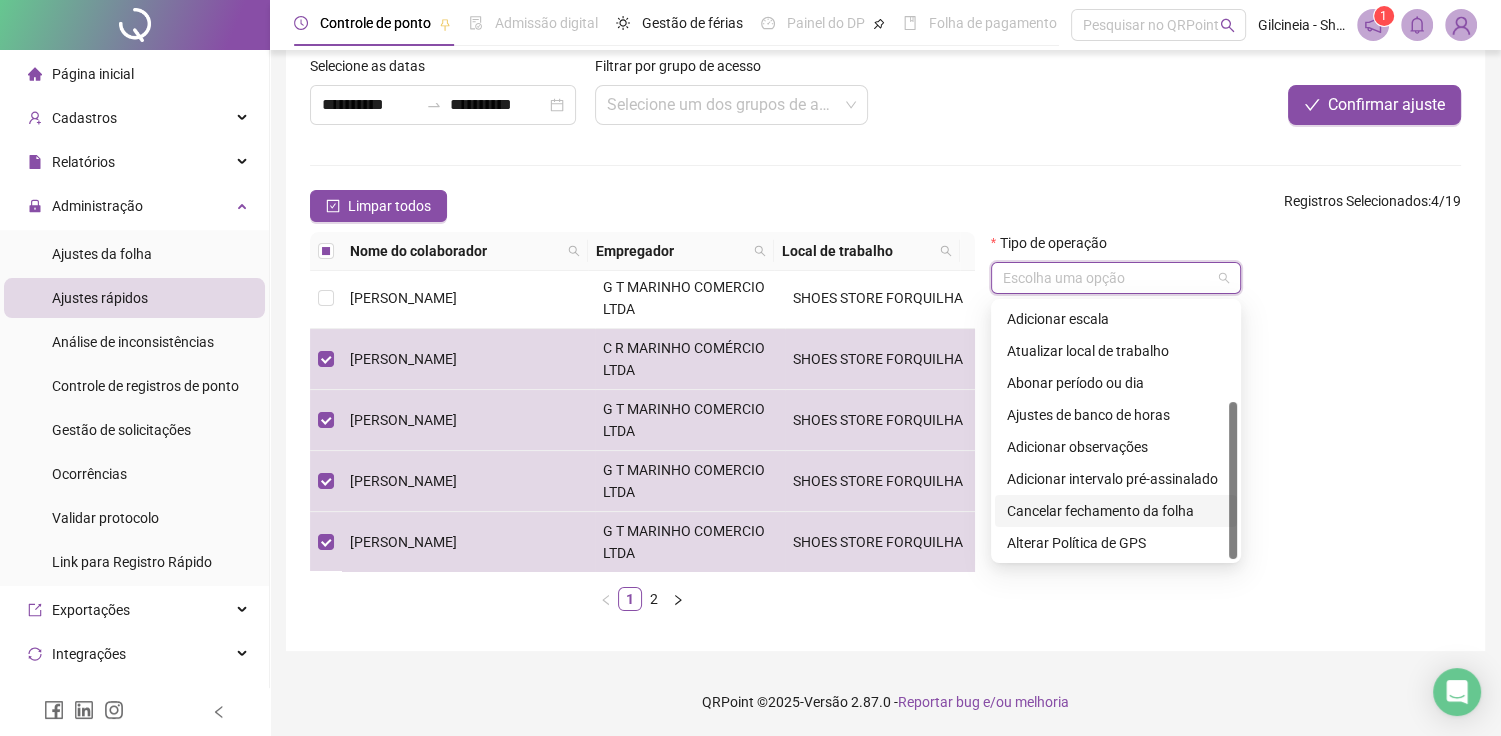 click on "Cancelar fechamento da folha" at bounding box center [1116, 511] 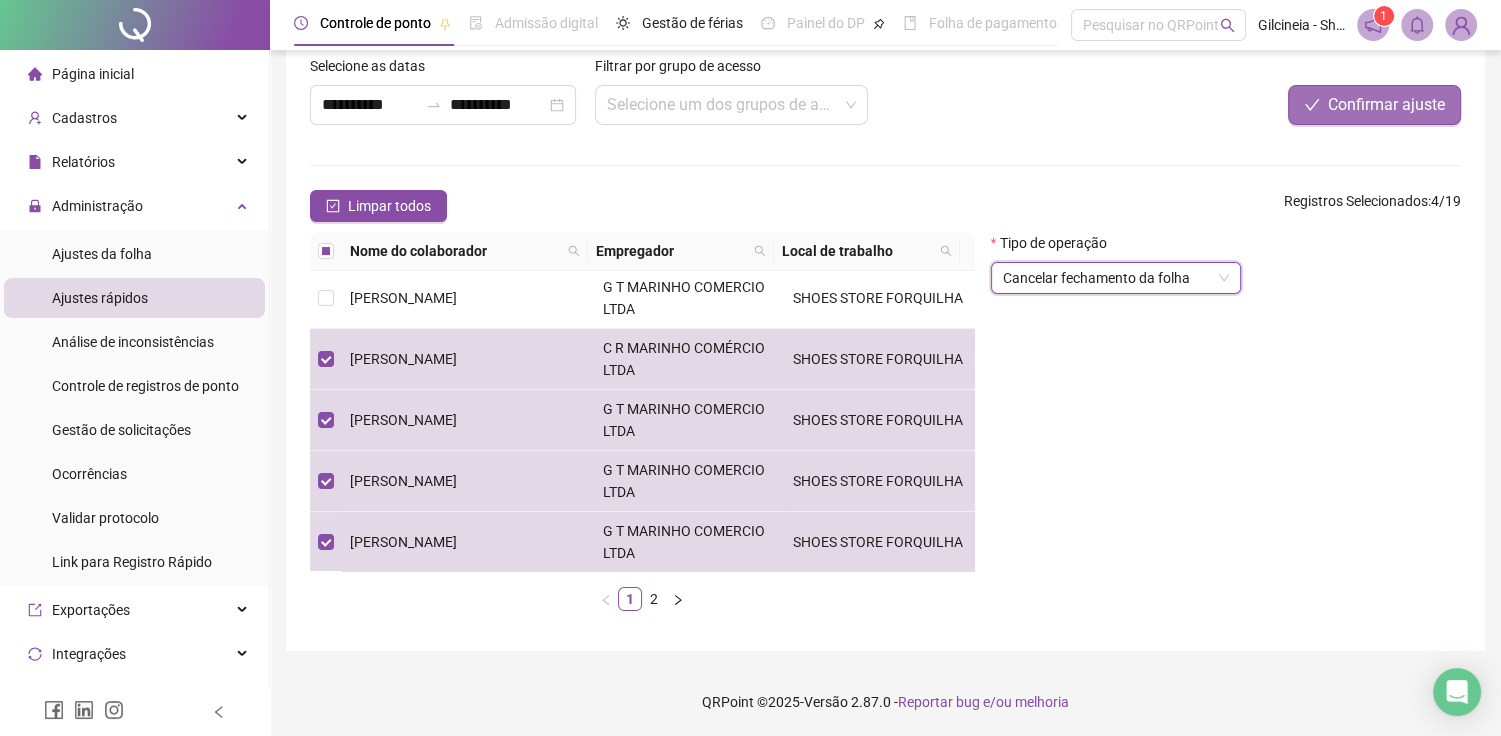 click on "Confirmar ajuste" at bounding box center (1374, 105) 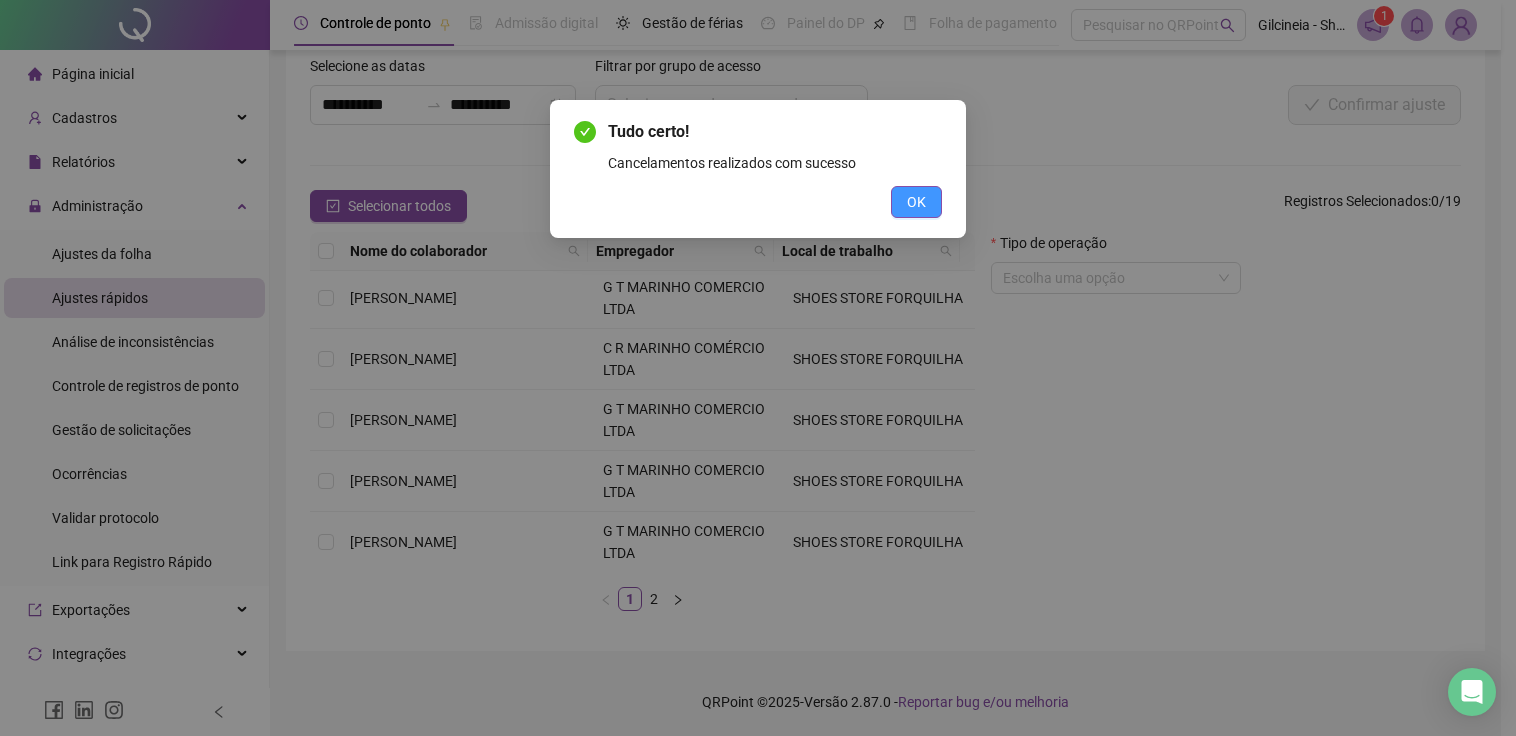 click on "OK" at bounding box center (916, 202) 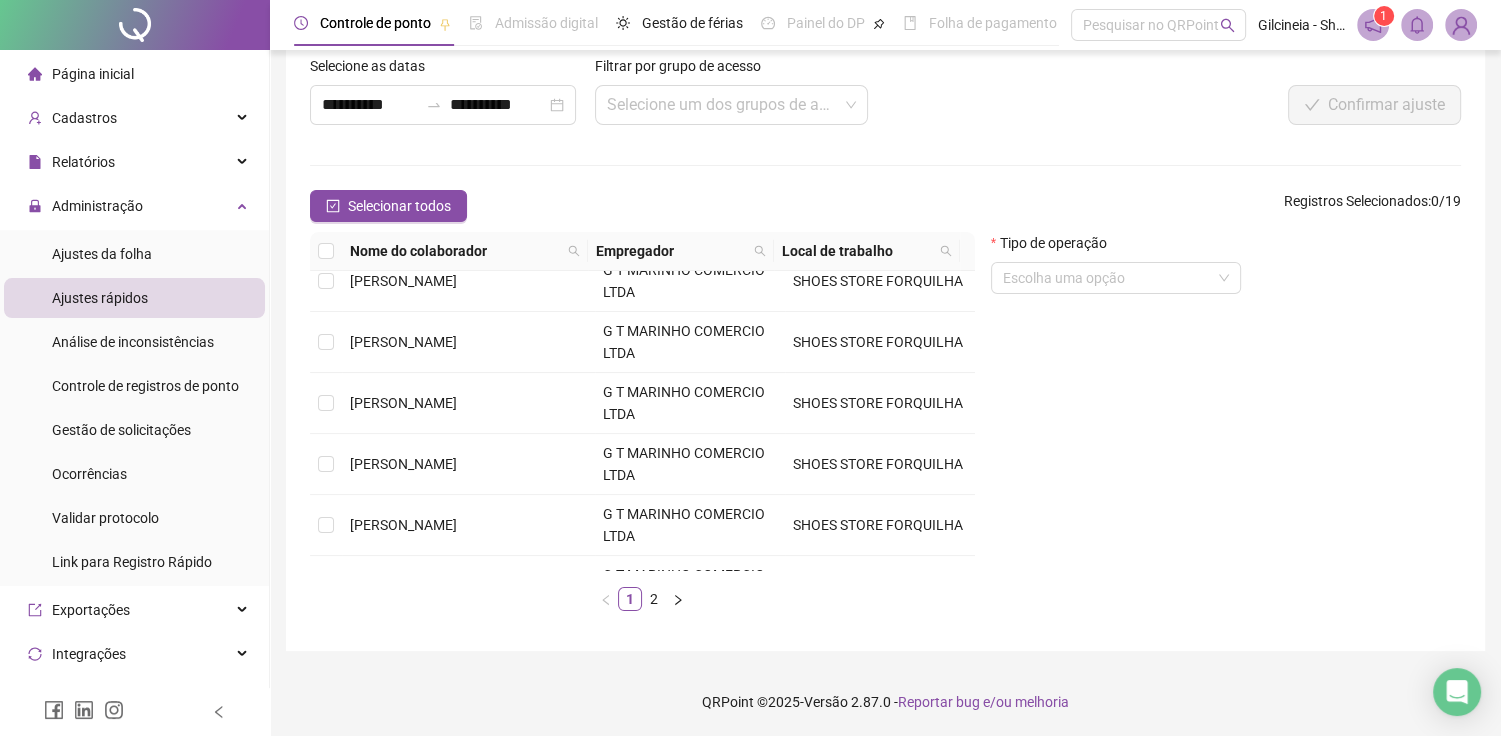 scroll, scrollTop: 511, scrollLeft: 0, axis: vertical 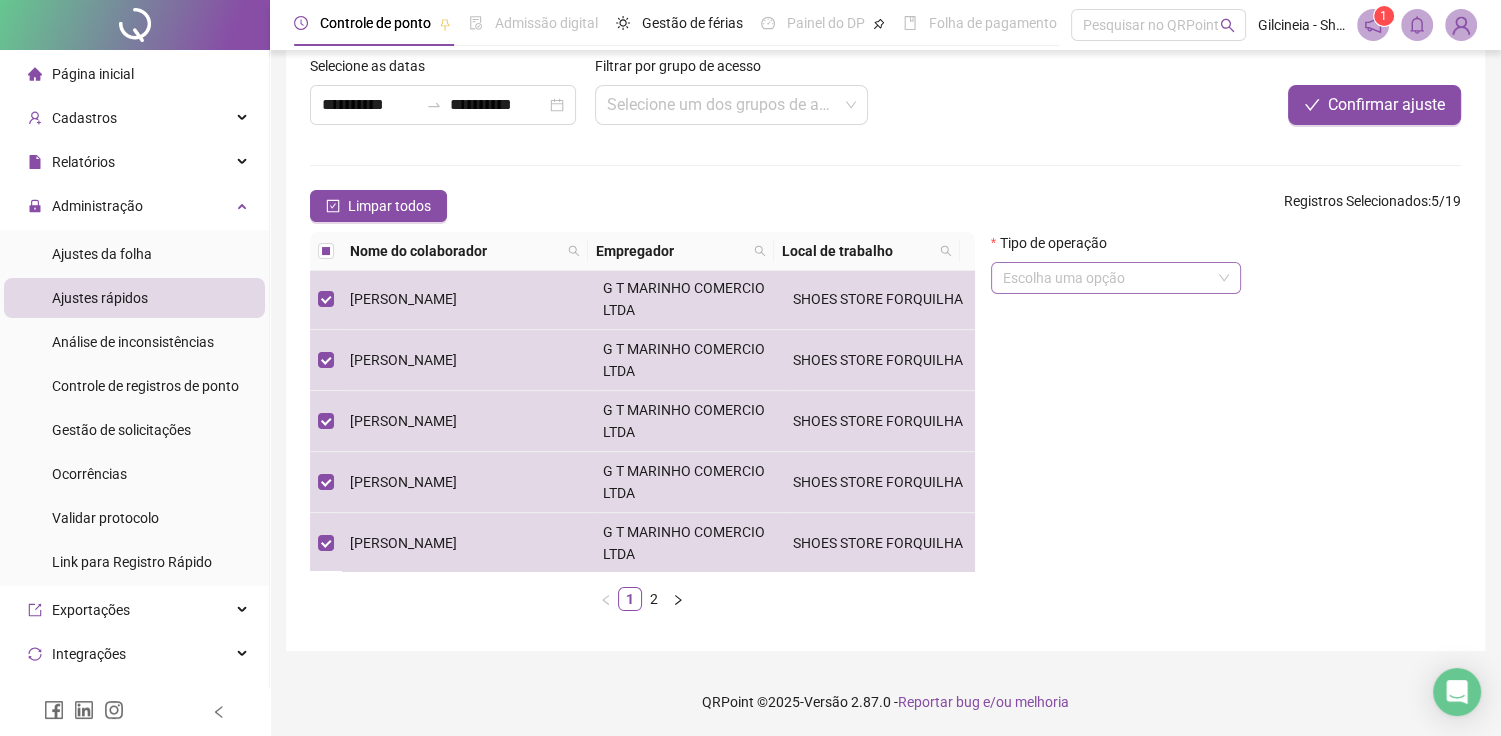 click at bounding box center [1110, 278] 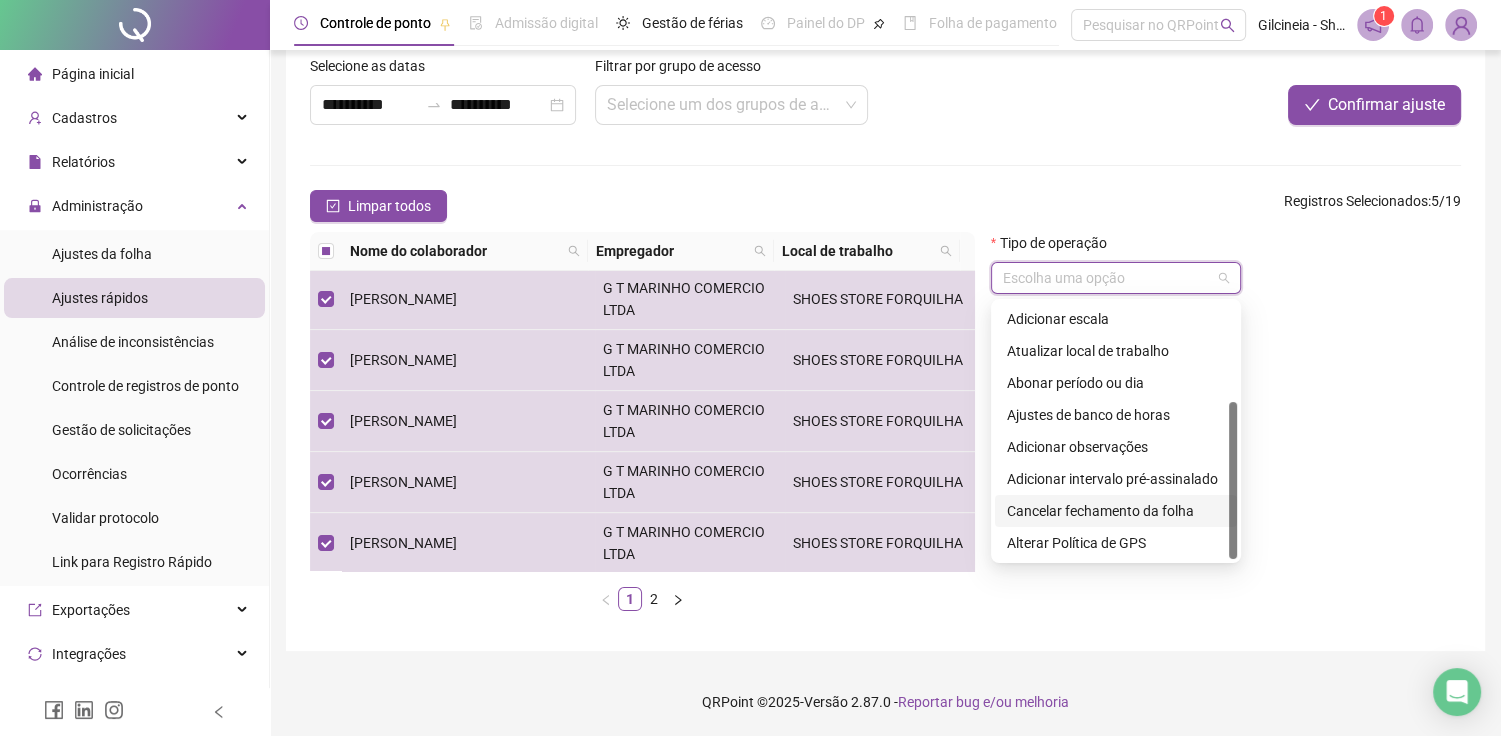 click on "Cancelar fechamento da folha" at bounding box center (1116, 511) 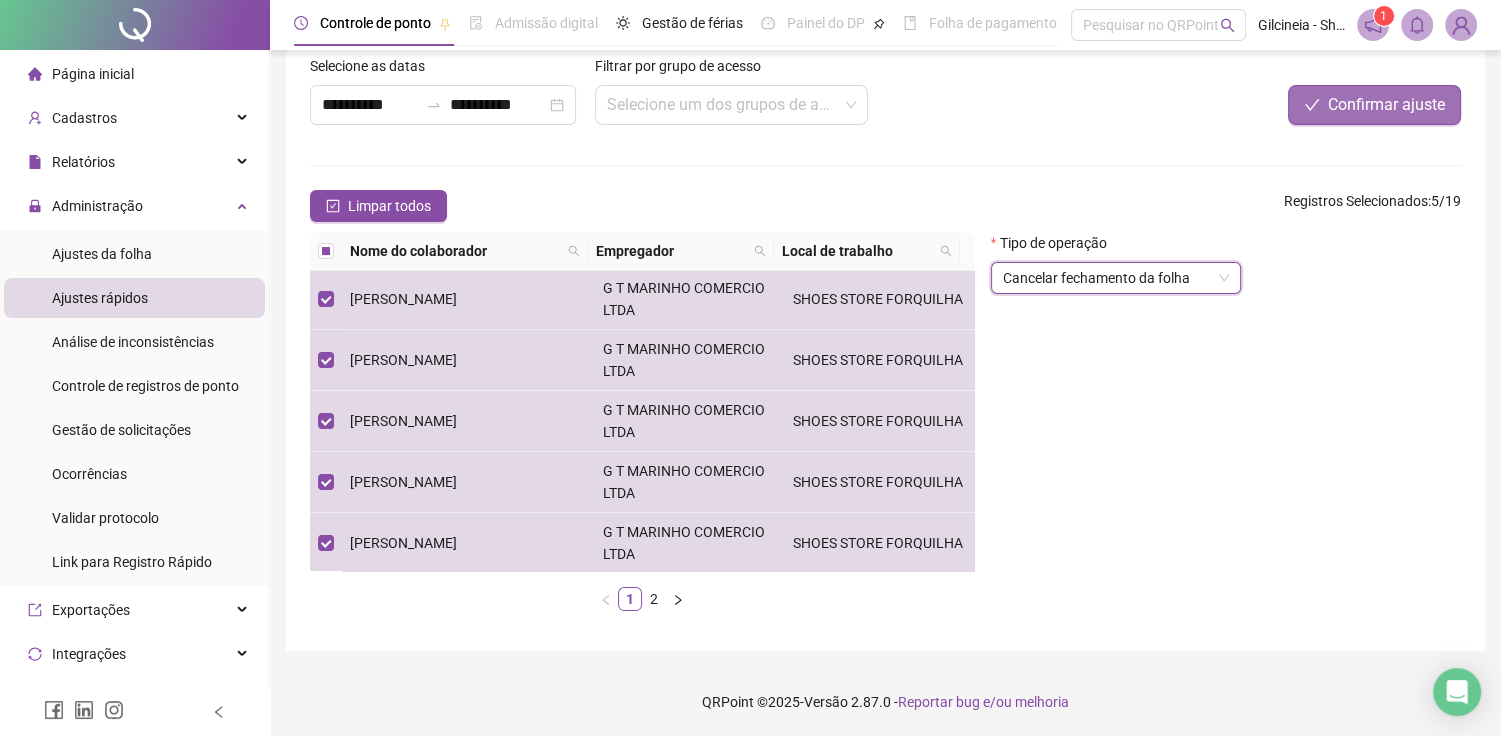 click on "Confirmar ajuste" at bounding box center [1386, 105] 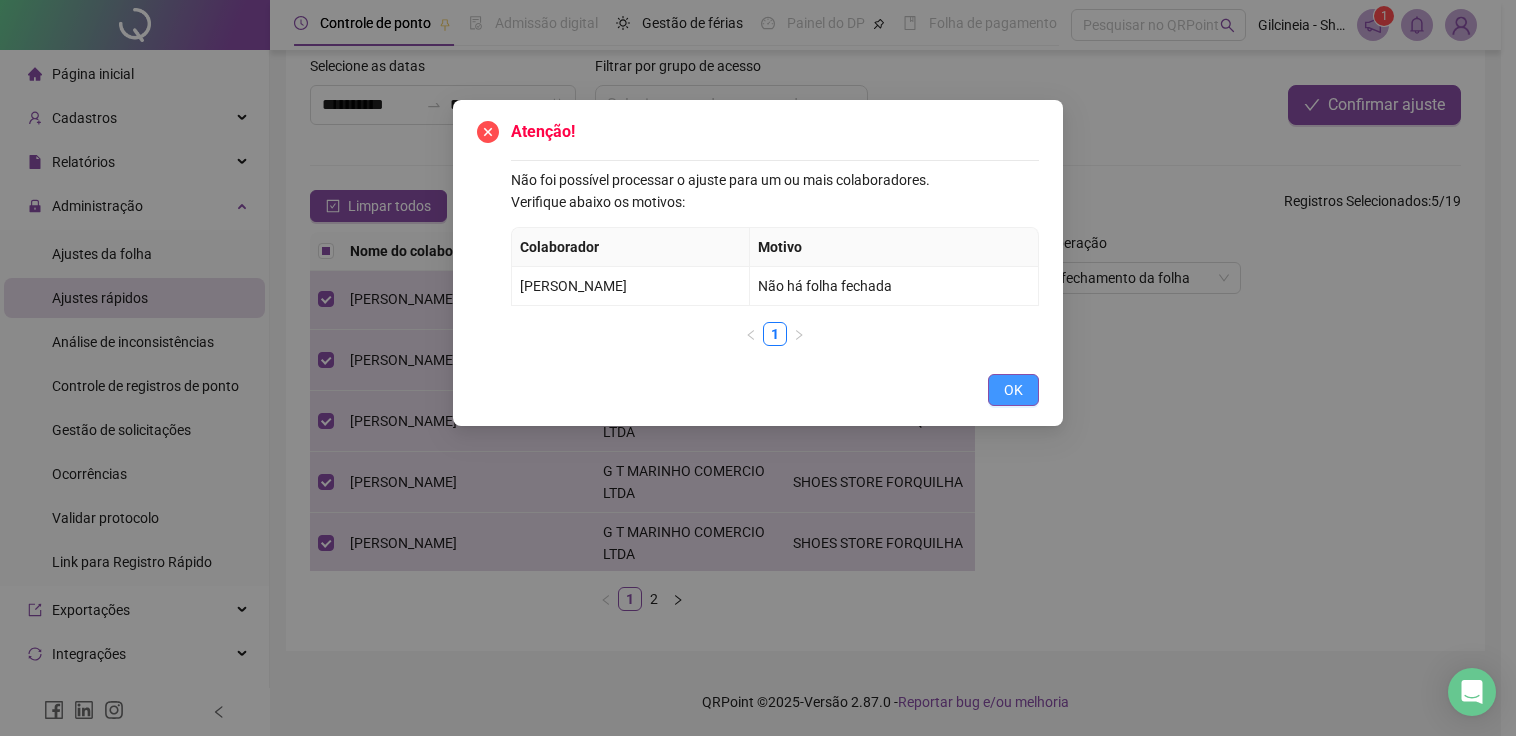 click on "OK" at bounding box center [1013, 390] 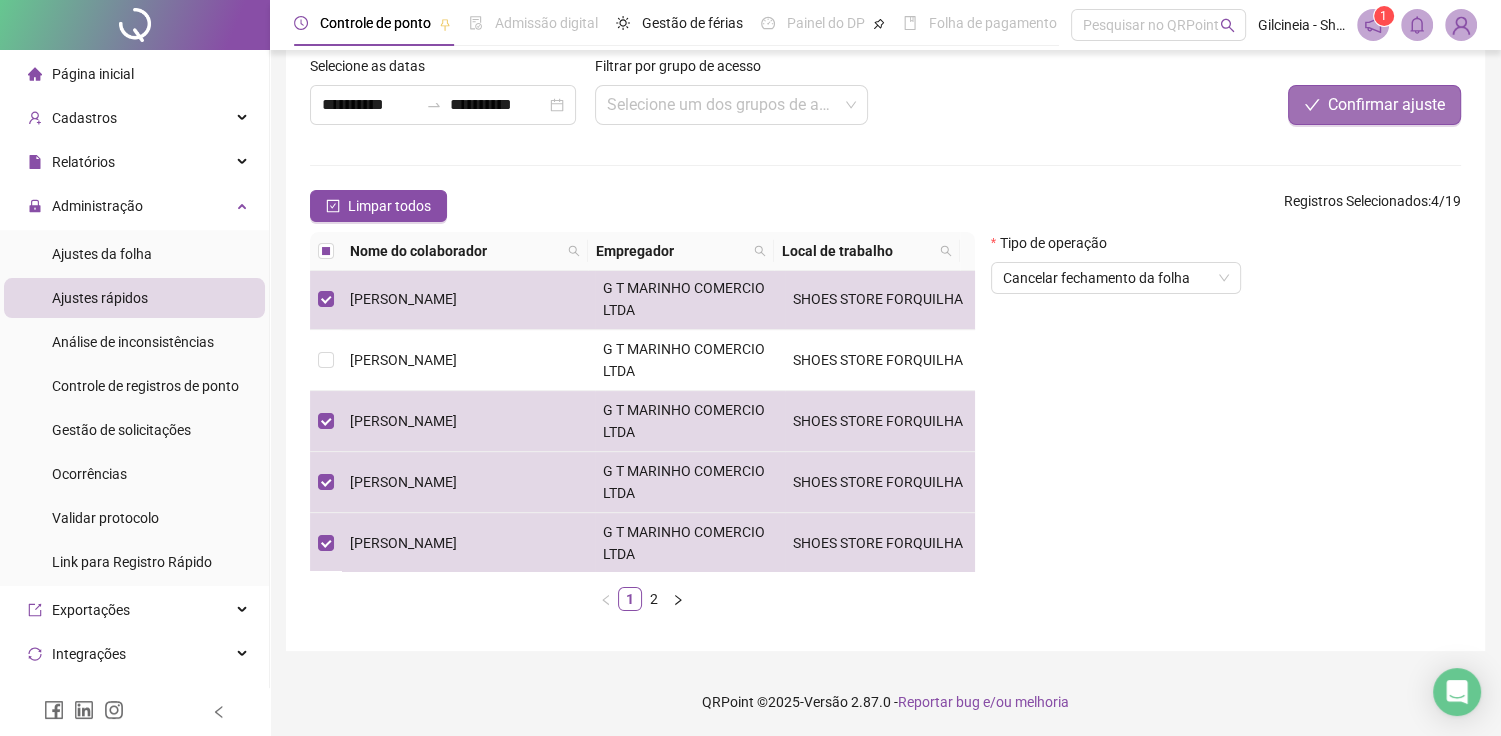click on "Confirmar ajuste" at bounding box center (1386, 105) 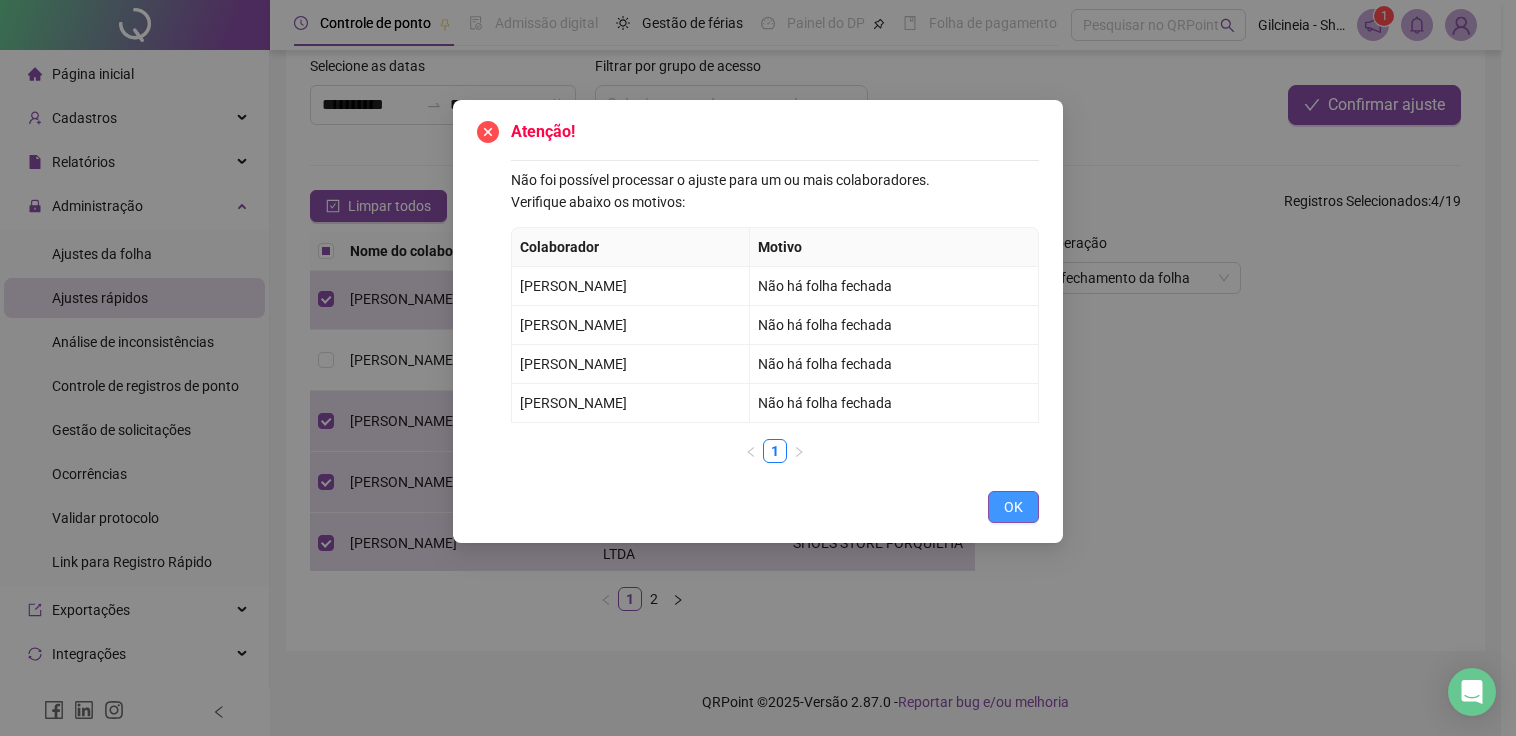 click on "OK" at bounding box center [1013, 507] 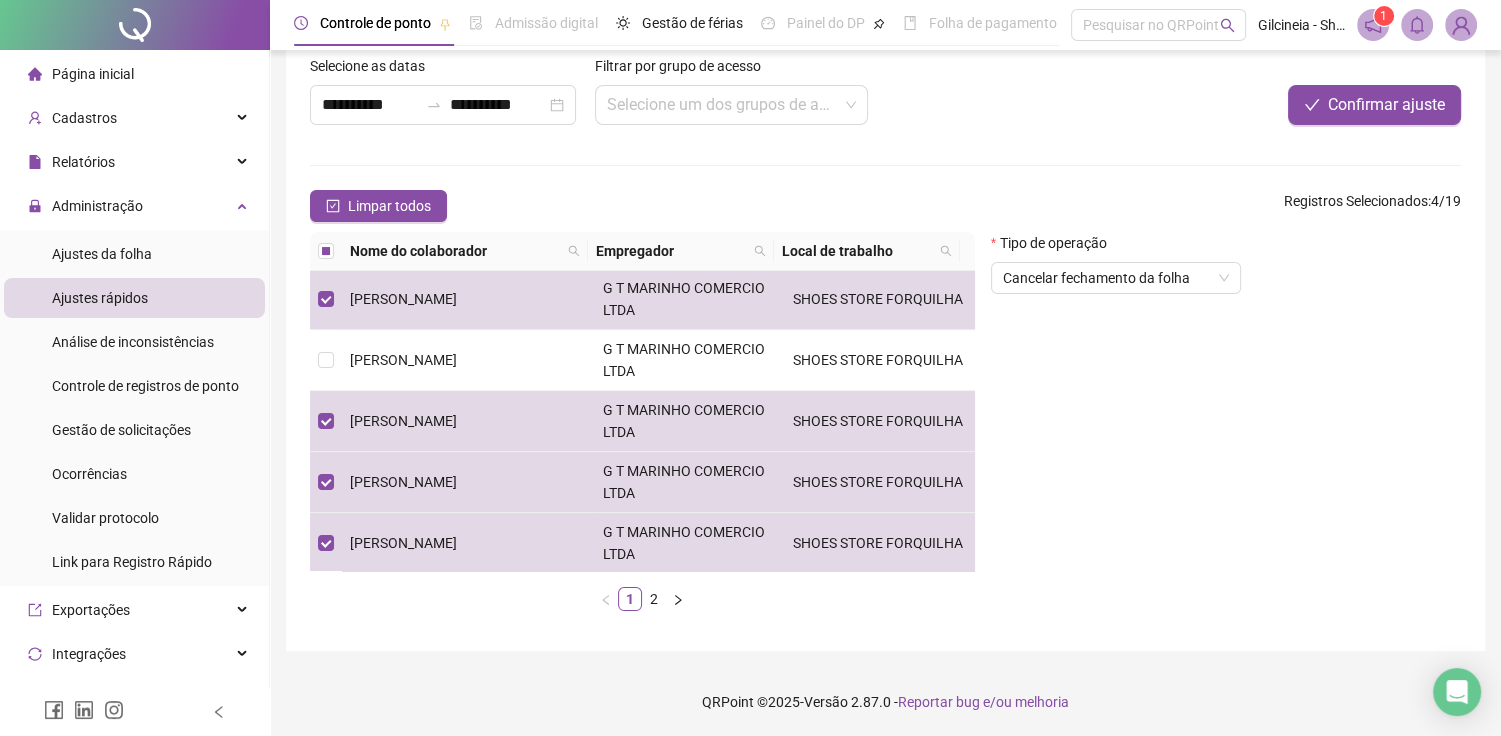 click on "Tipo de operação Cancelar fechamento da folha" at bounding box center [1226, 429] 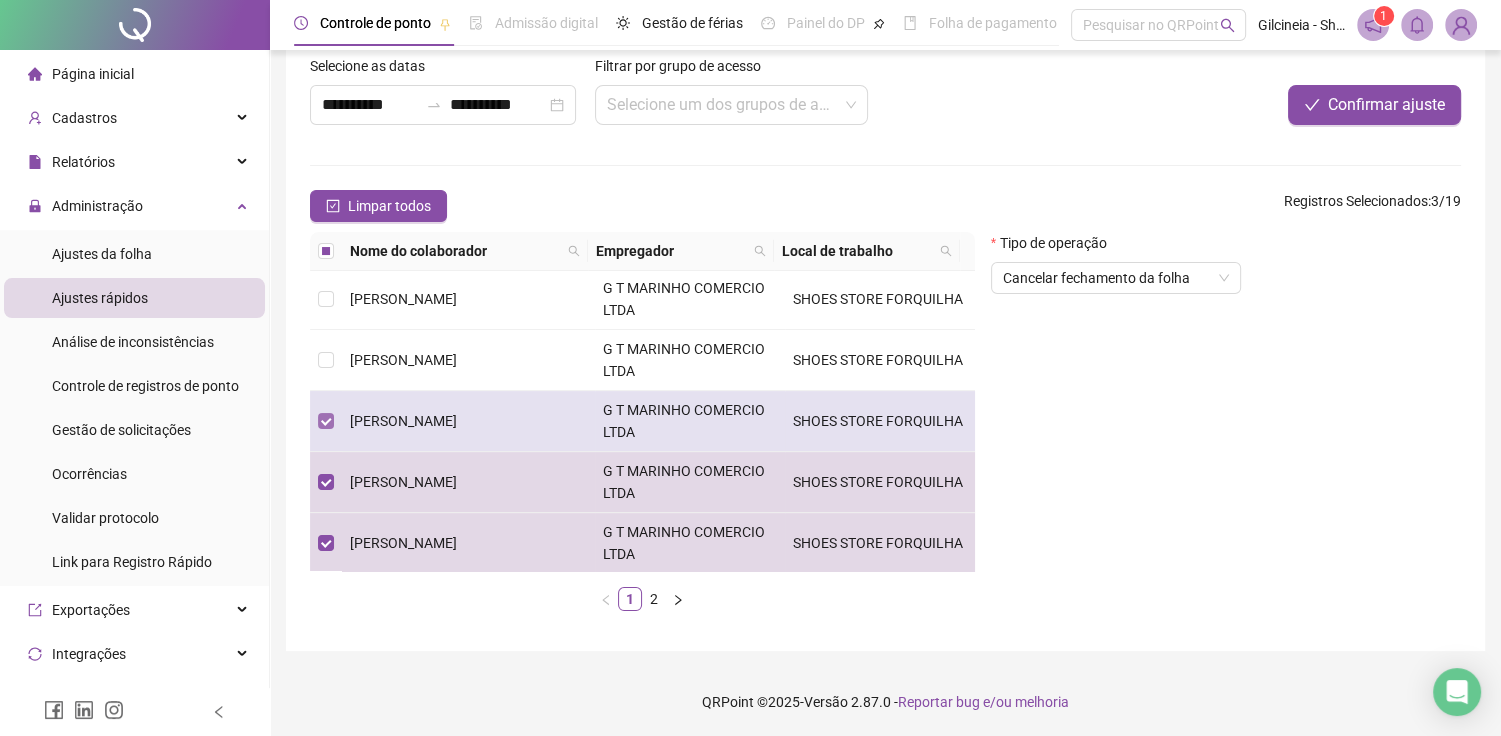 click at bounding box center [326, 421] 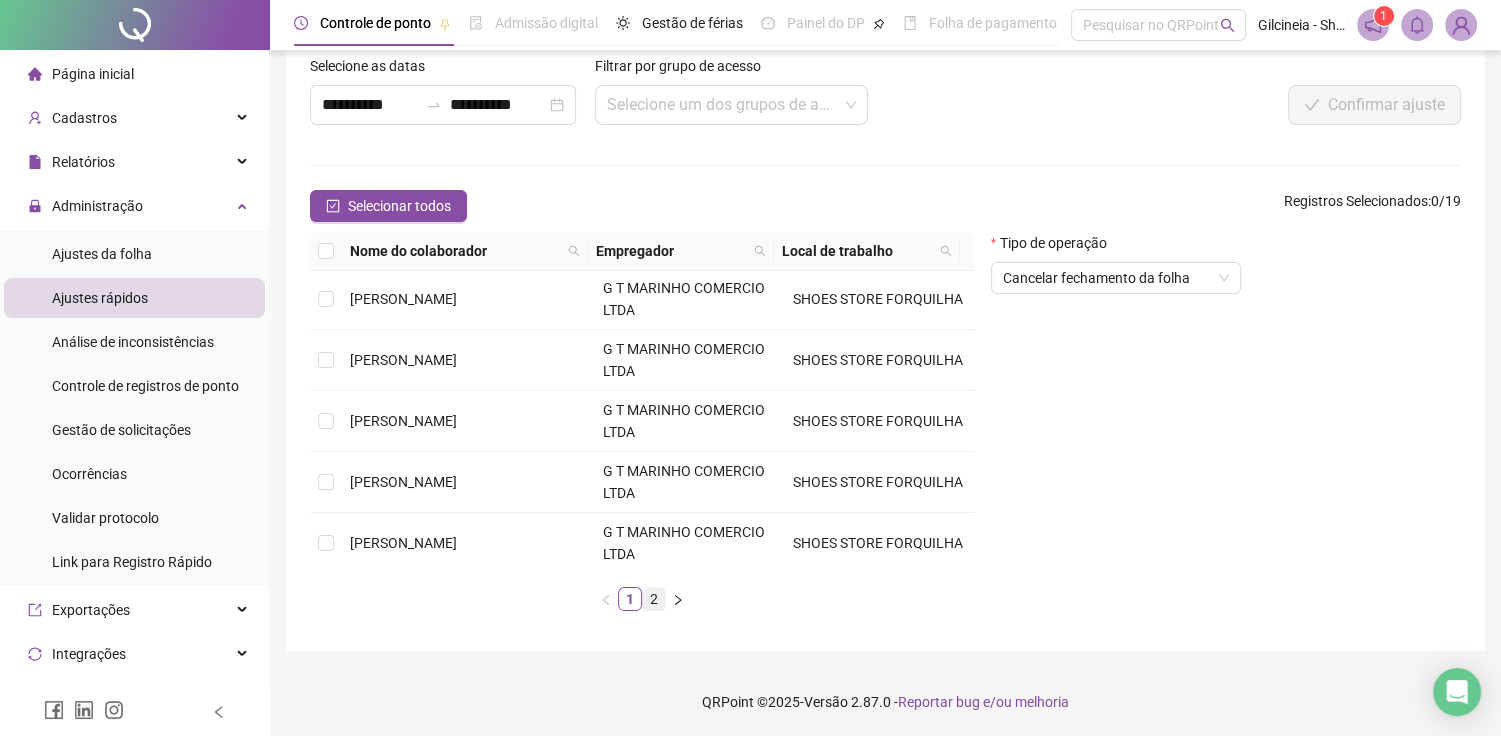 click on "2" at bounding box center (654, 599) 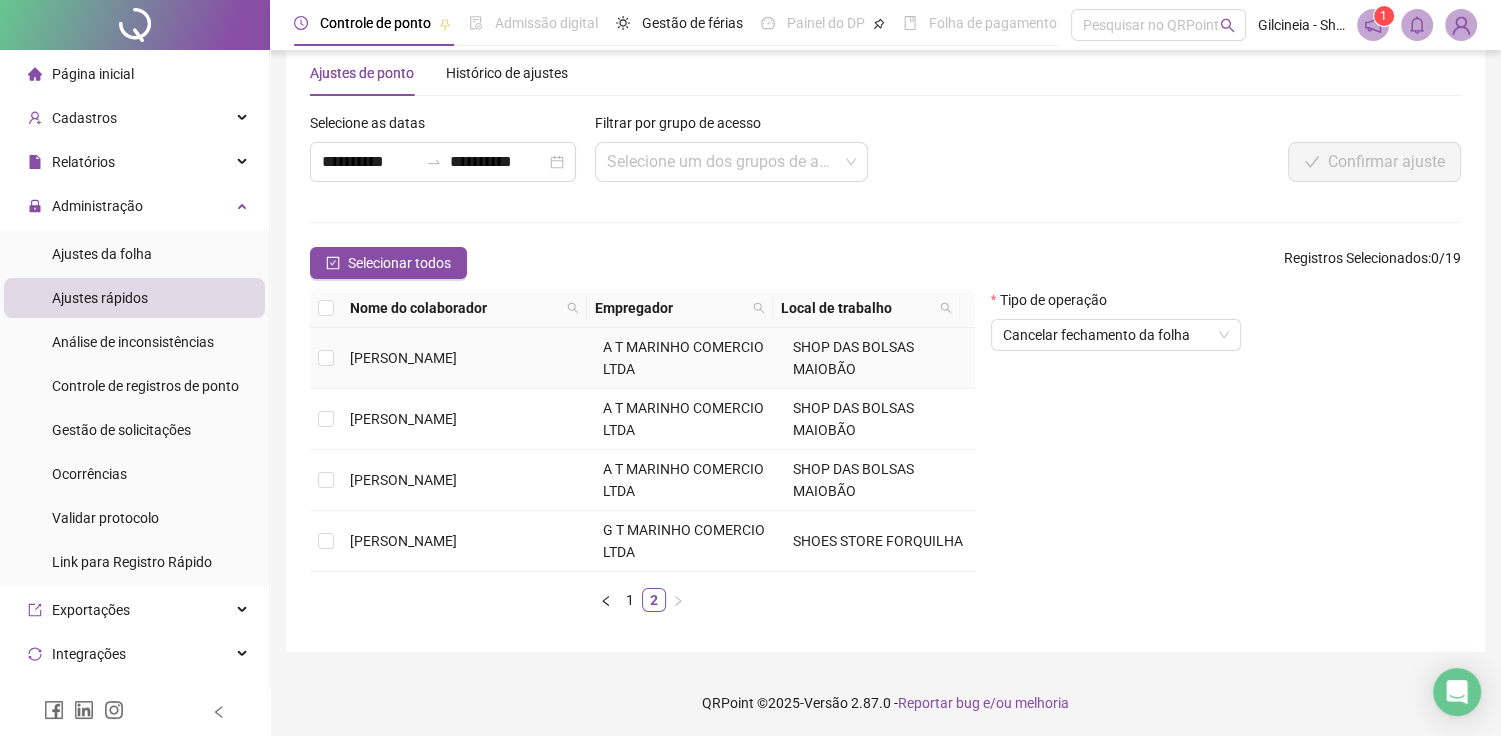 click at bounding box center [326, 358] 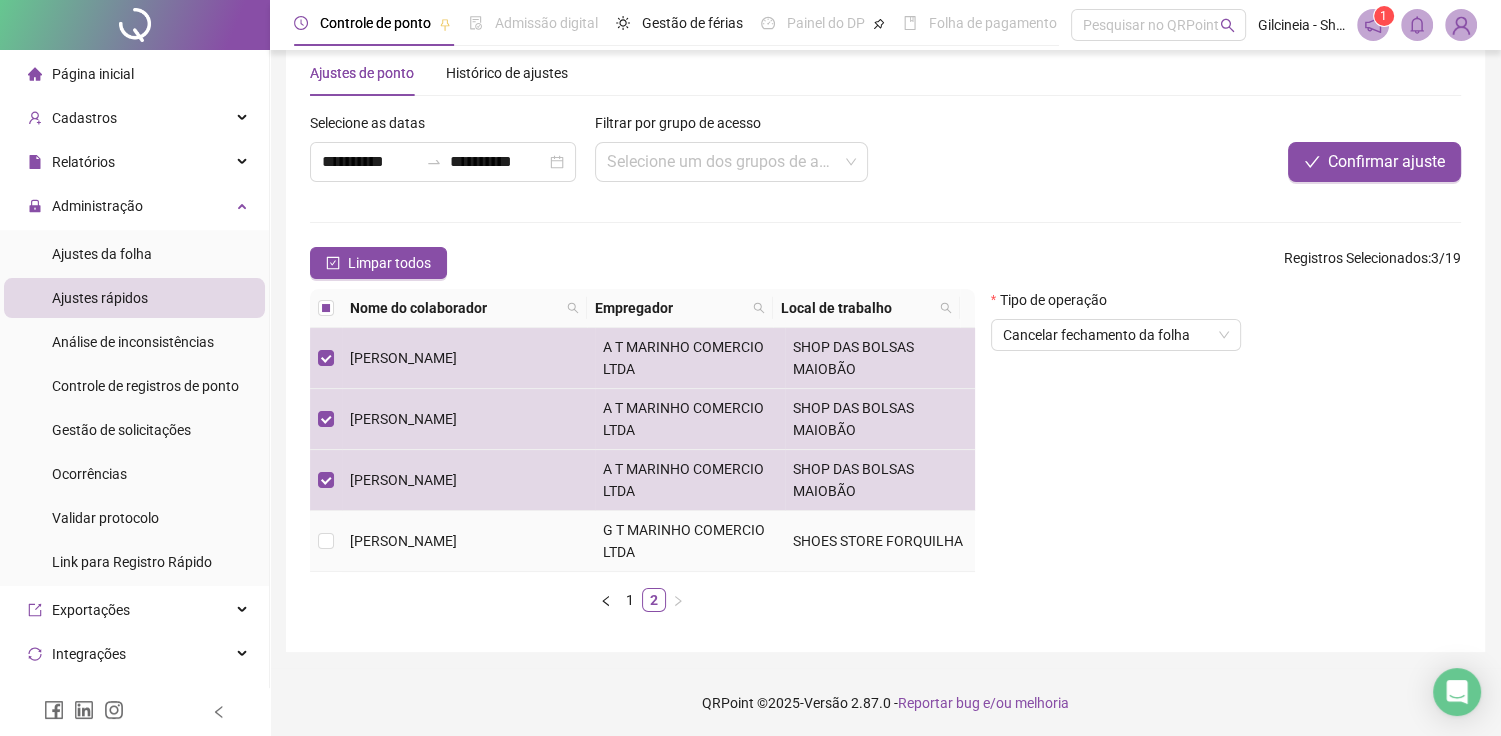 click at bounding box center (326, 541) 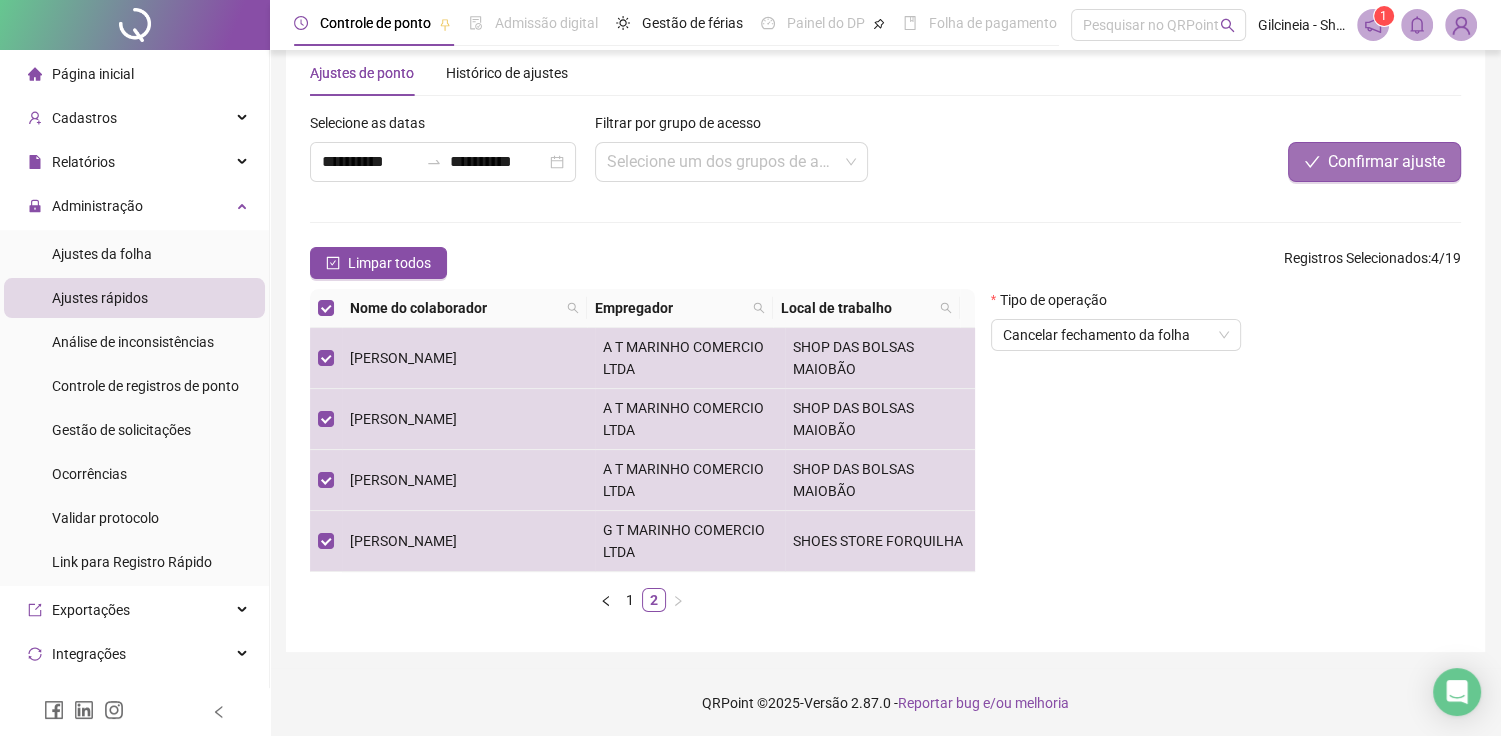 click on "Confirmar ajuste" at bounding box center [1386, 162] 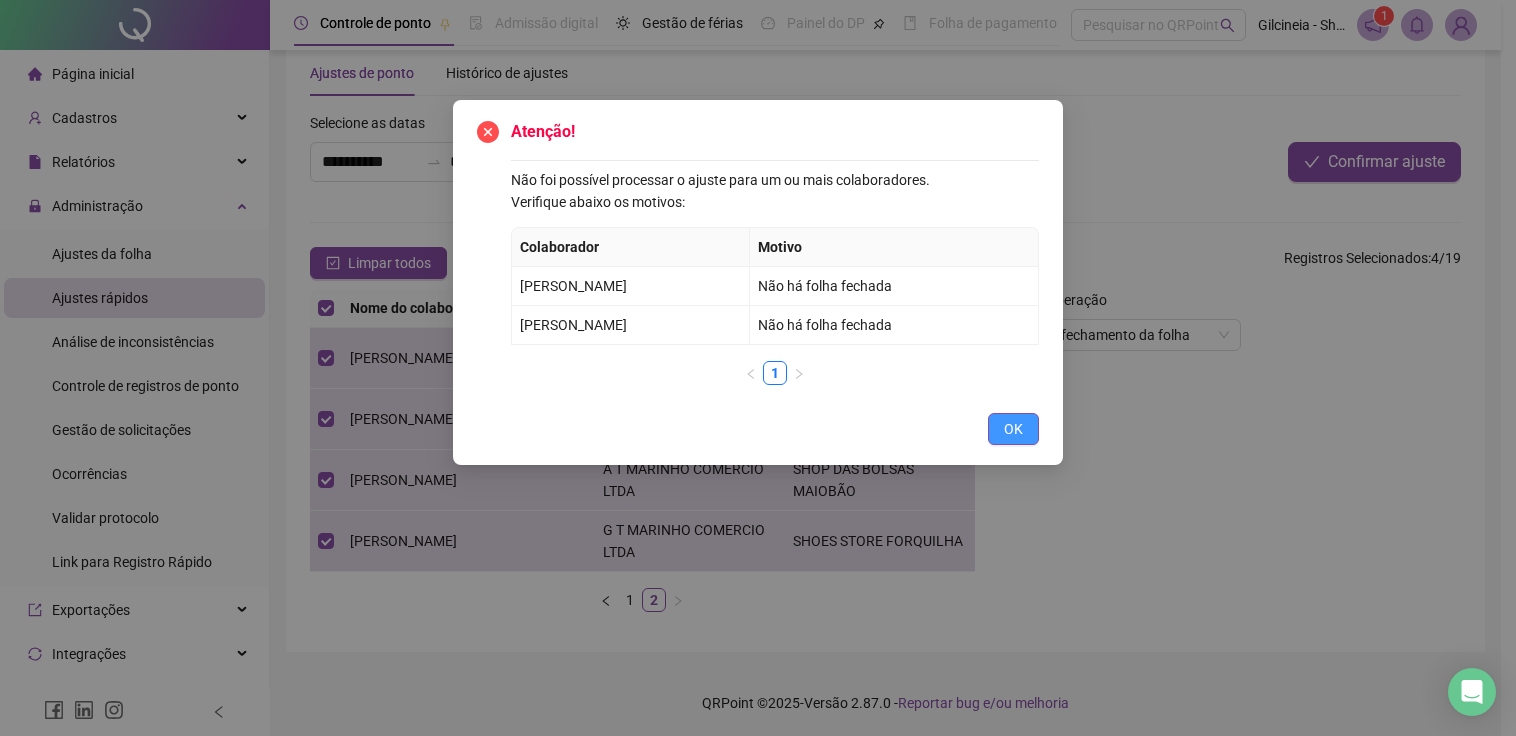 click on "OK" at bounding box center [1013, 429] 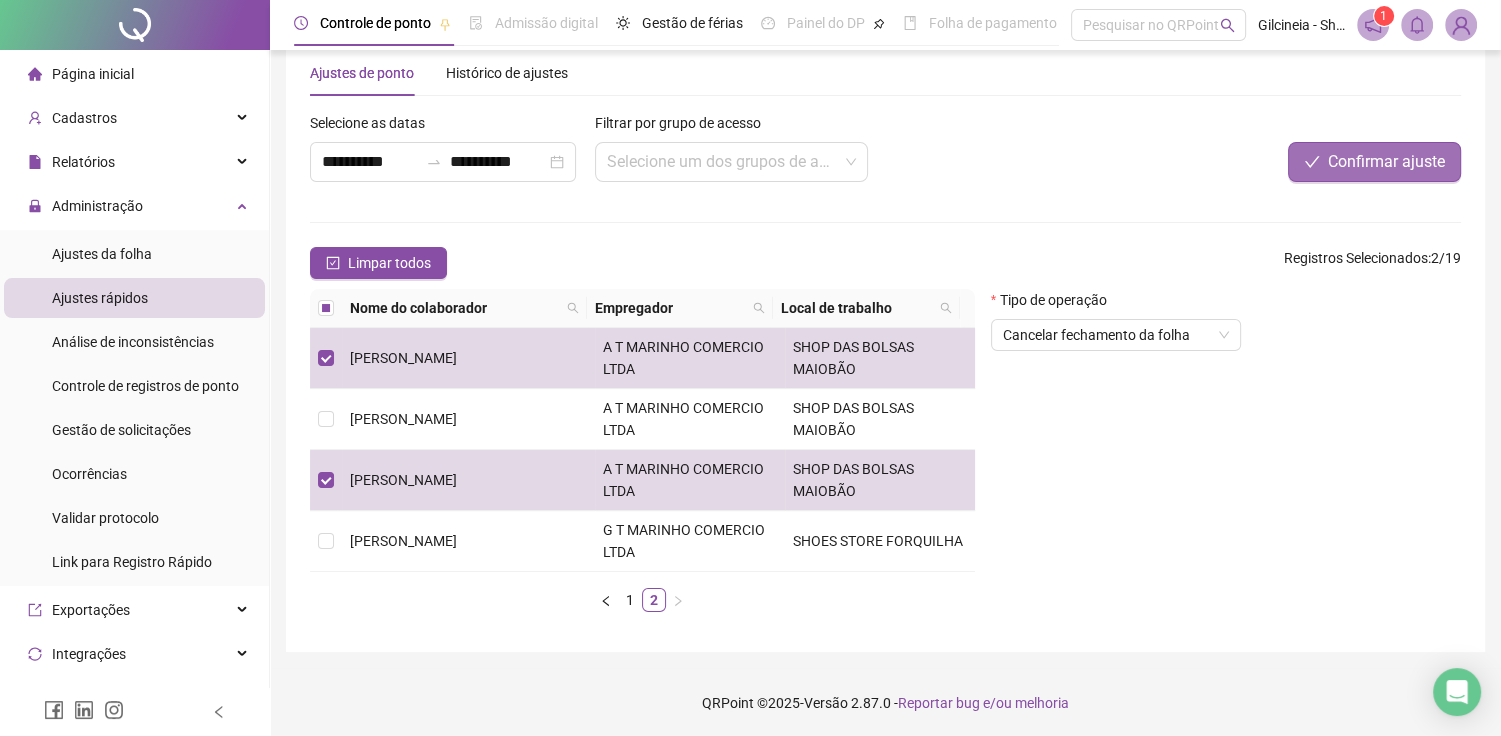 click on "Confirmar ajuste" at bounding box center [1386, 162] 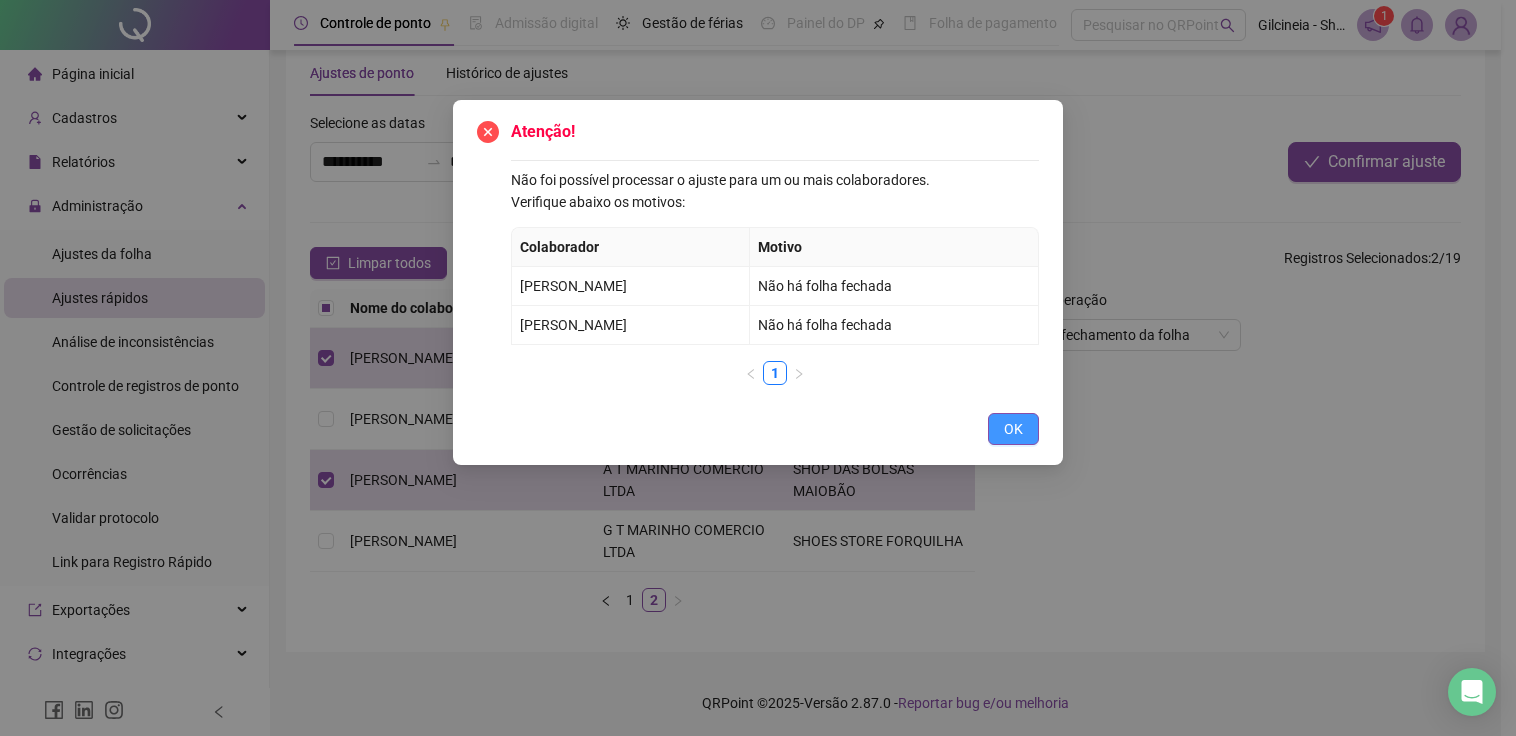 click on "OK" at bounding box center (1013, 429) 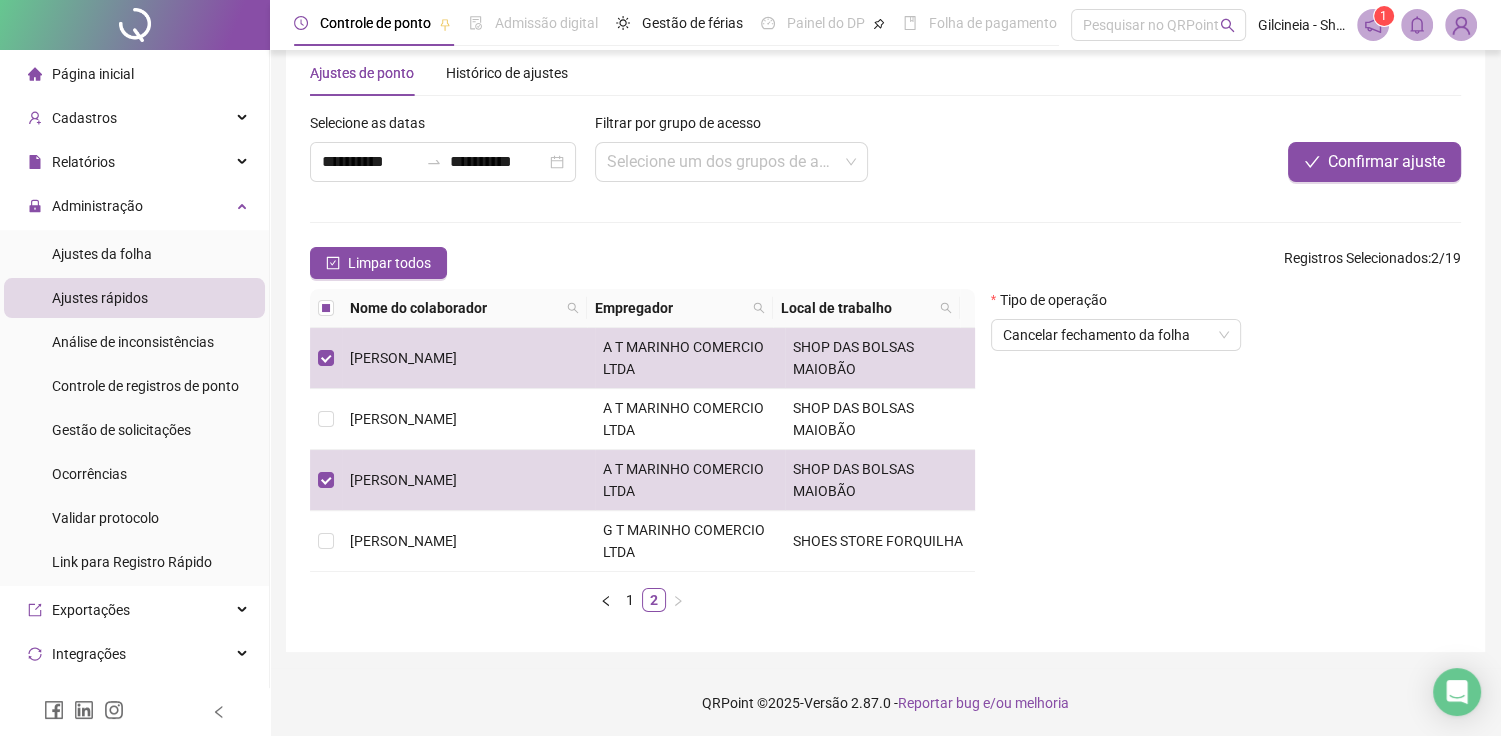 click on "Página inicial" at bounding box center [93, 74] 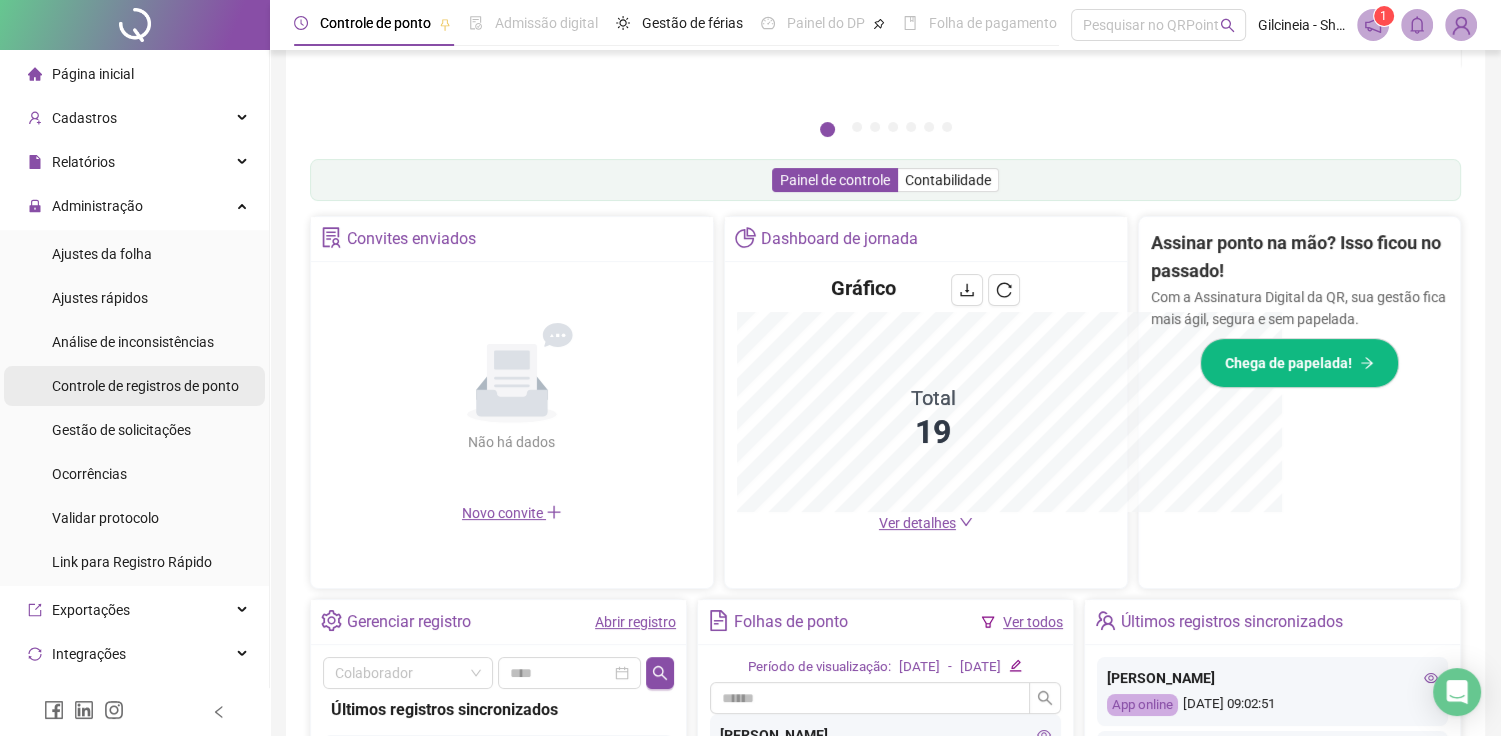 scroll, scrollTop: 295, scrollLeft: 0, axis: vertical 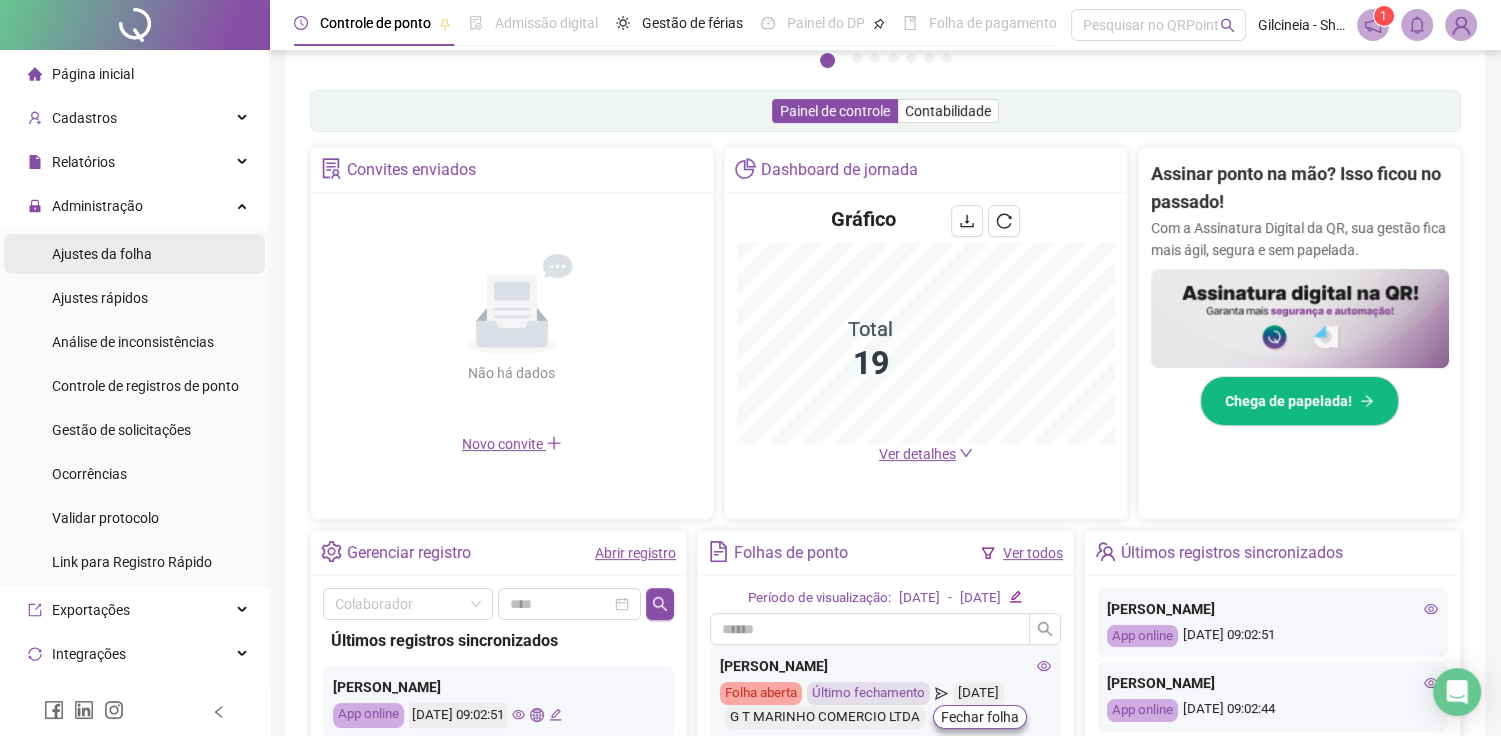 click on "Ajustes da folha" at bounding box center (102, 254) 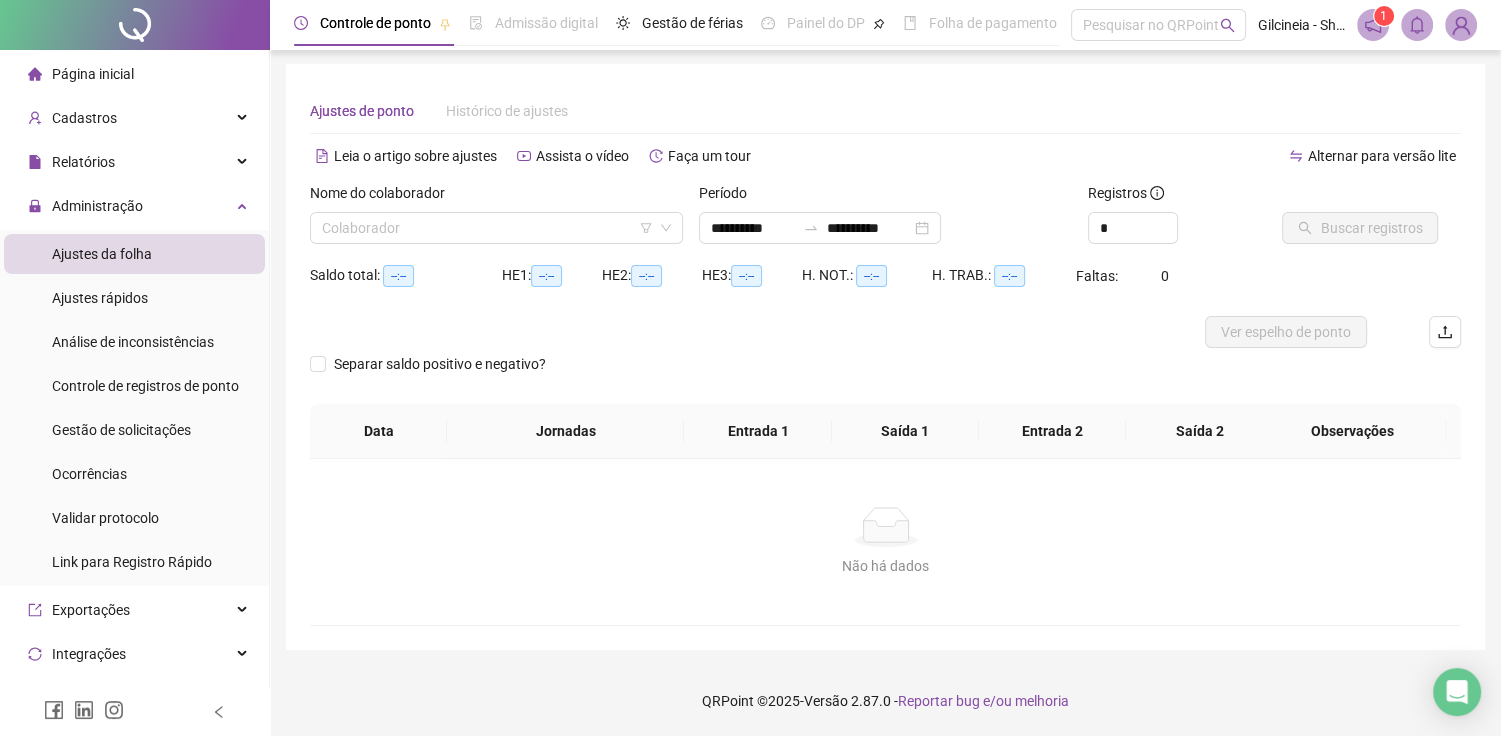 scroll, scrollTop: 1, scrollLeft: 0, axis: vertical 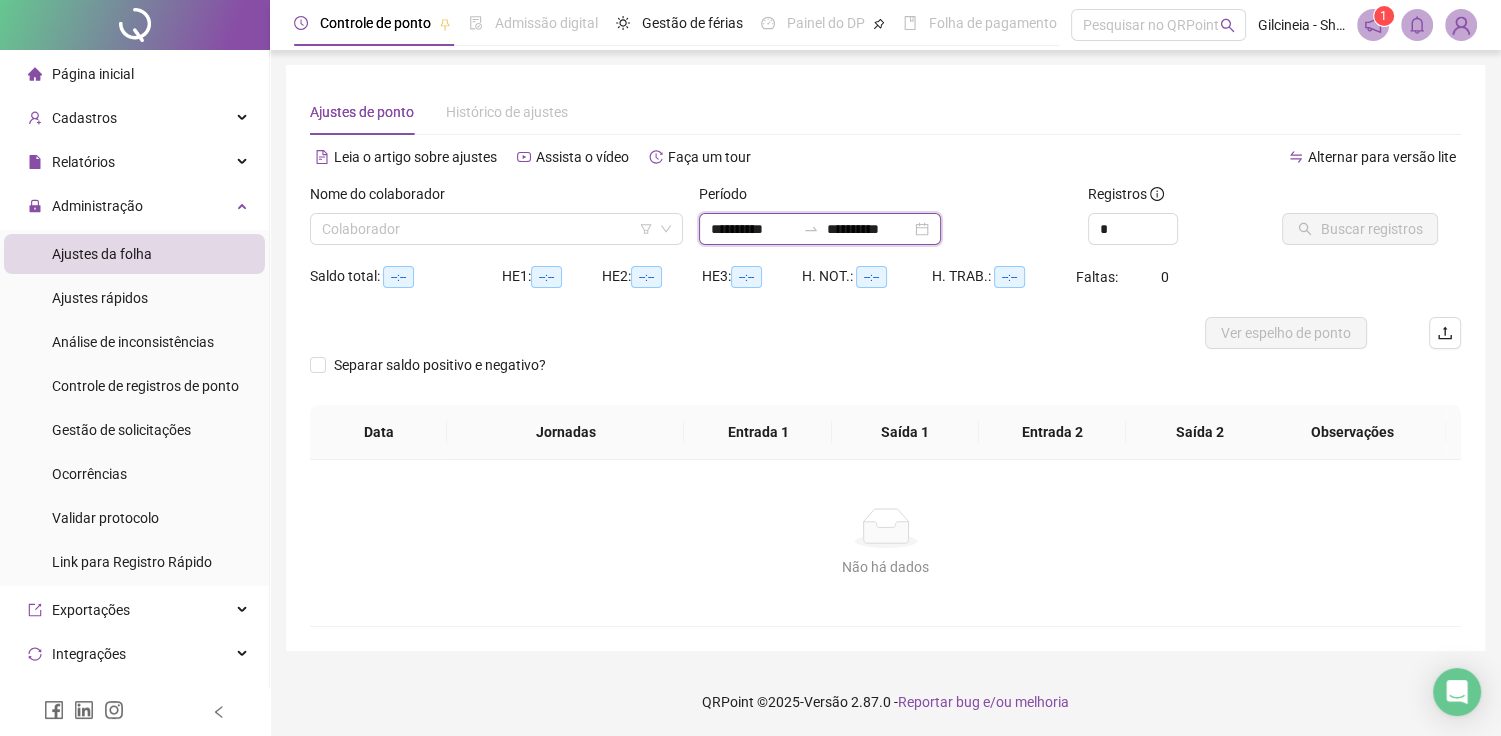 click on "**********" at bounding box center (753, 229) 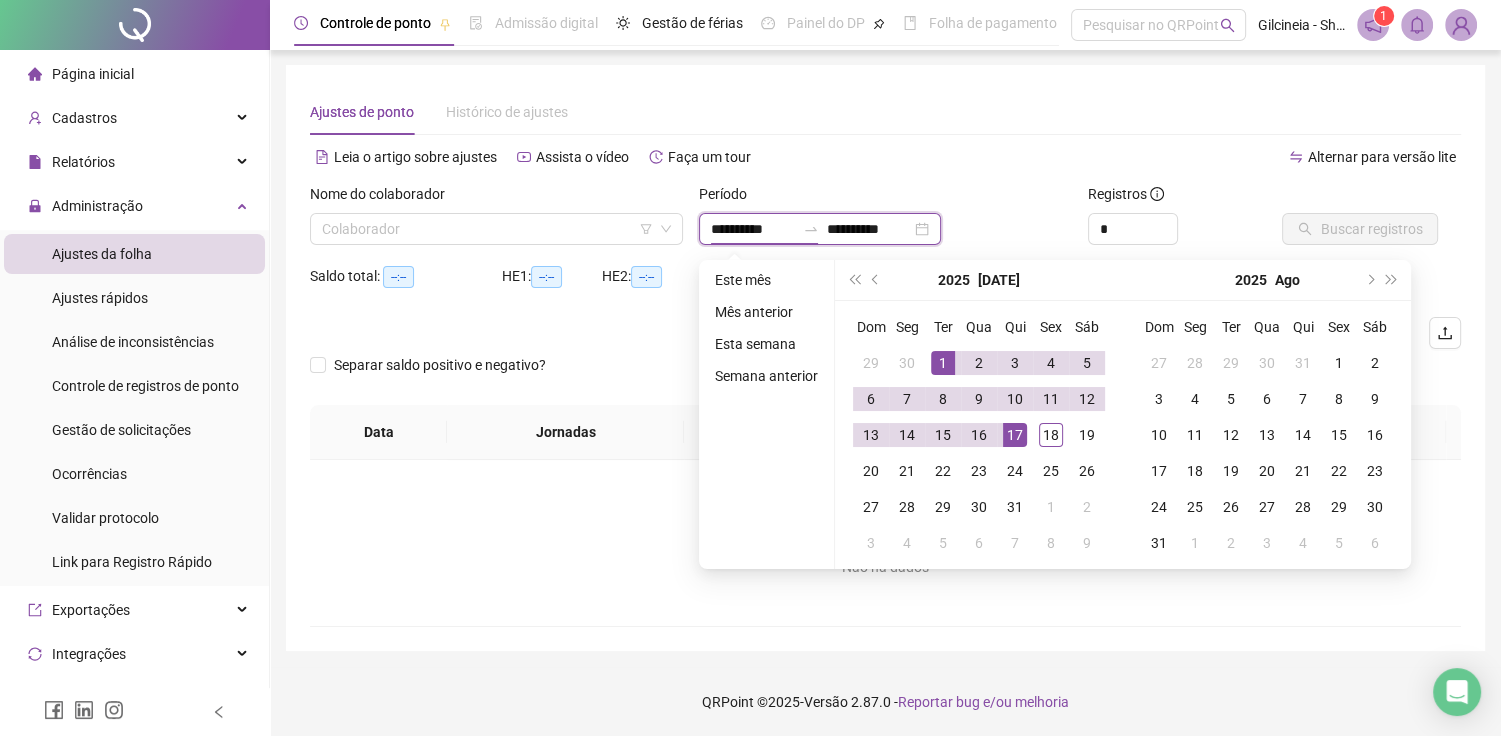 type on "**********" 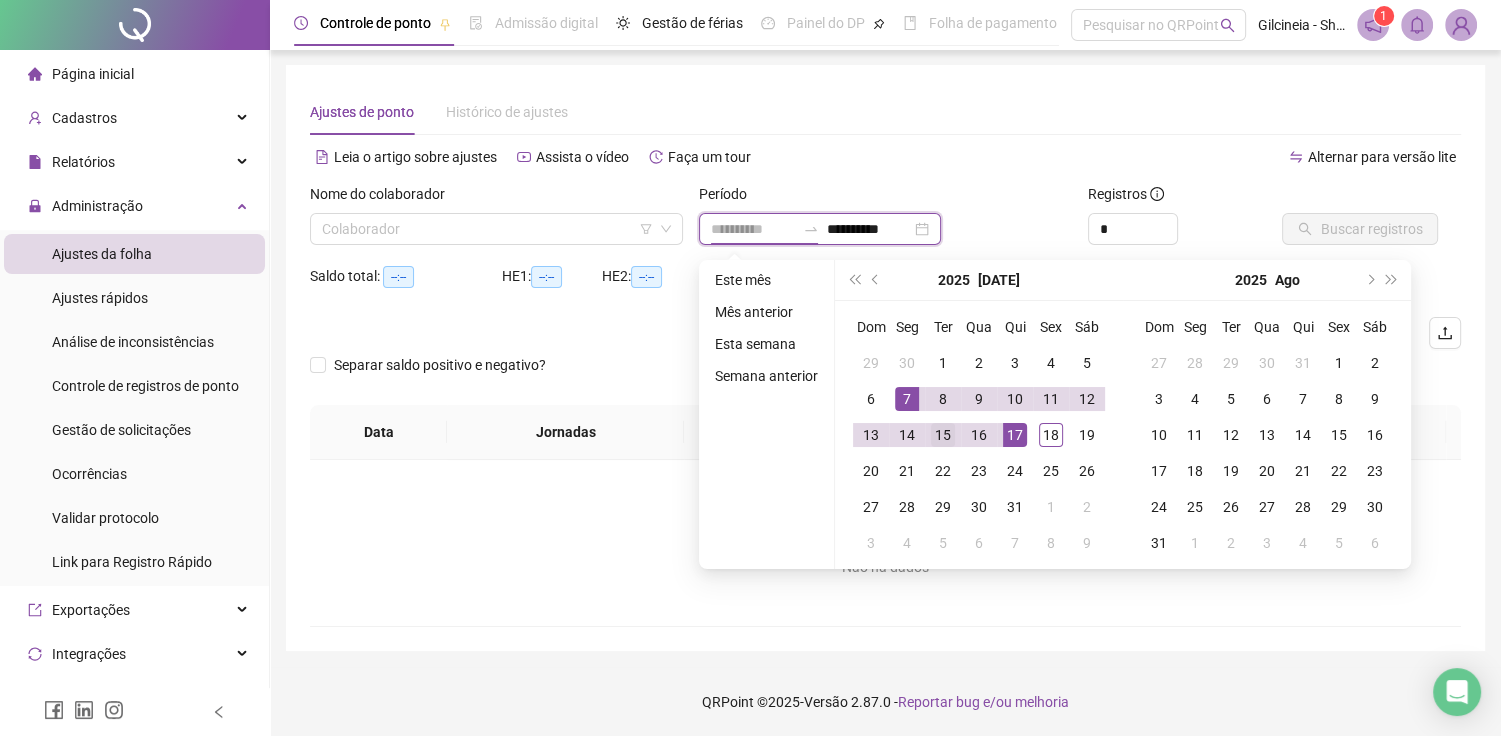 type on "**********" 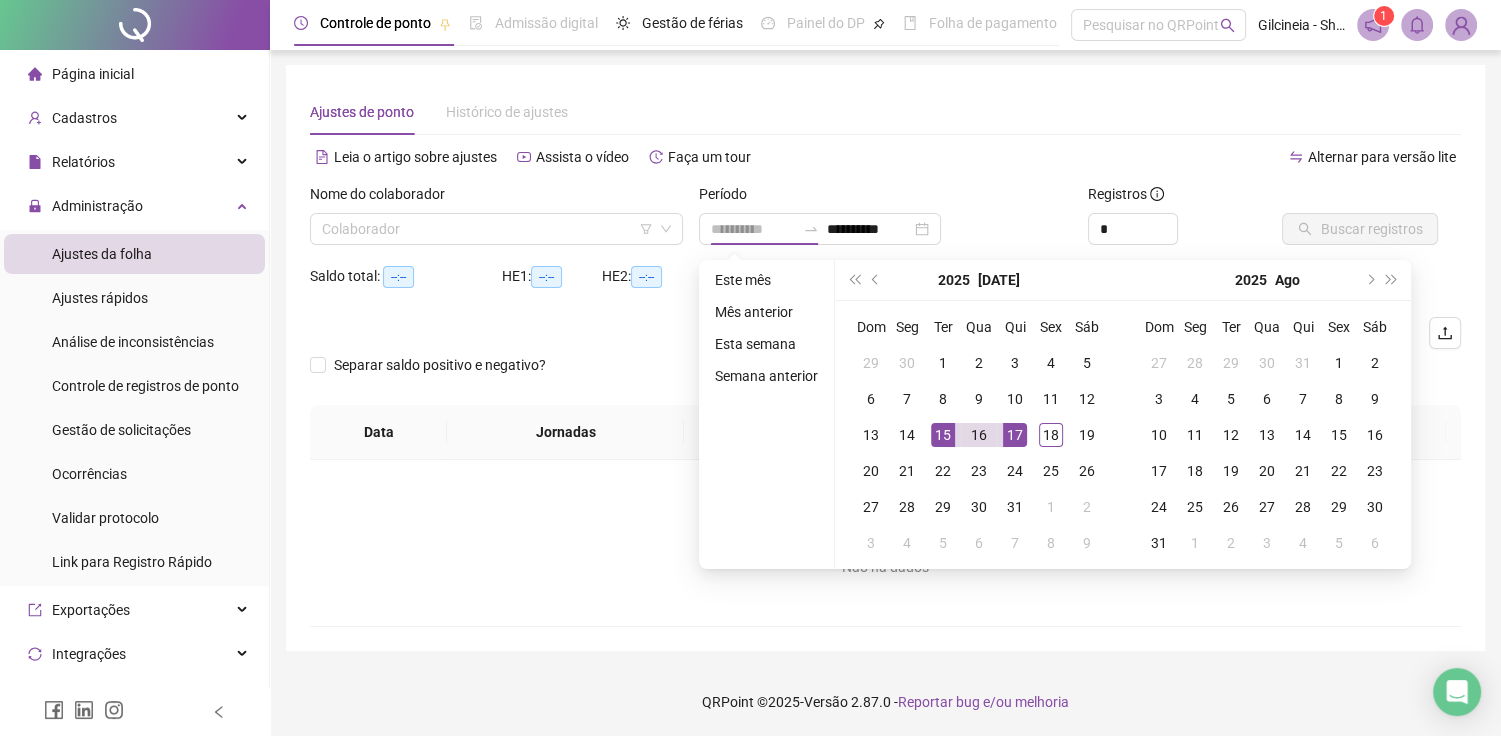 click on "15" at bounding box center (943, 435) 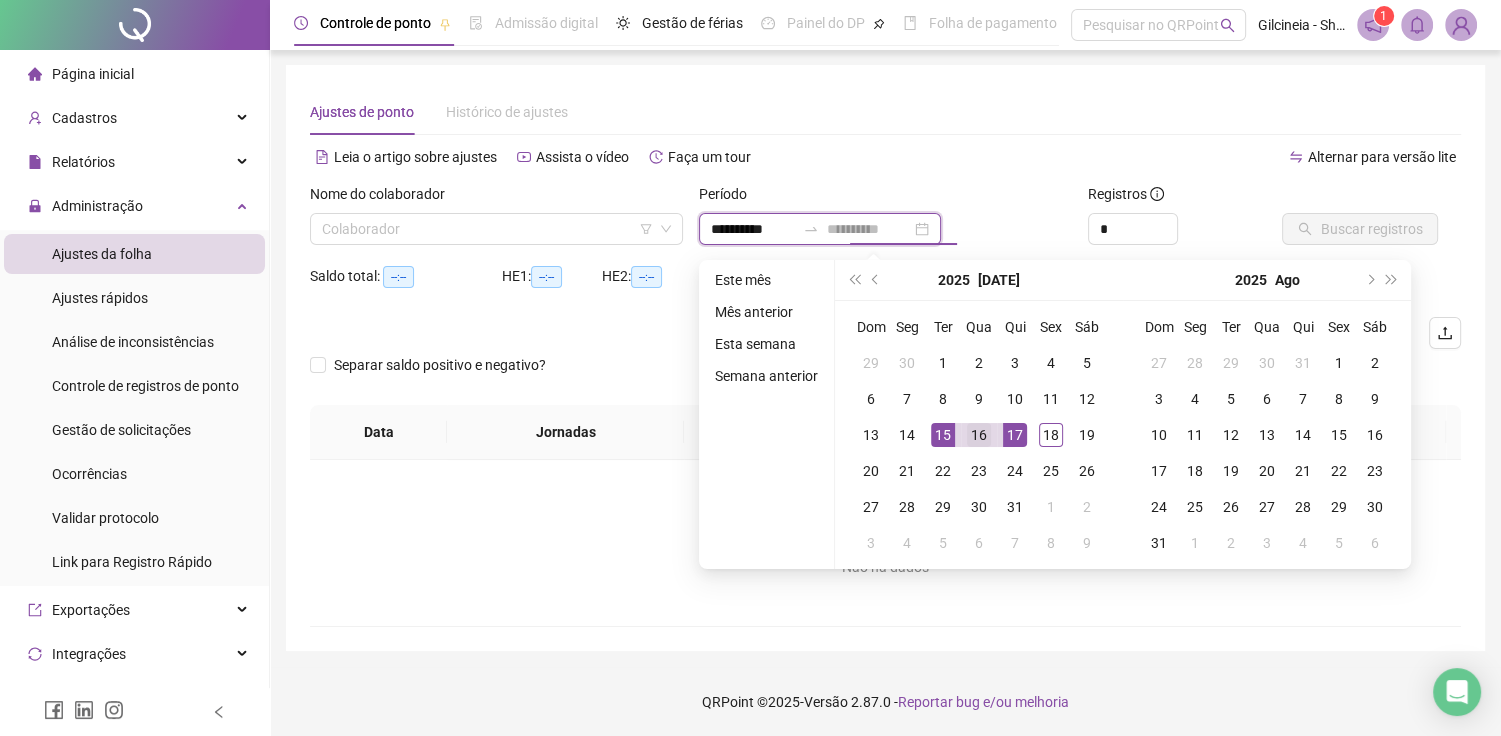 type on "**********" 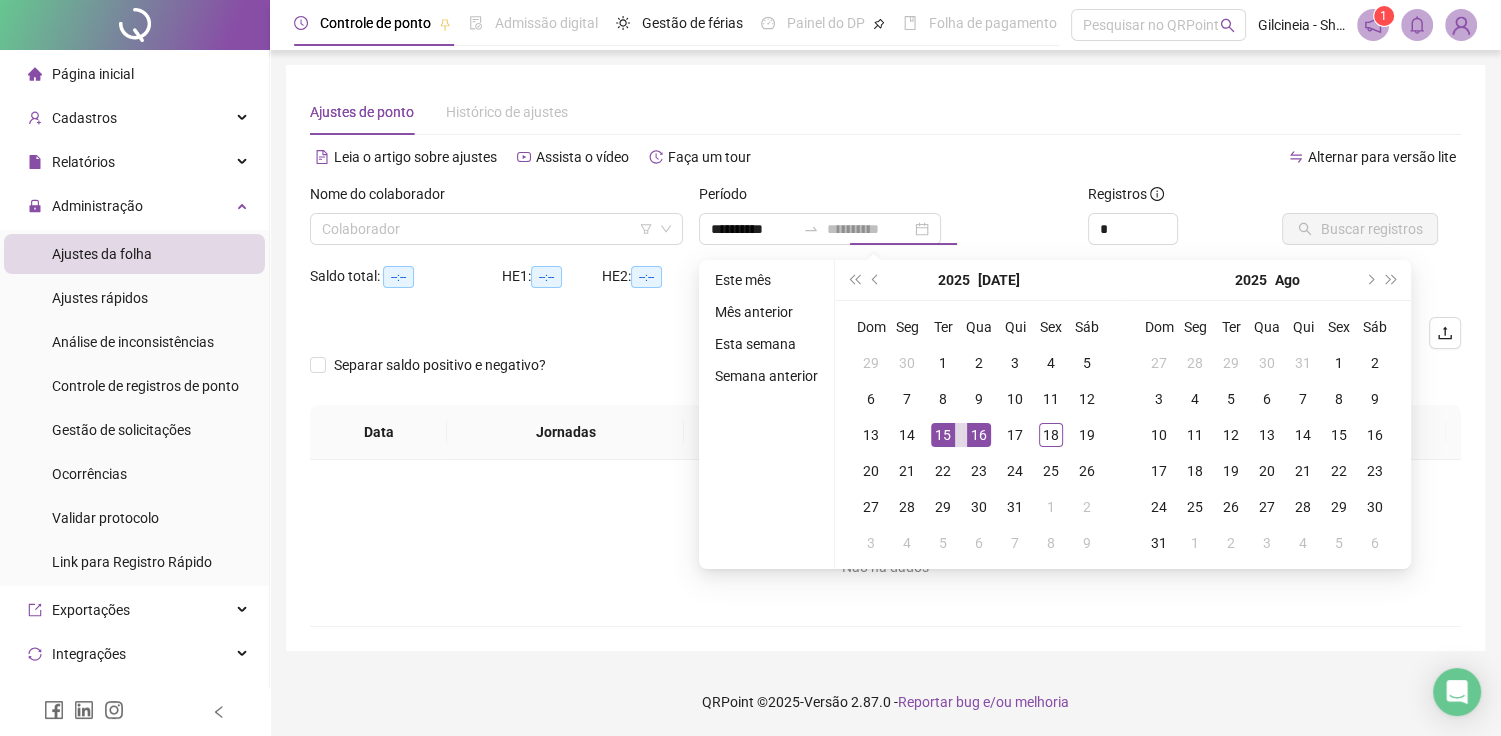drag, startPoint x: 977, startPoint y: 423, endPoint x: 1036, endPoint y: 439, distance: 61.13101 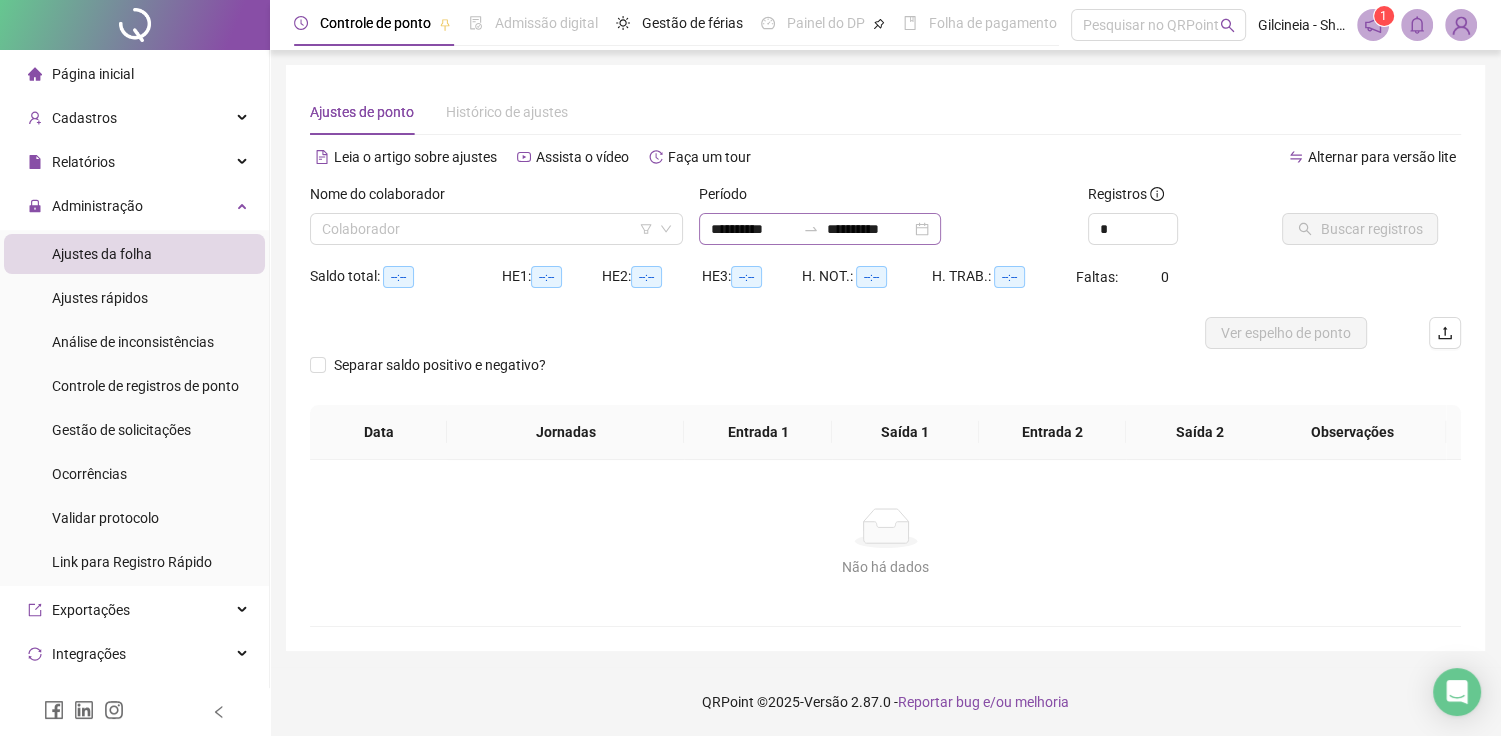click 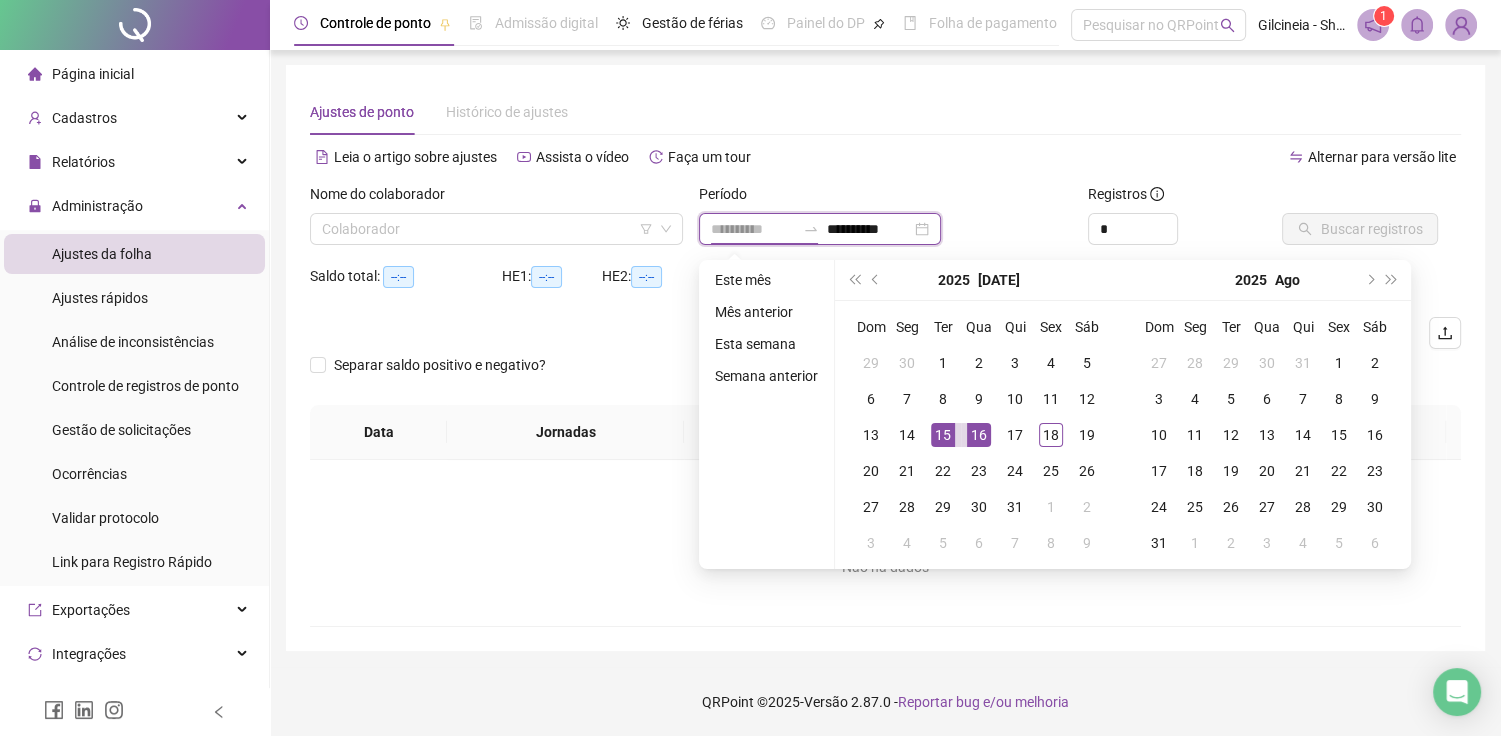 type on "**********" 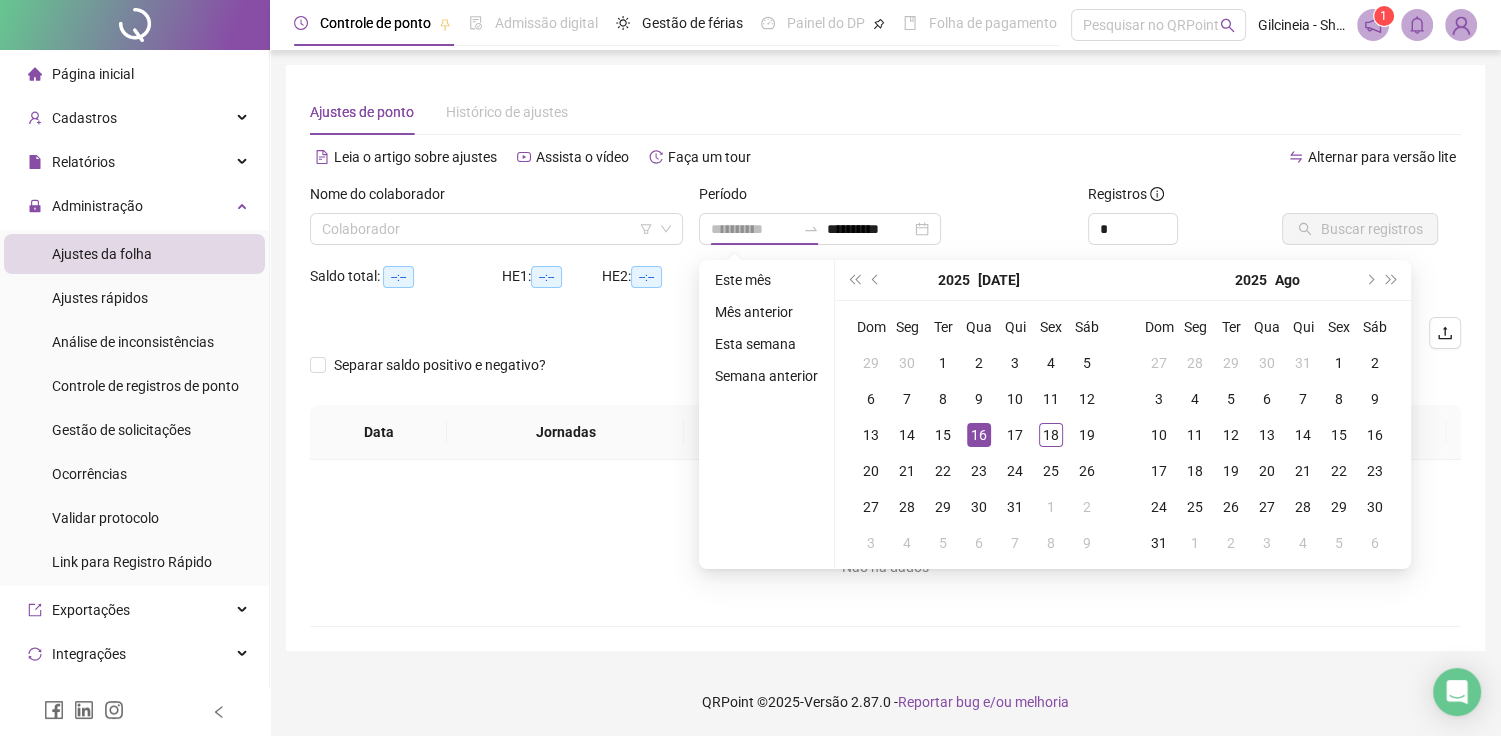 click on "16" at bounding box center [979, 435] 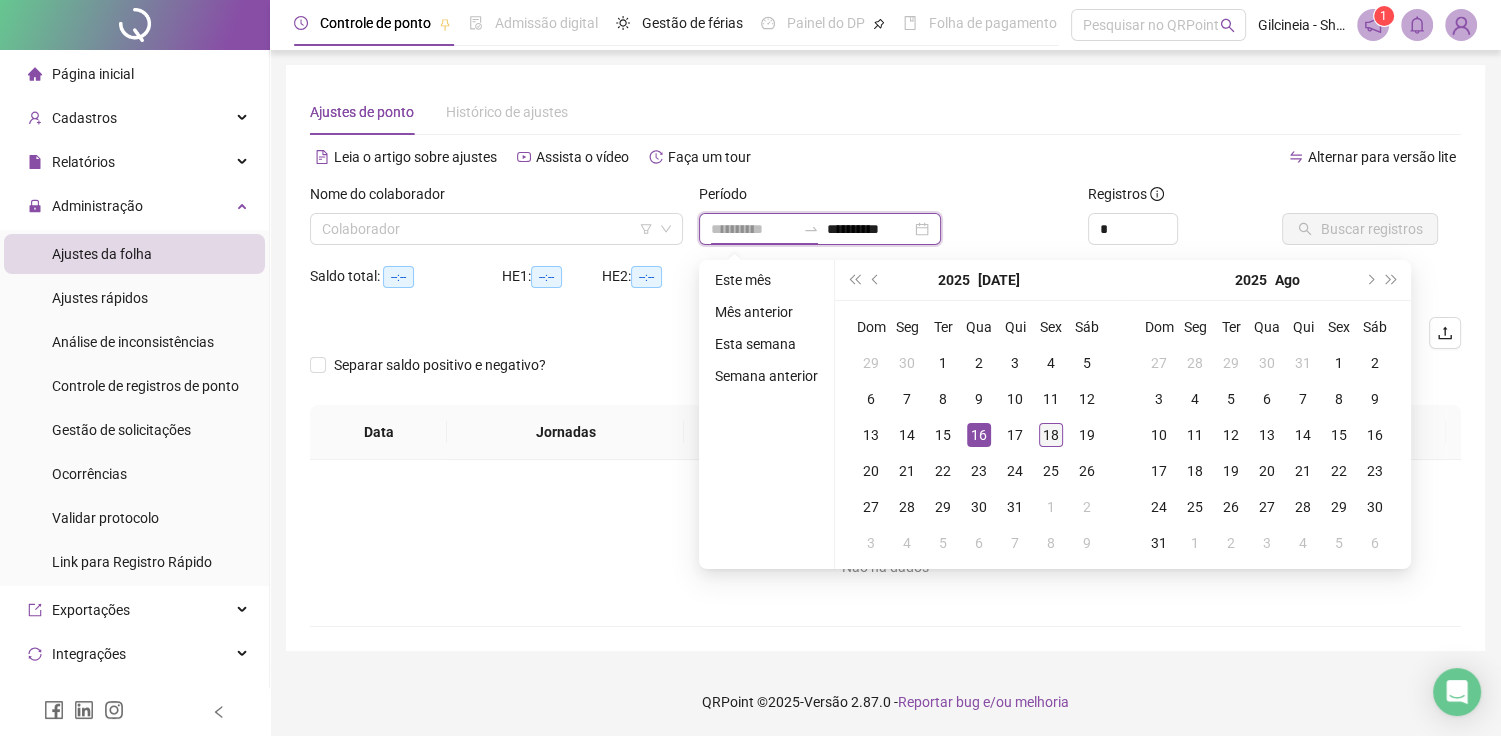 type on "**********" 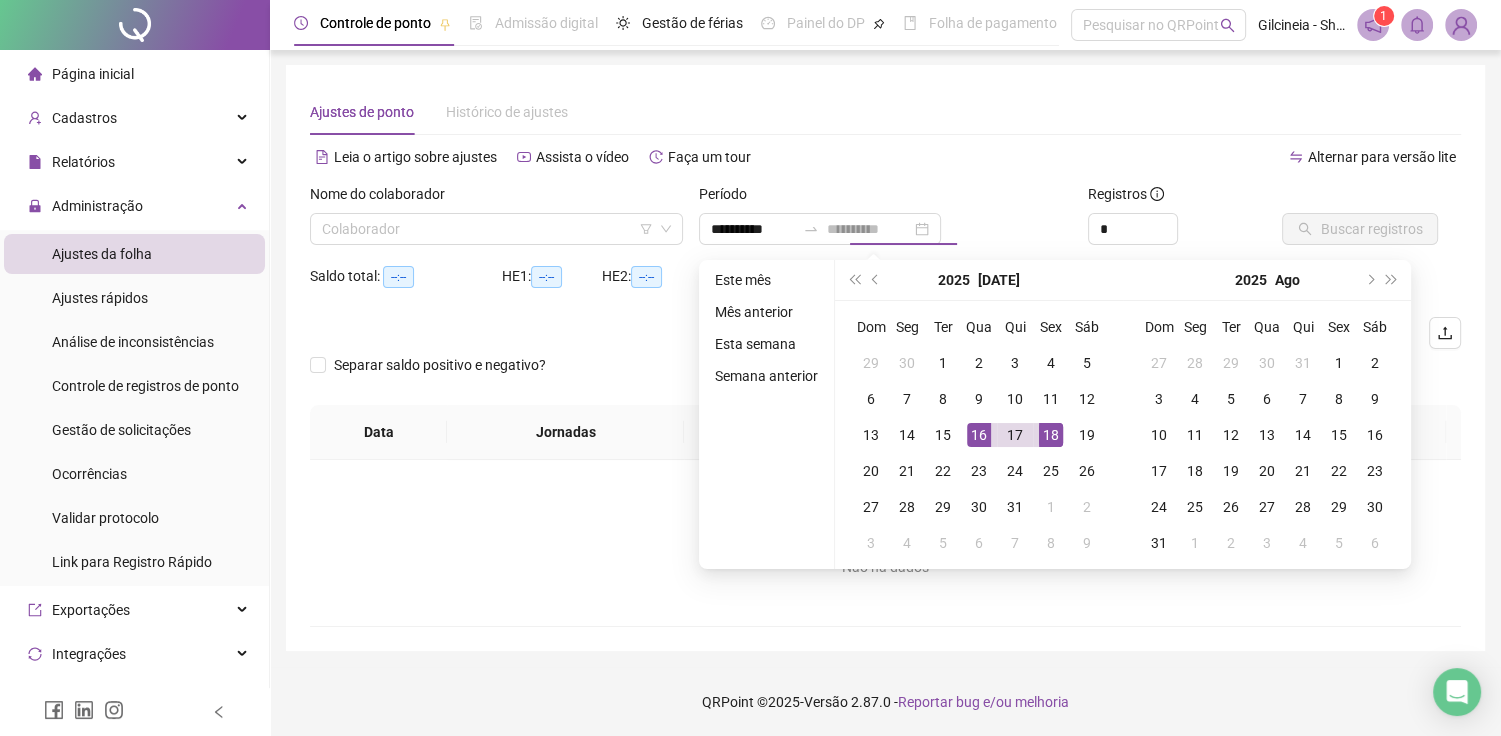 click on "18" at bounding box center [1051, 435] 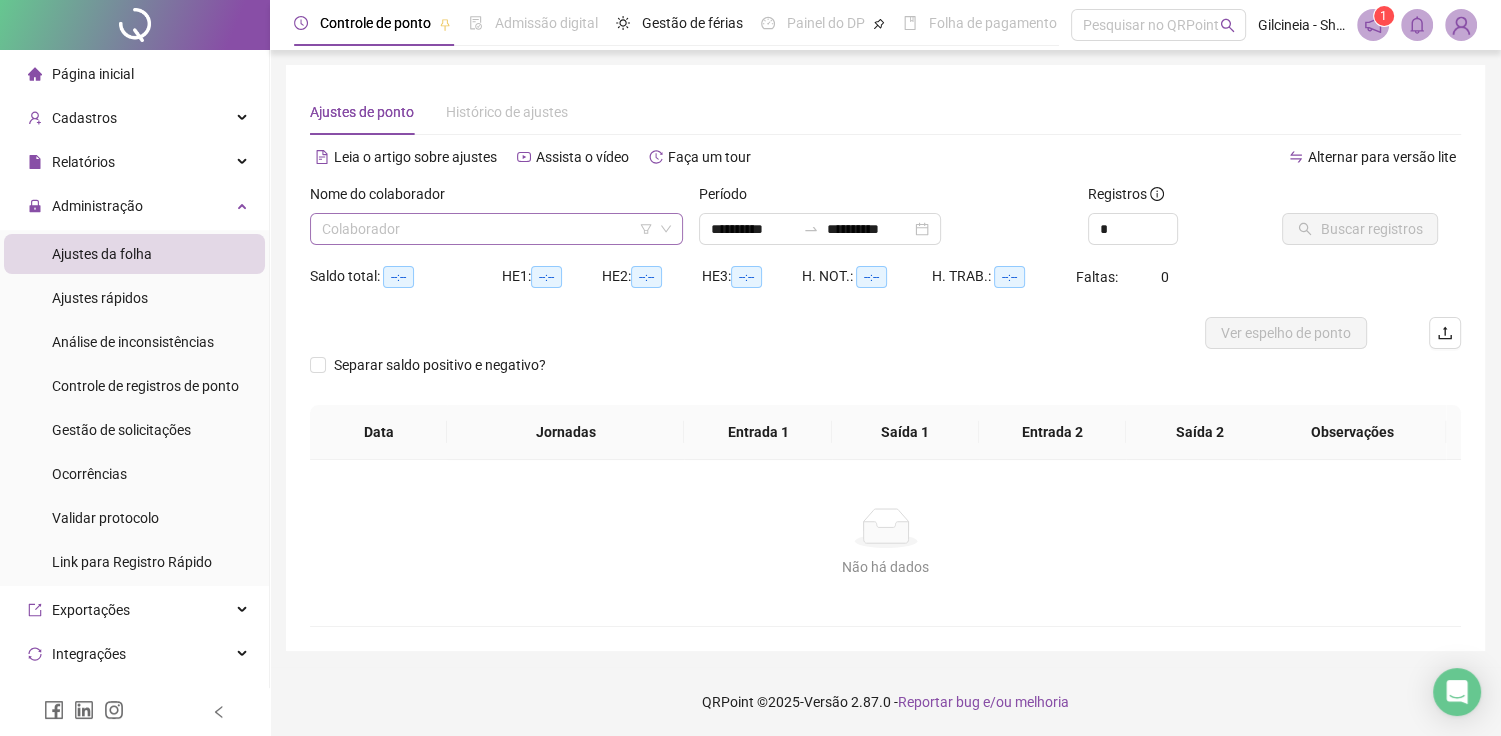 click at bounding box center [490, 229] 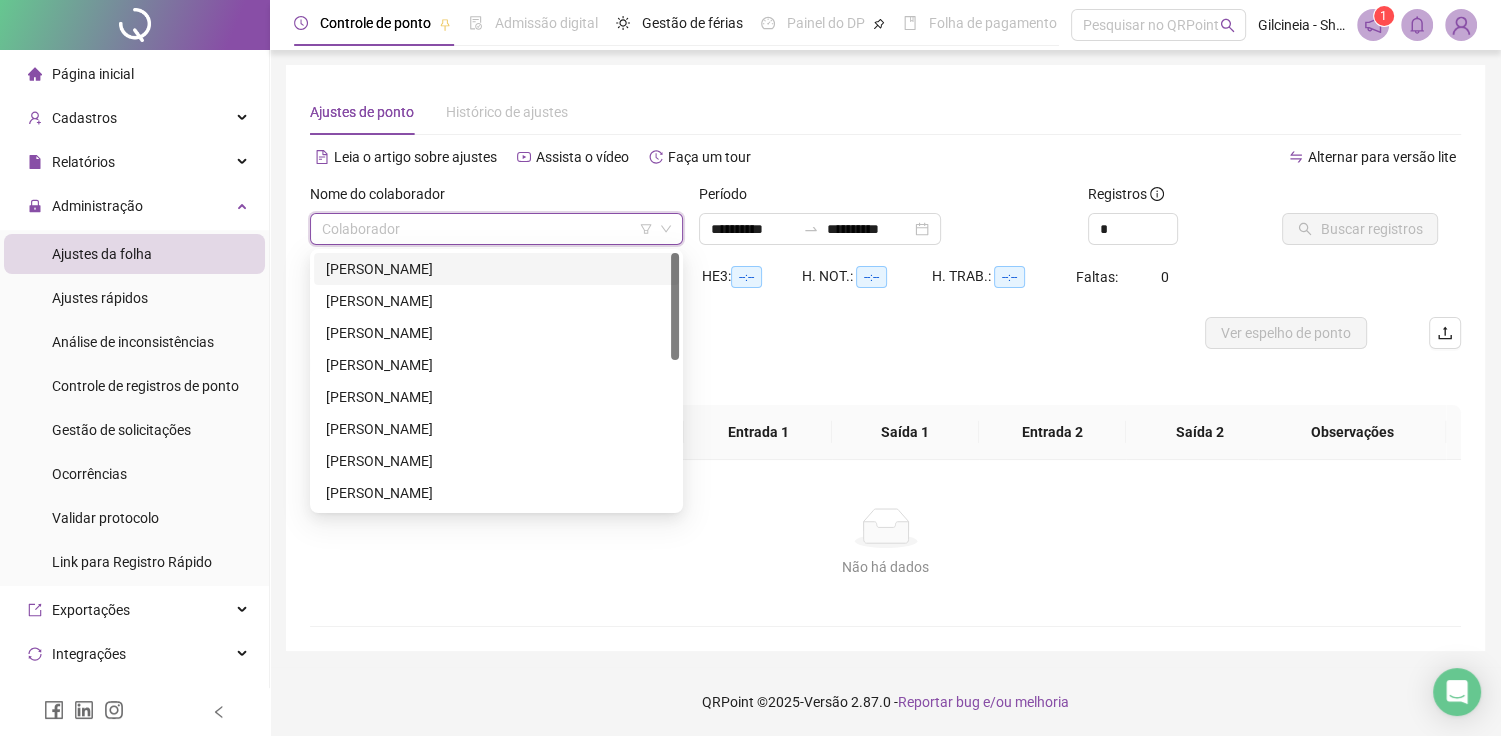 drag, startPoint x: 456, startPoint y: 269, endPoint x: 503, endPoint y: 261, distance: 47.67599 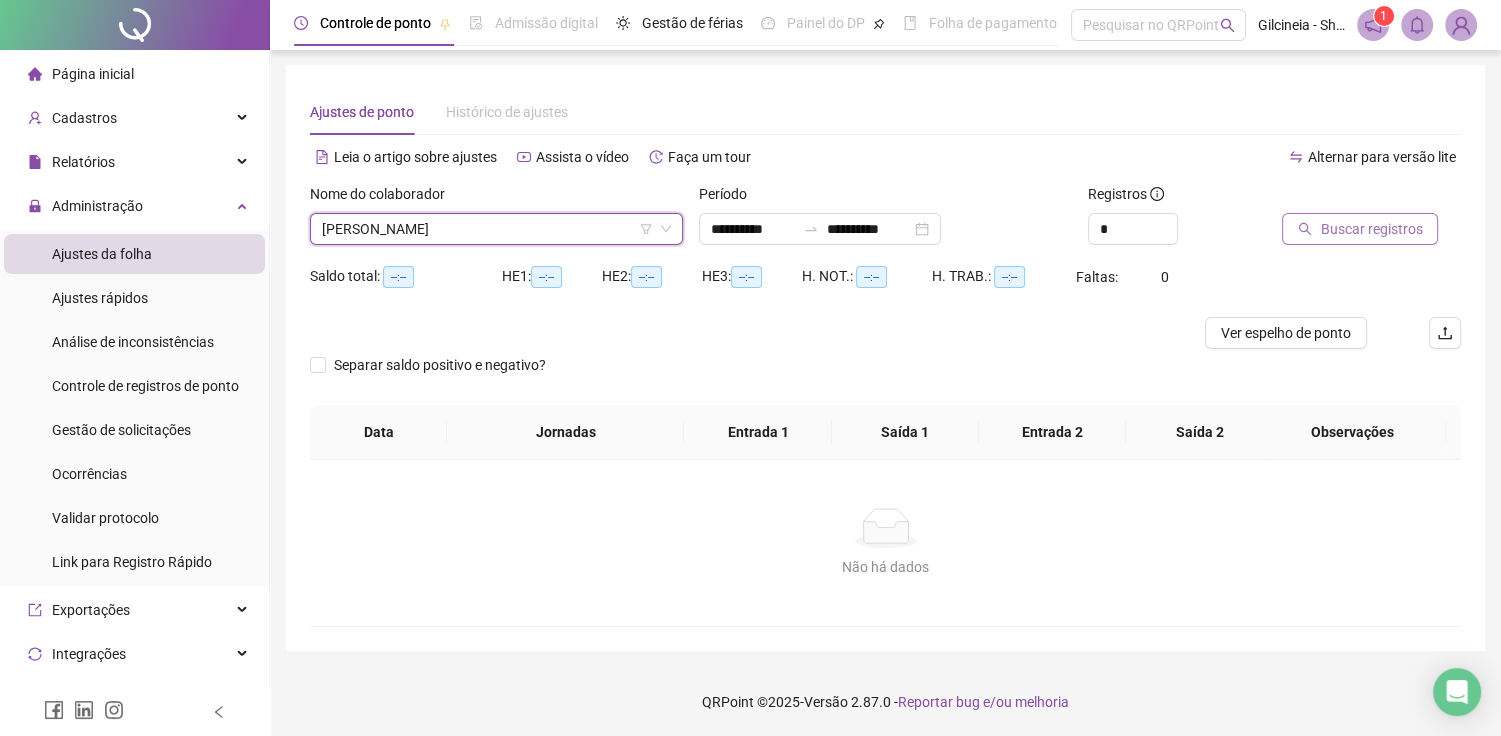 click on "Buscar registros" at bounding box center [1371, 229] 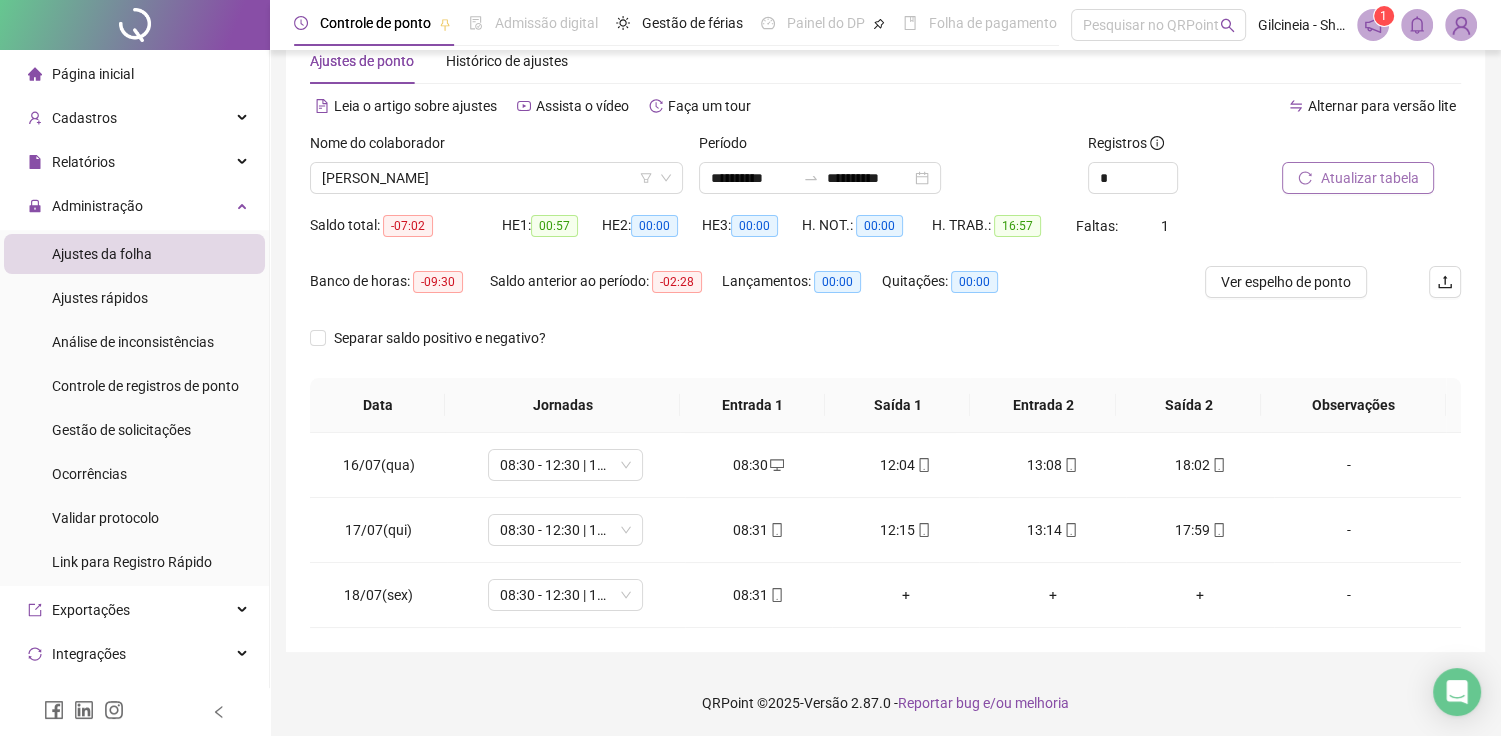 scroll, scrollTop: 53, scrollLeft: 0, axis: vertical 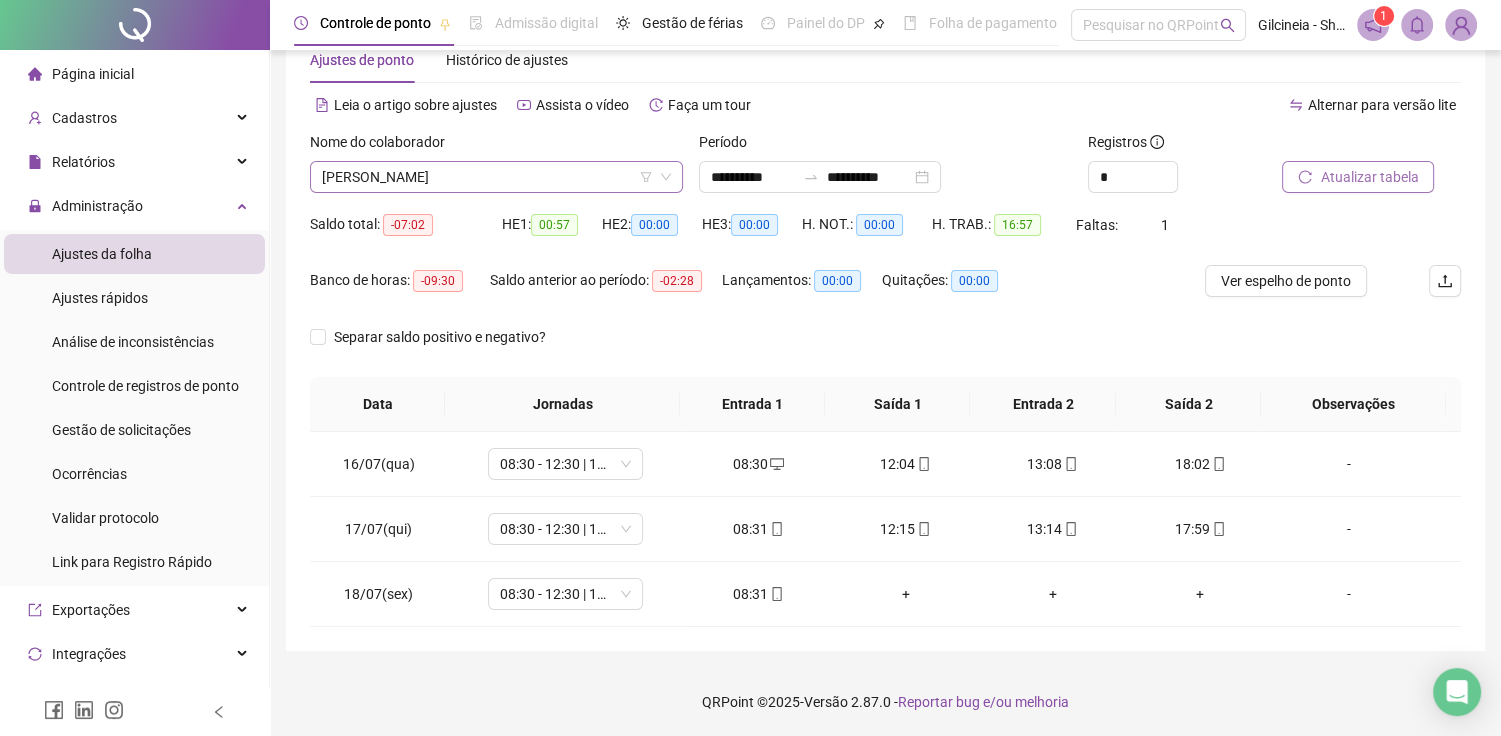 click on "[PERSON_NAME]" at bounding box center [496, 177] 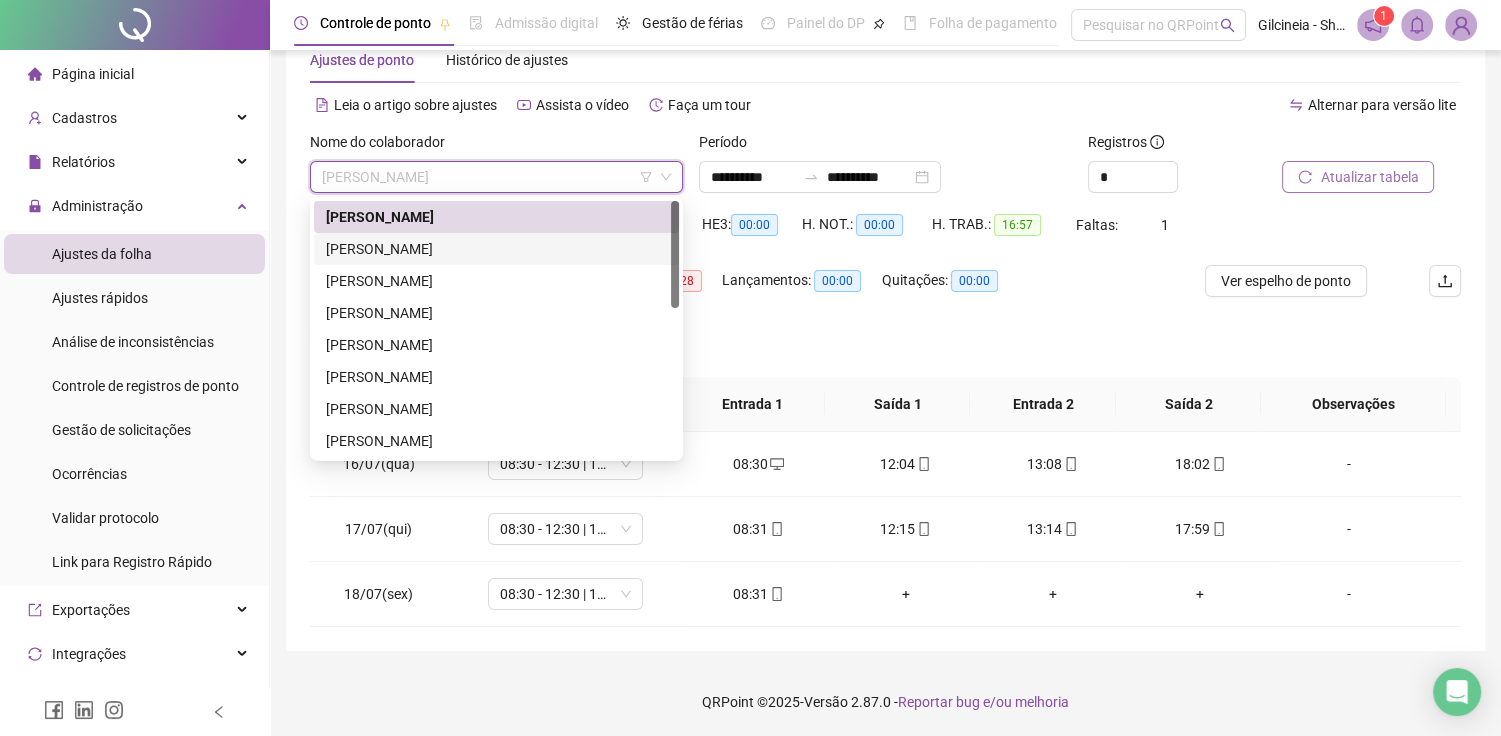click on "[PERSON_NAME]" at bounding box center [496, 249] 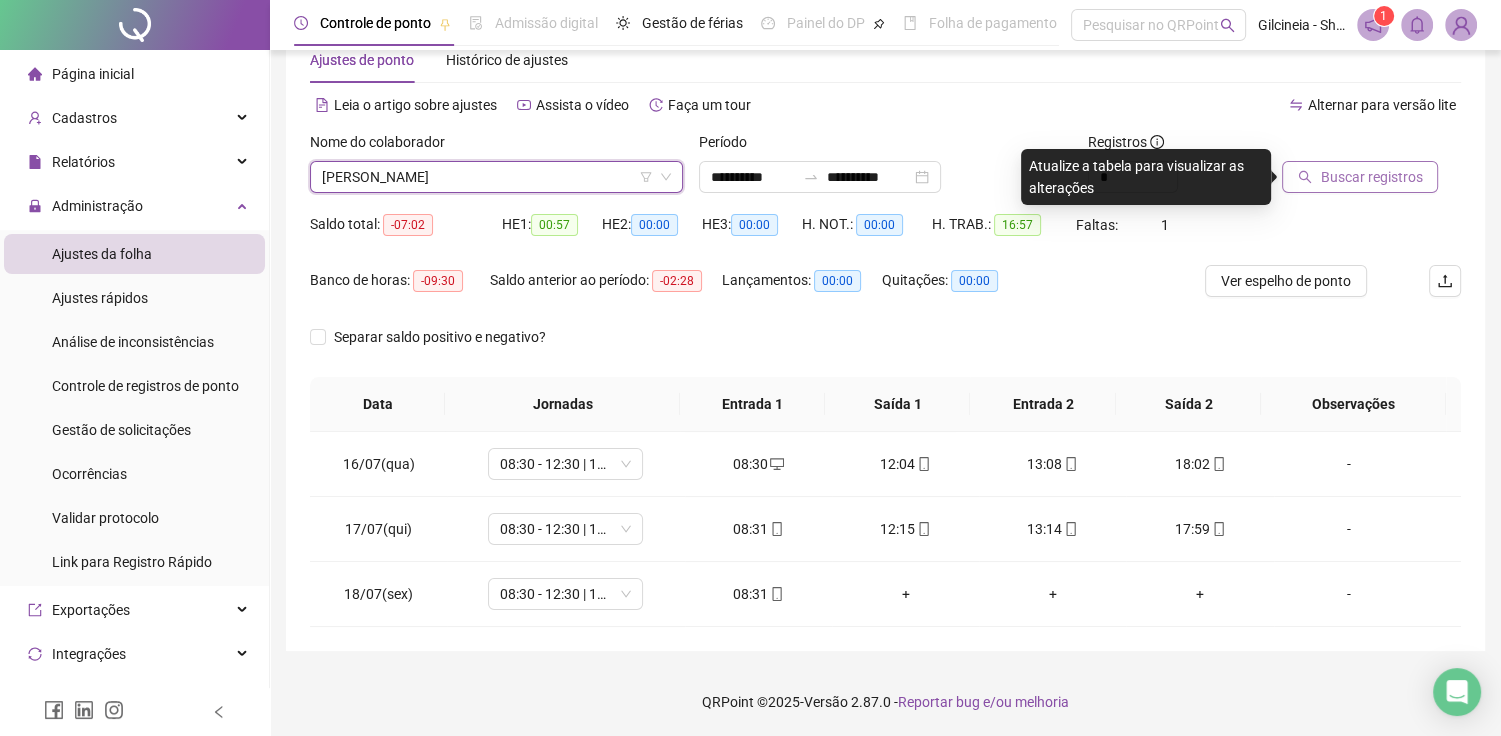 click on "Buscar registros" at bounding box center (1371, 177) 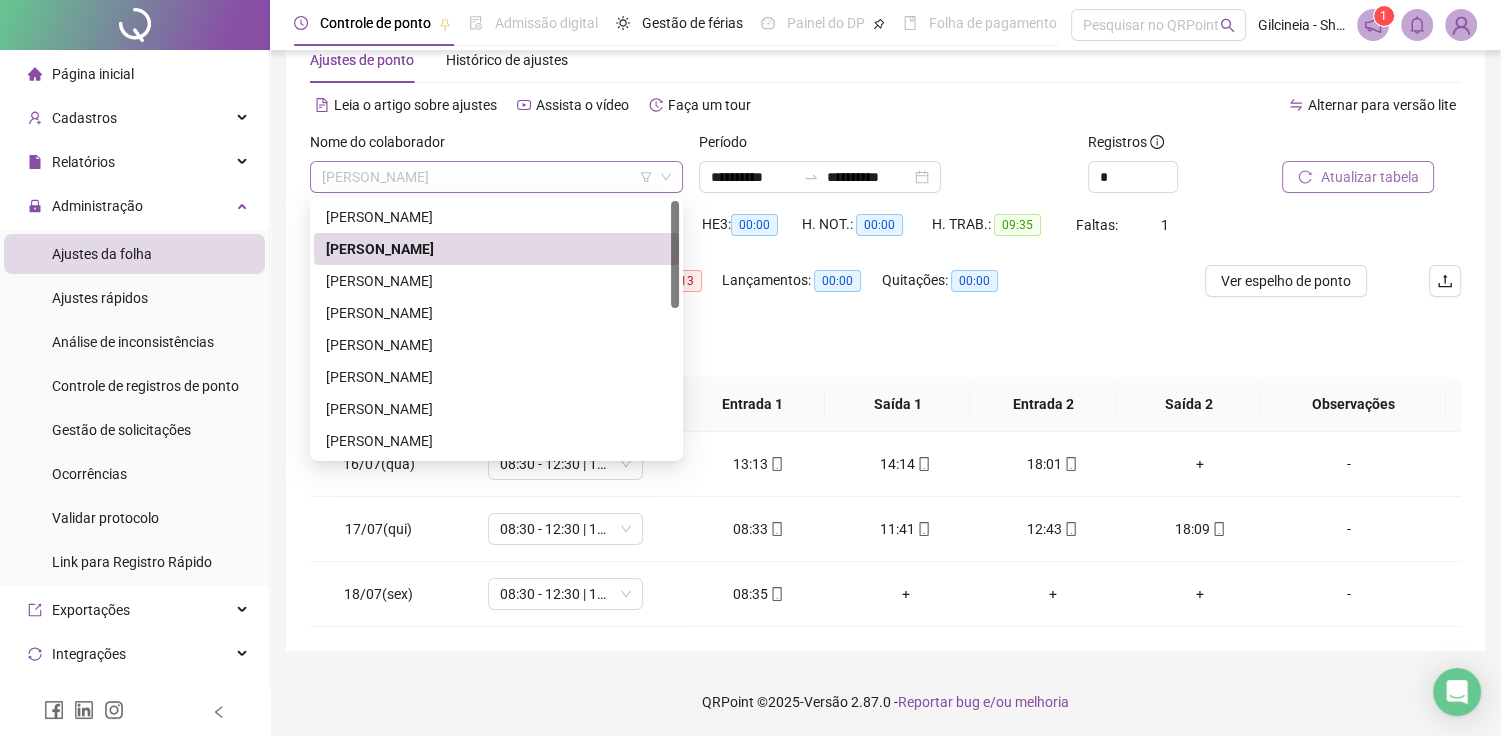 click on "[PERSON_NAME]" at bounding box center (496, 177) 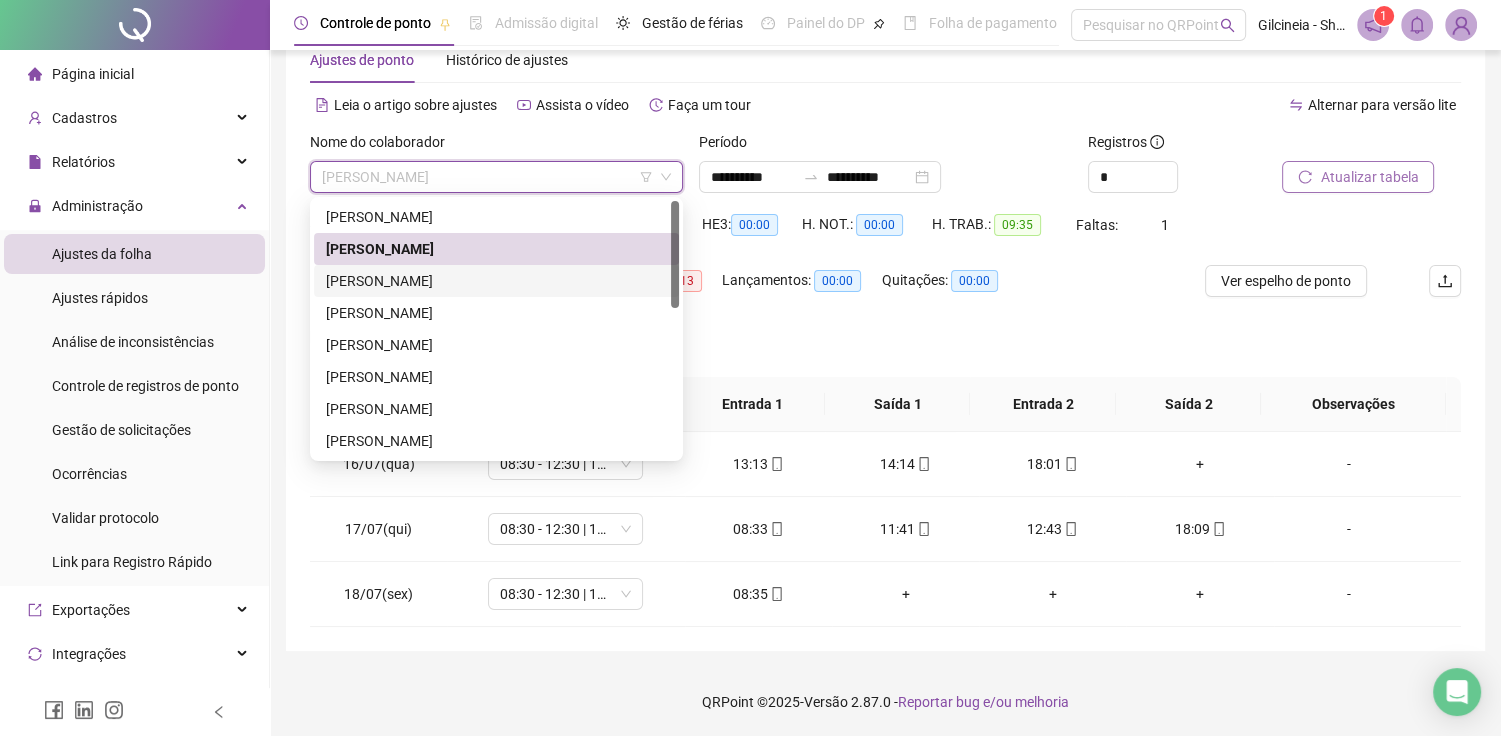 click on "[PERSON_NAME]" at bounding box center (496, 281) 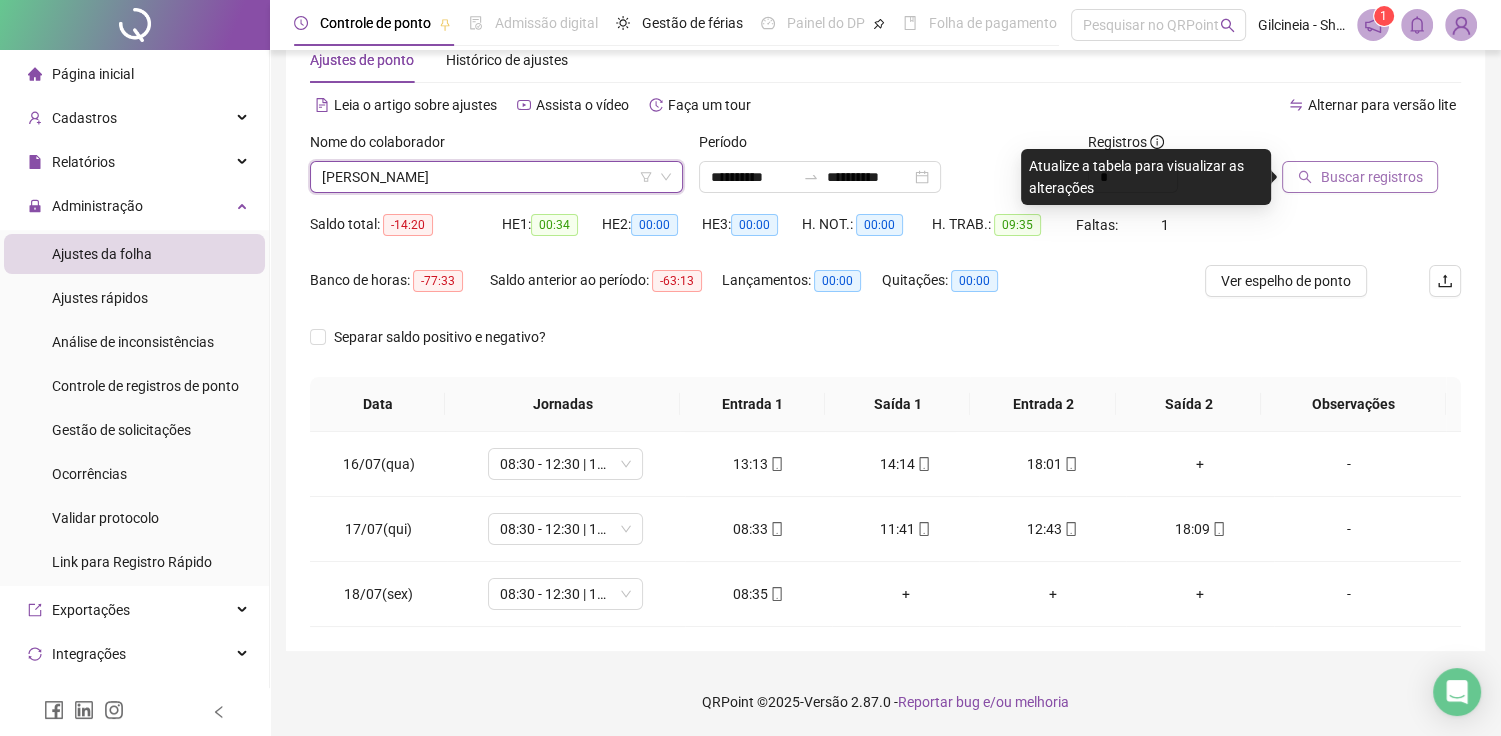 click on "Buscar registros" at bounding box center (1371, 177) 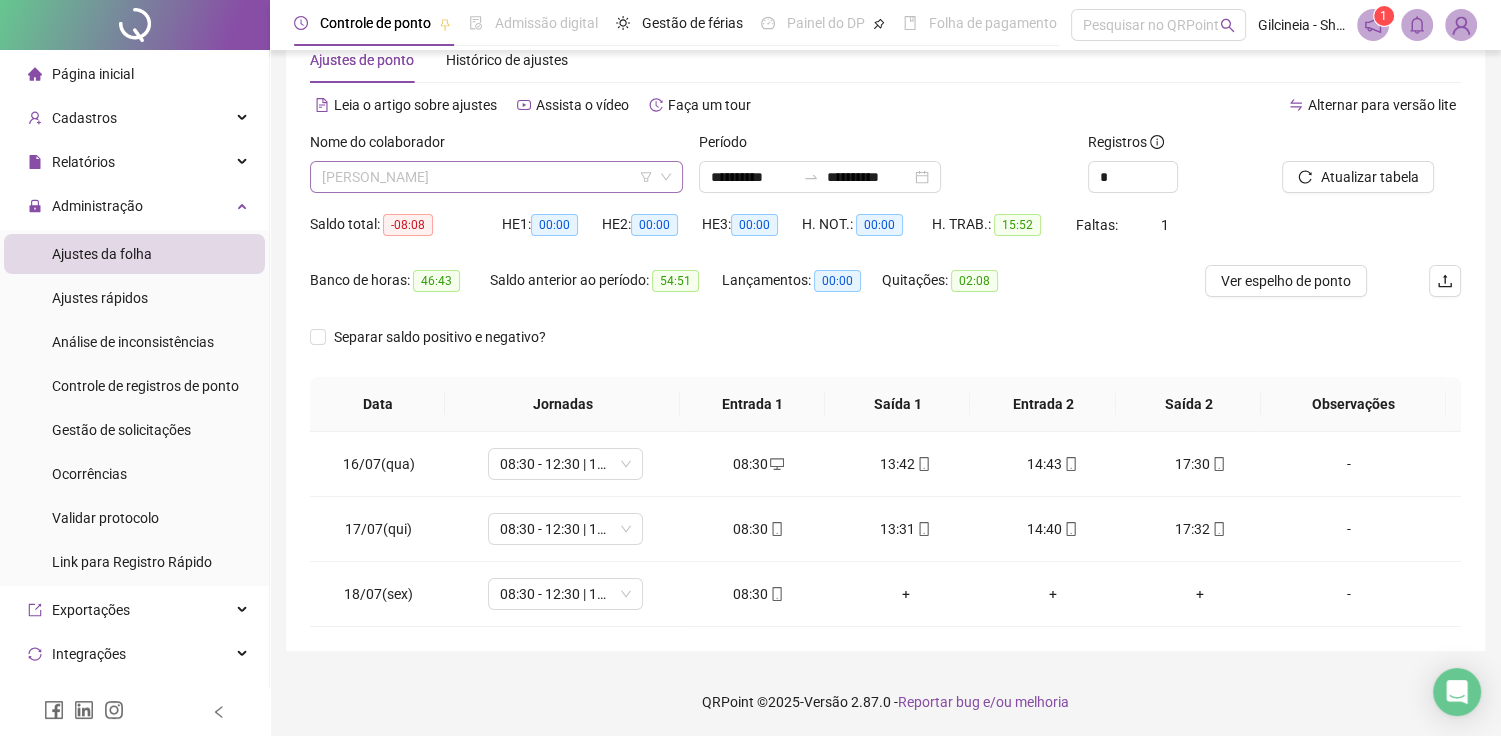 click on "[PERSON_NAME]" at bounding box center (496, 177) 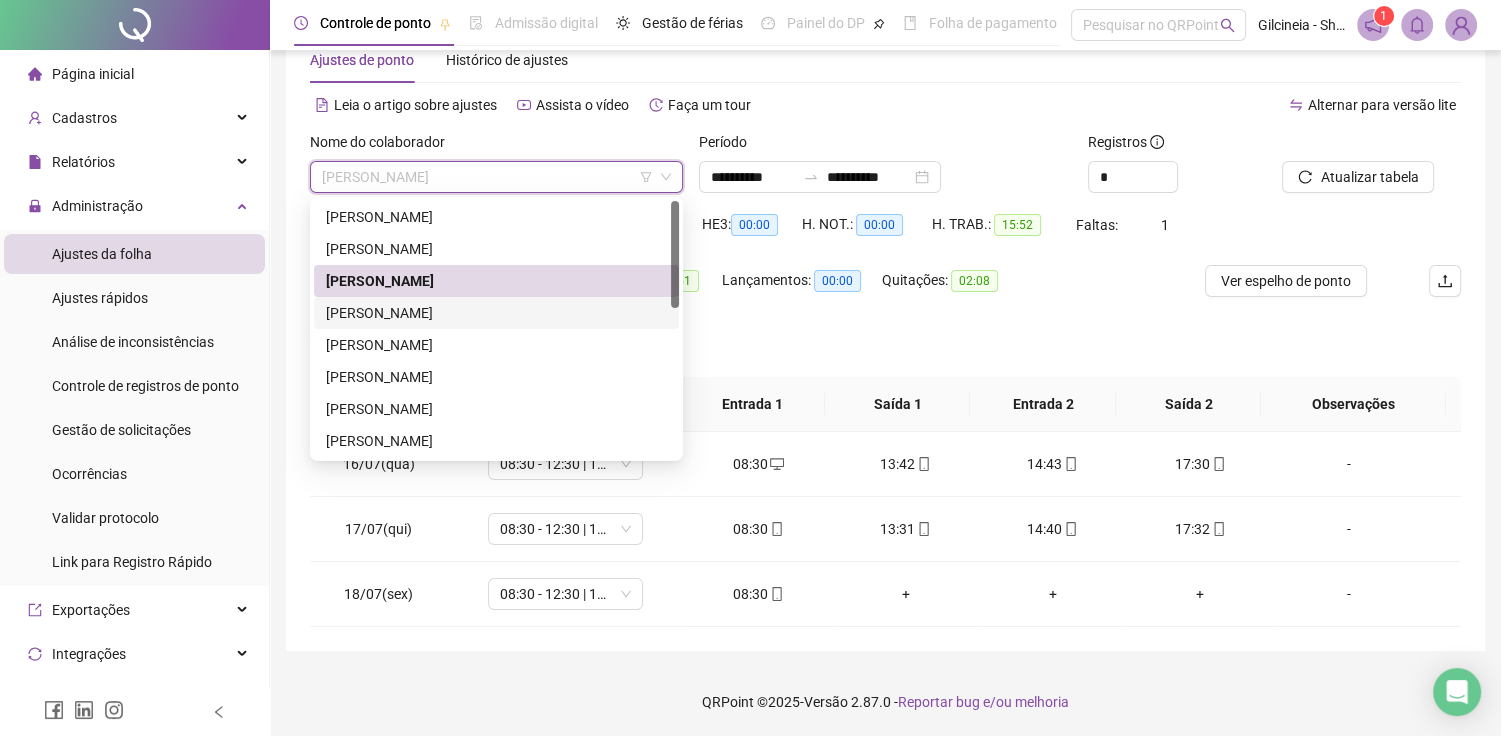 click on "[PERSON_NAME]" at bounding box center [496, 313] 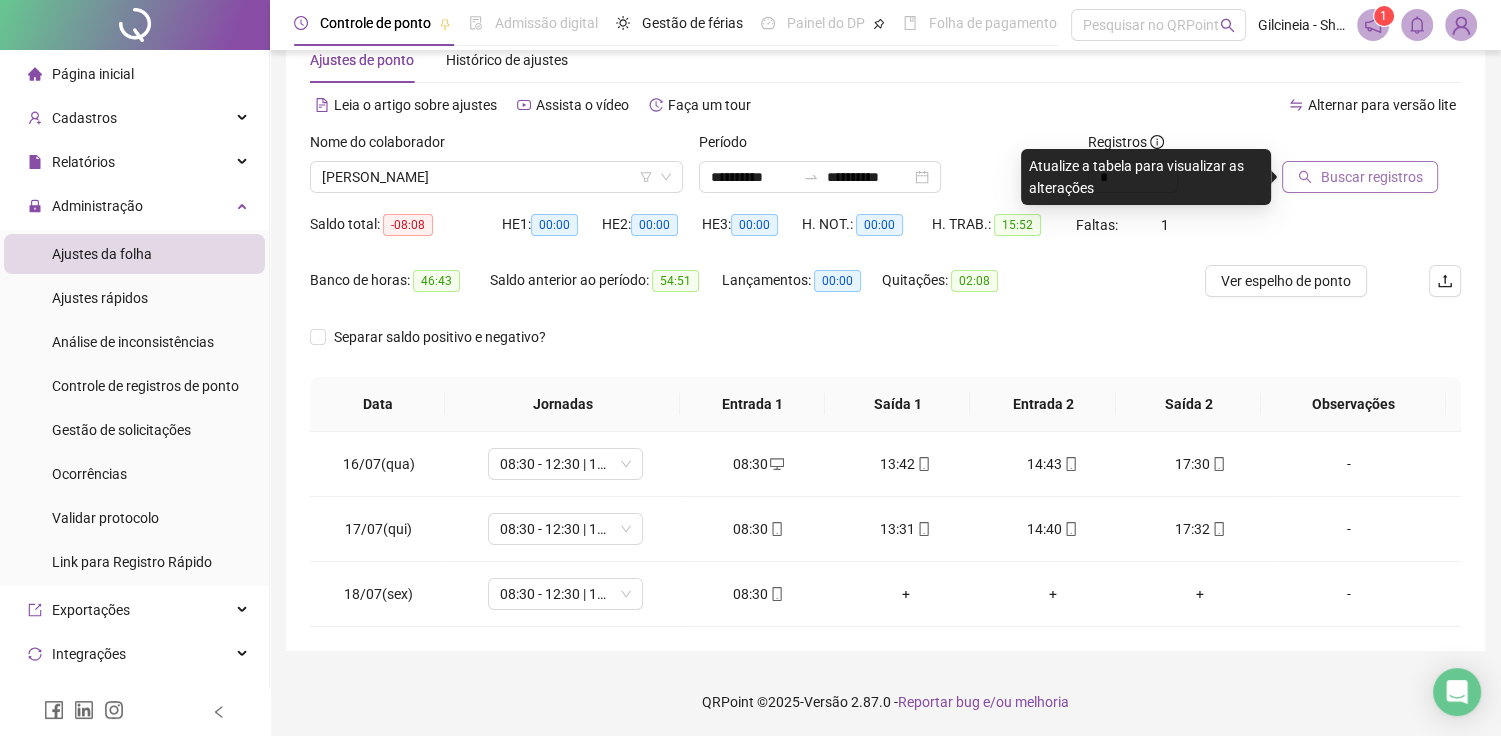 click on "Buscar registros" at bounding box center (1360, 177) 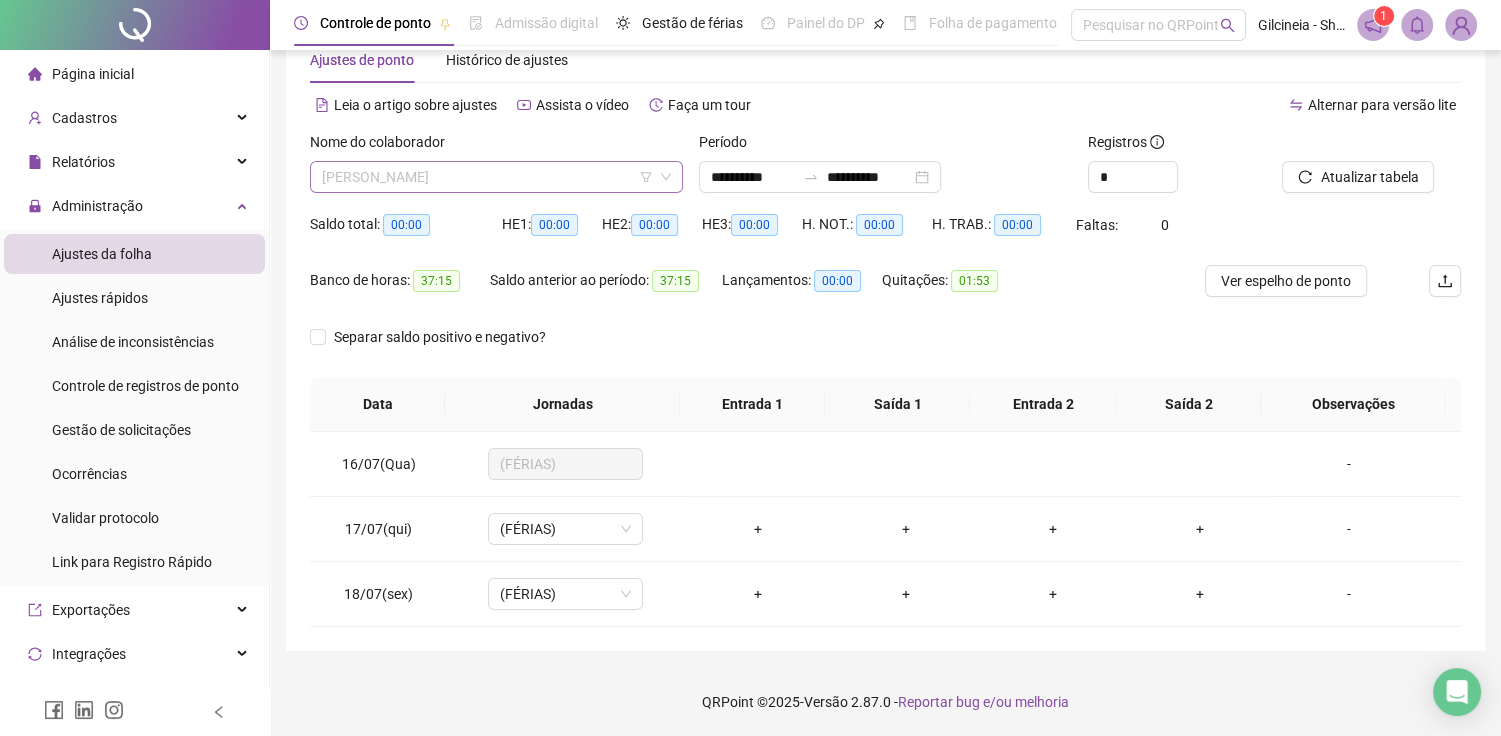 click on "[PERSON_NAME]" at bounding box center [496, 177] 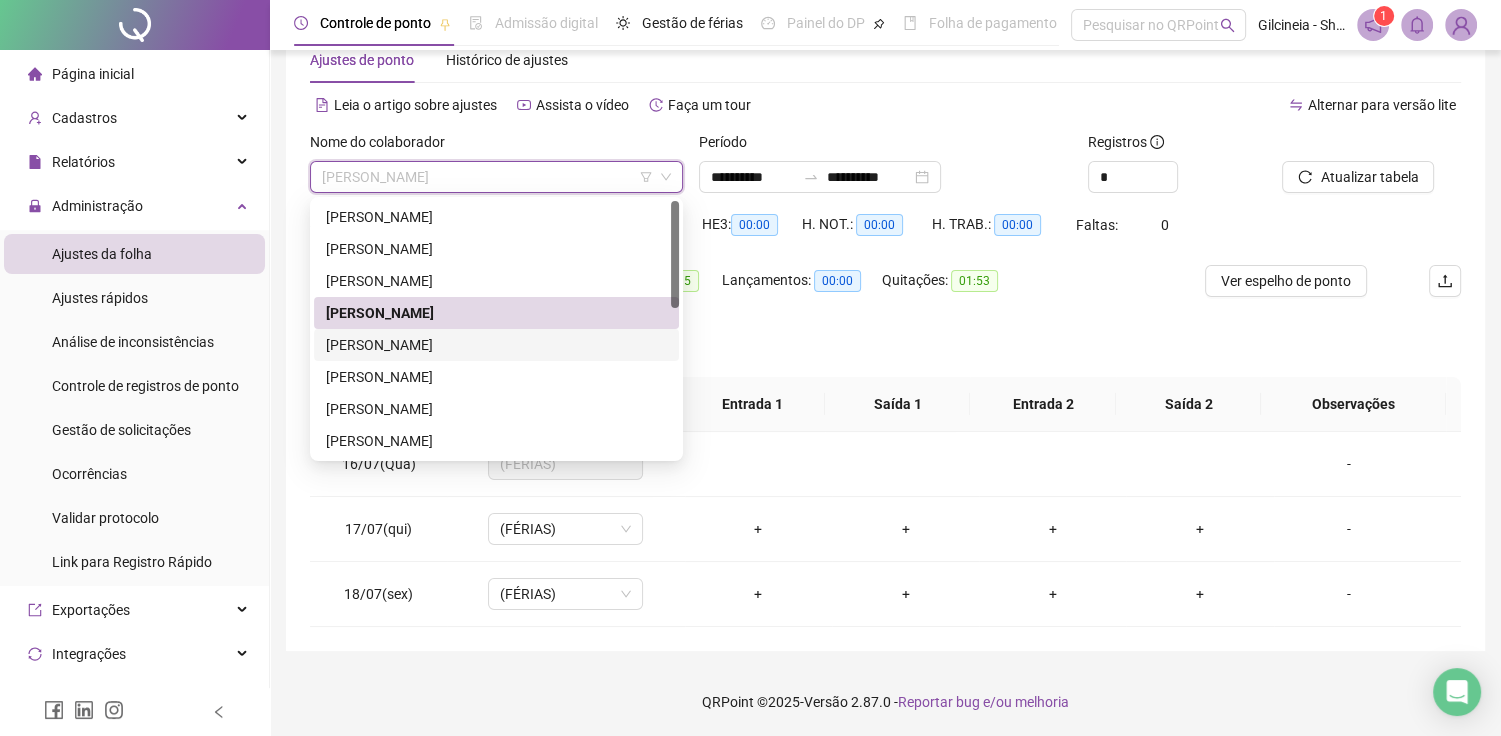 click on "[PERSON_NAME]" at bounding box center (496, 345) 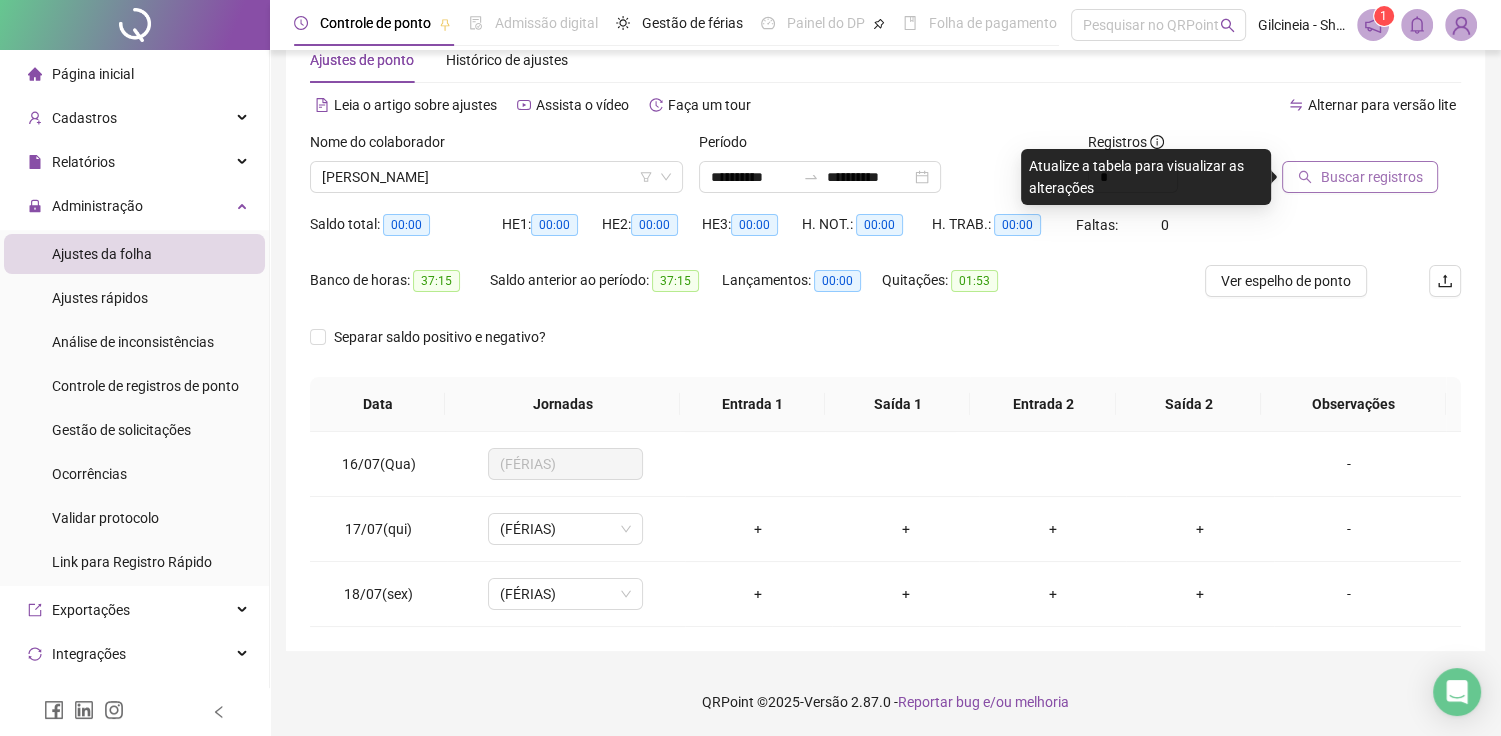click on "Buscar registros" at bounding box center (1371, 177) 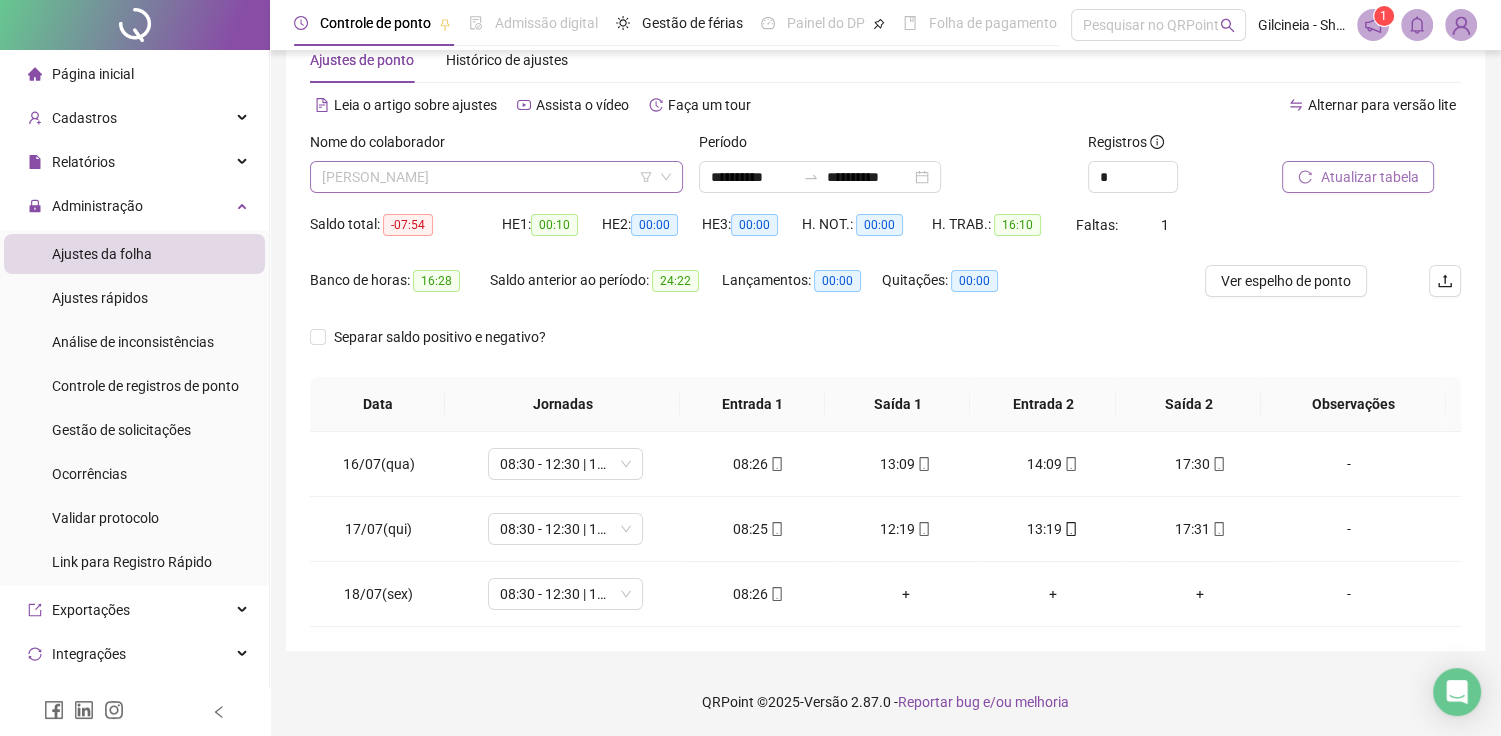 click on "[PERSON_NAME]" at bounding box center (496, 177) 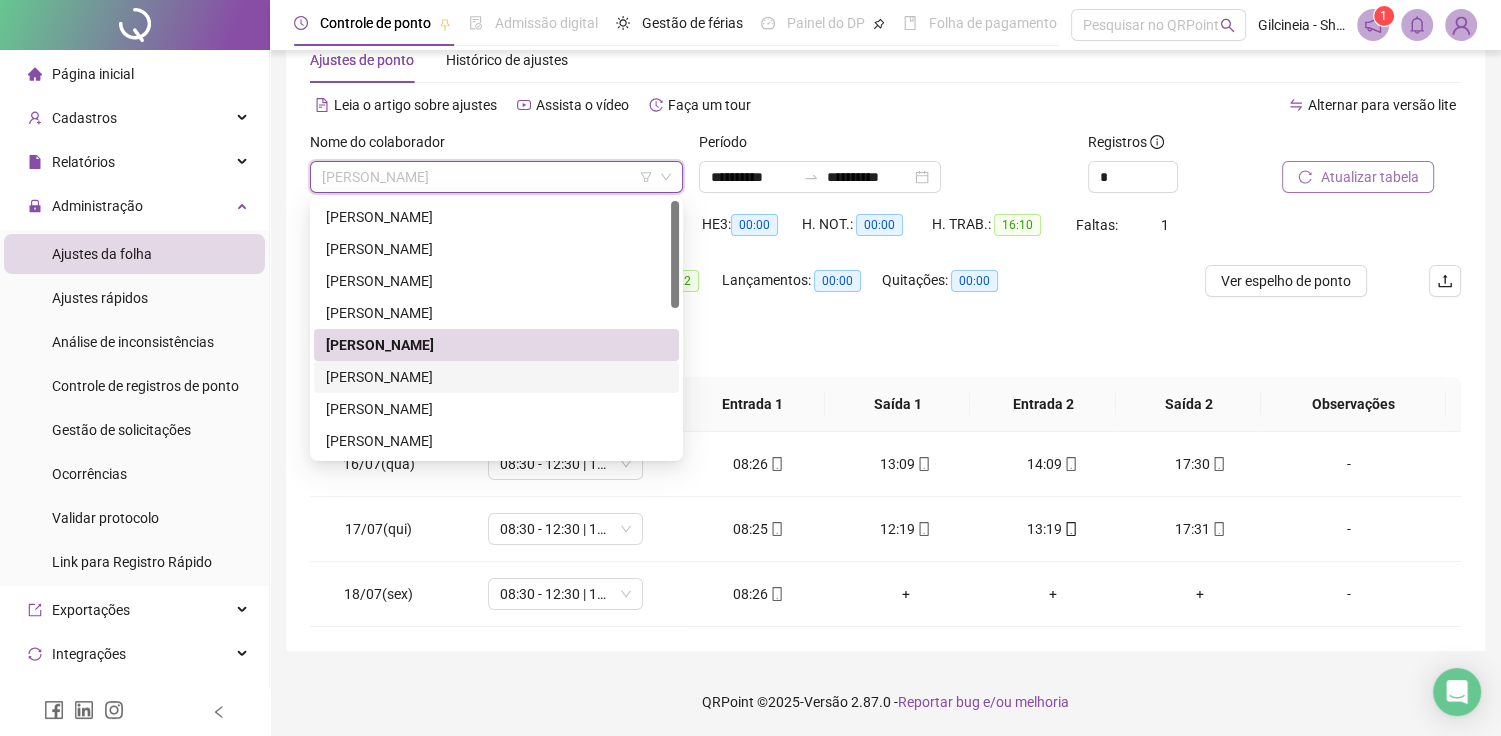 click on "[PERSON_NAME]" at bounding box center [496, 377] 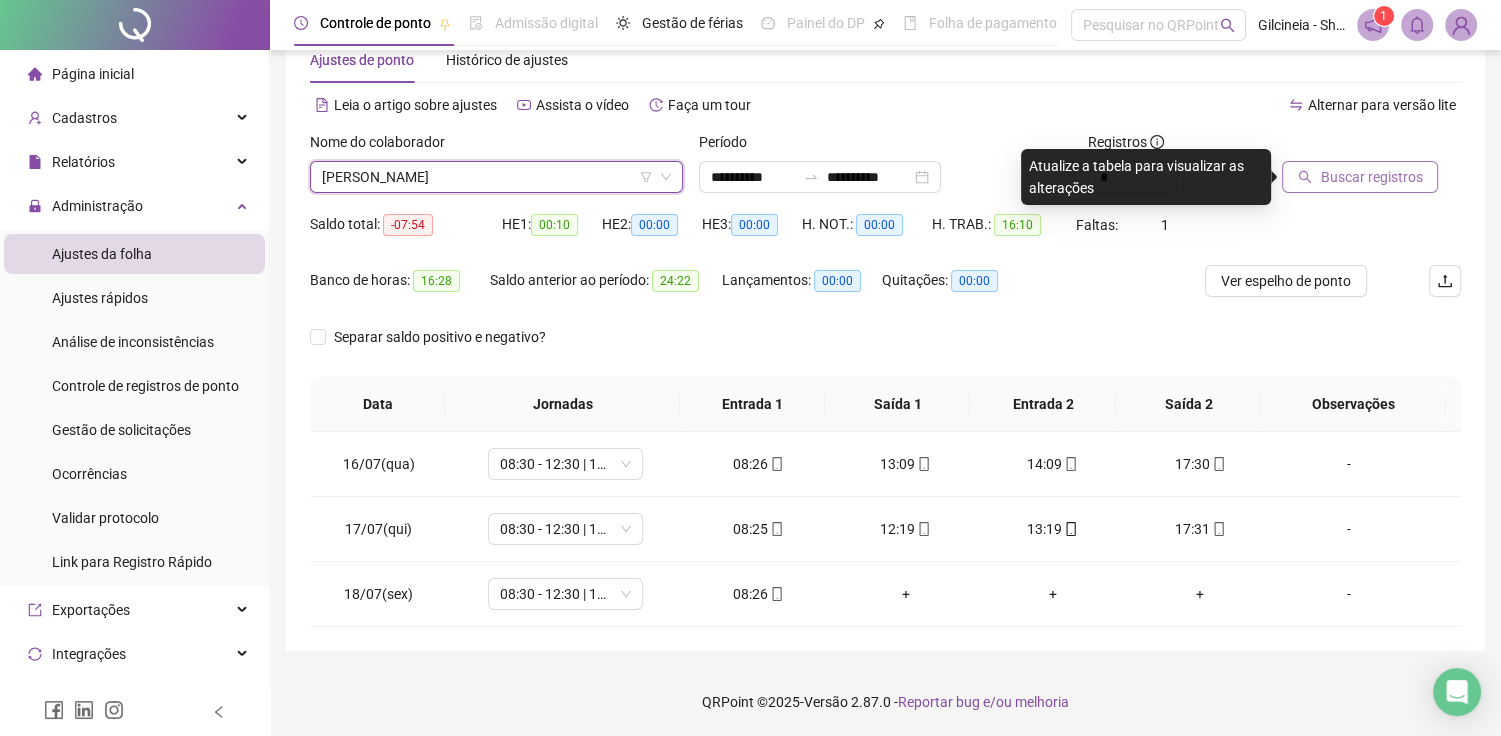 click on "Buscar registros" at bounding box center (1371, 177) 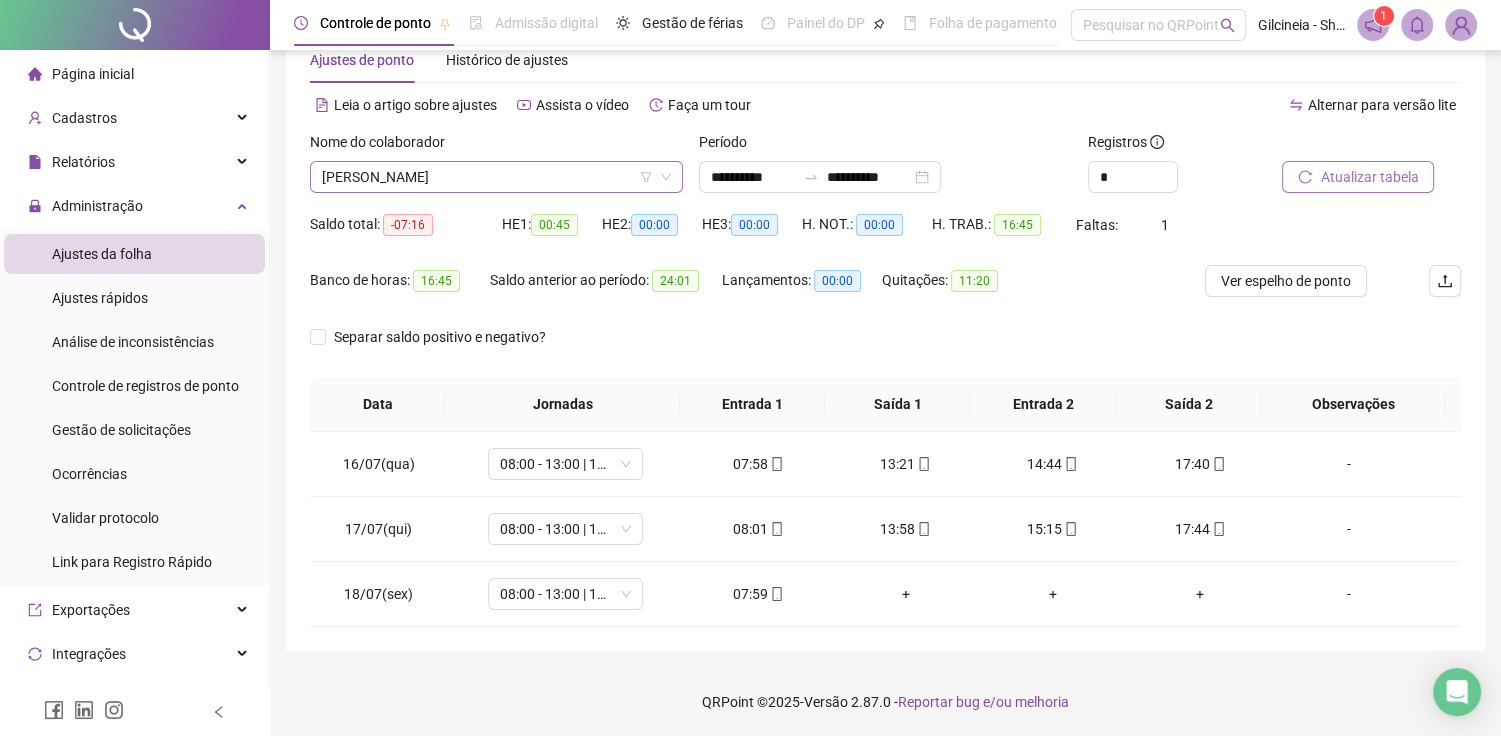 click on "[PERSON_NAME]" at bounding box center [496, 177] 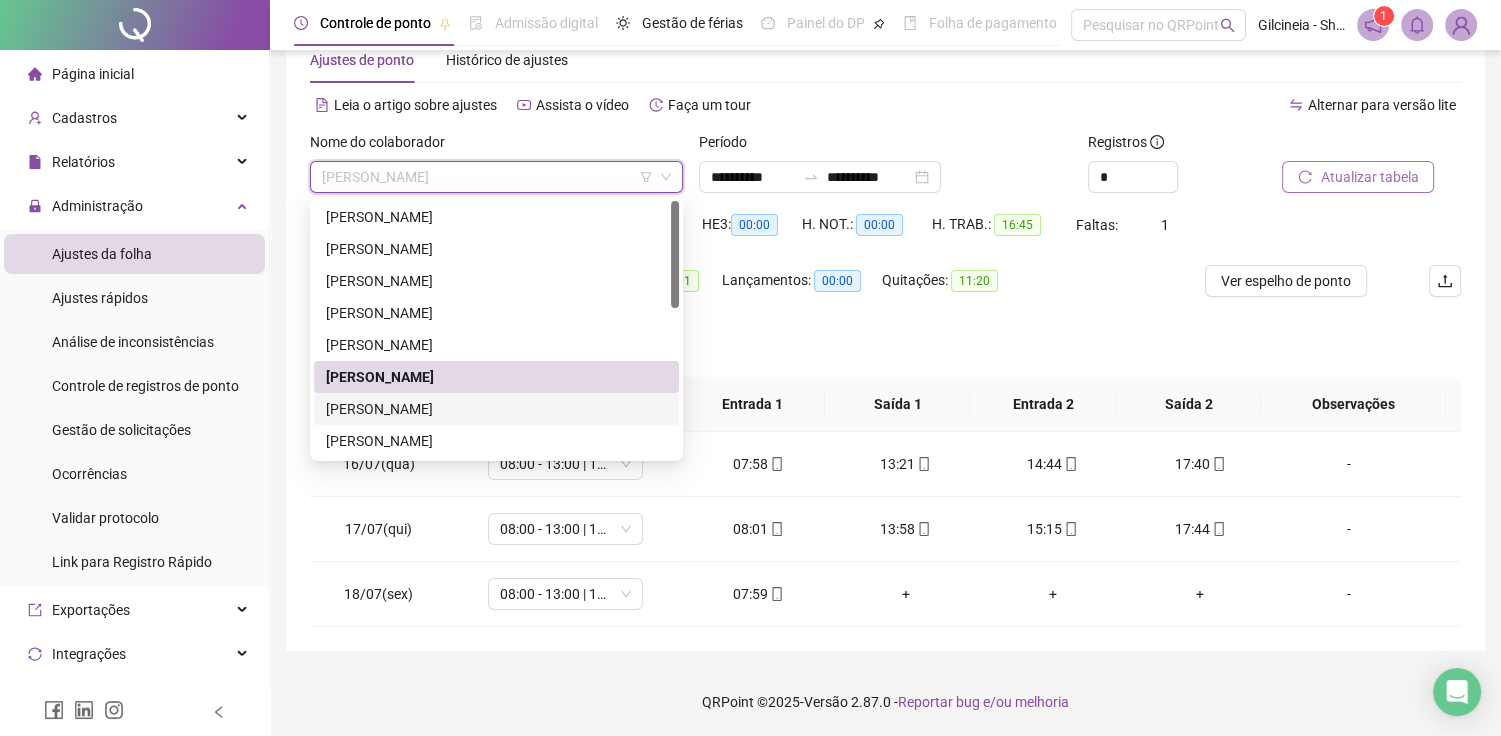 click on "[PERSON_NAME]" at bounding box center [496, 409] 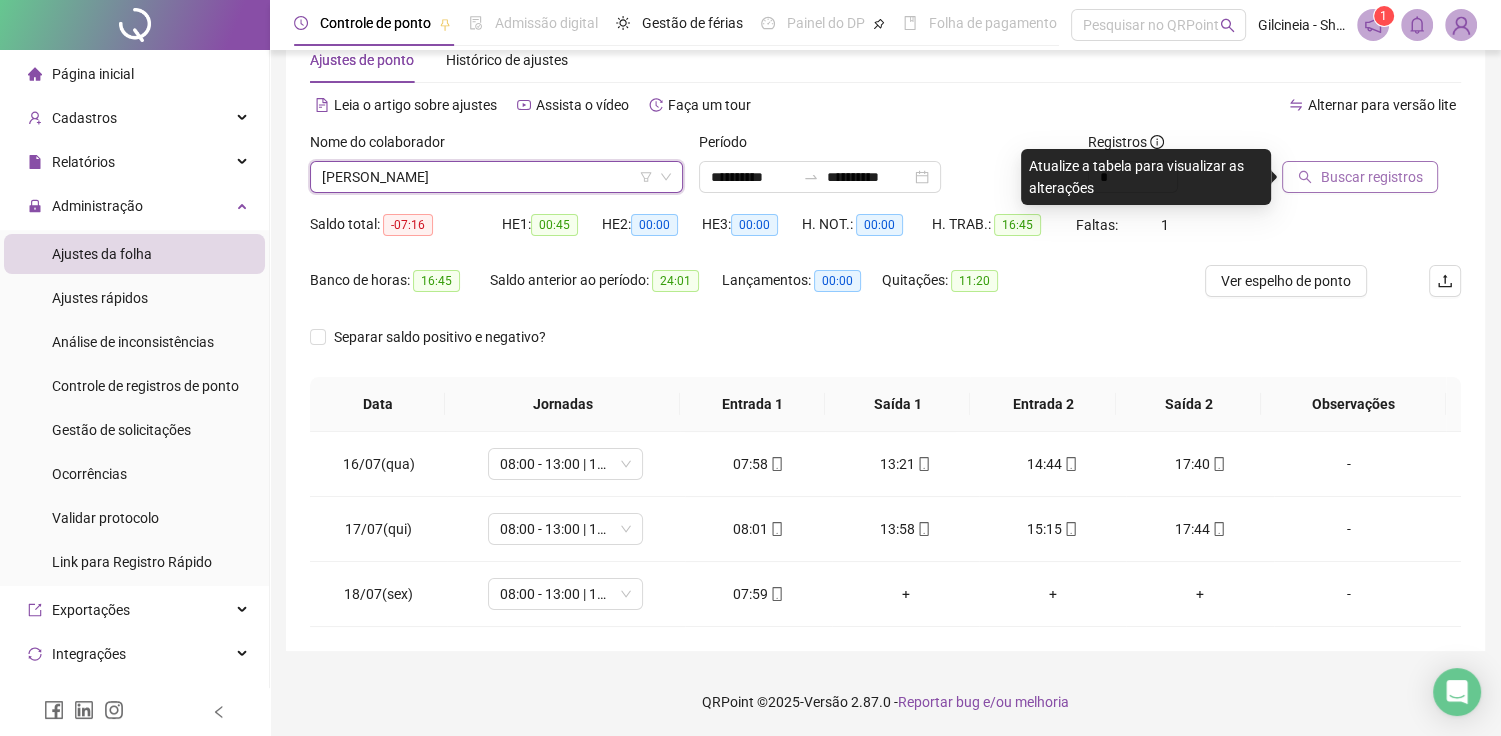 click on "Buscar registros" at bounding box center [1371, 177] 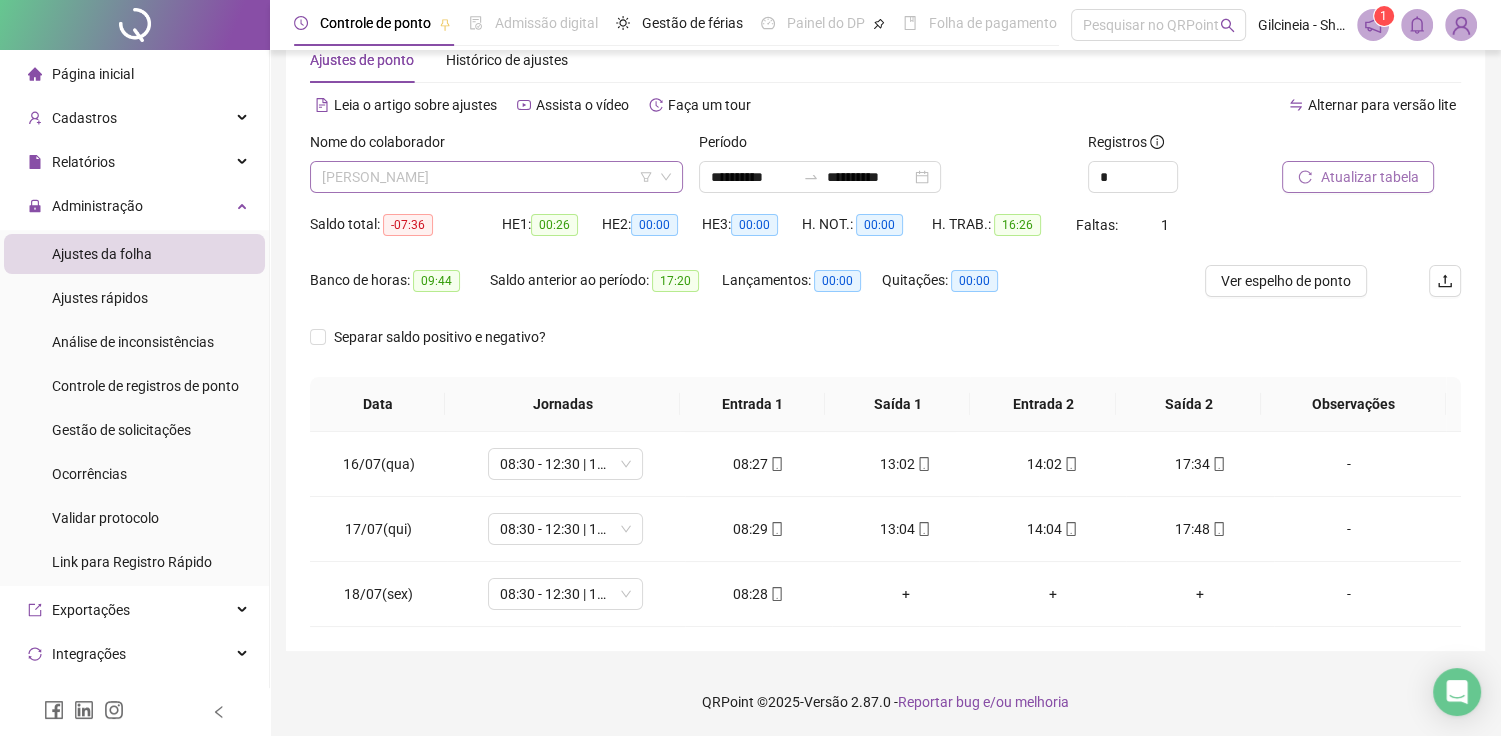 click on "[PERSON_NAME]" at bounding box center (496, 177) 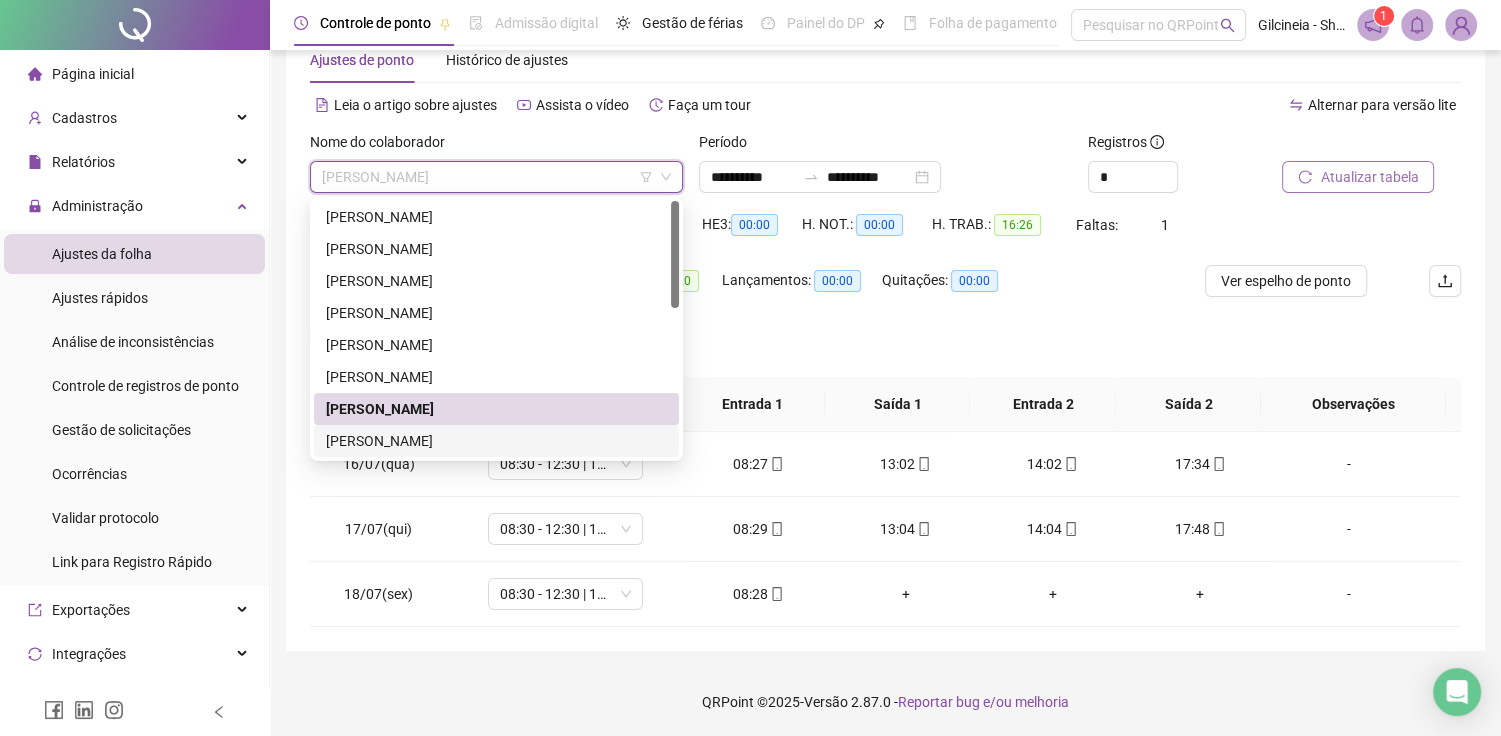 click on "[PERSON_NAME]" at bounding box center [496, 441] 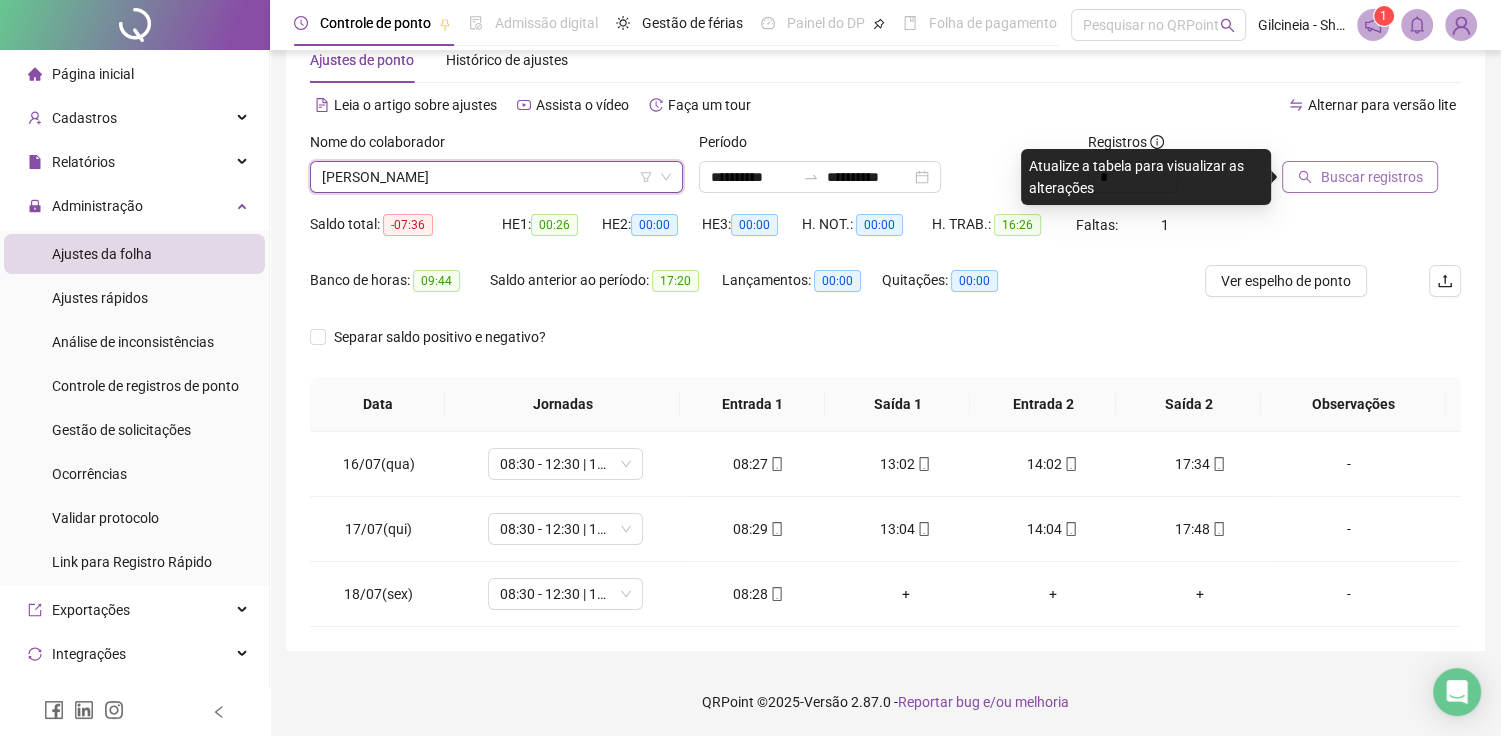 click on "Buscar registros" at bounding box center [1371, 177] 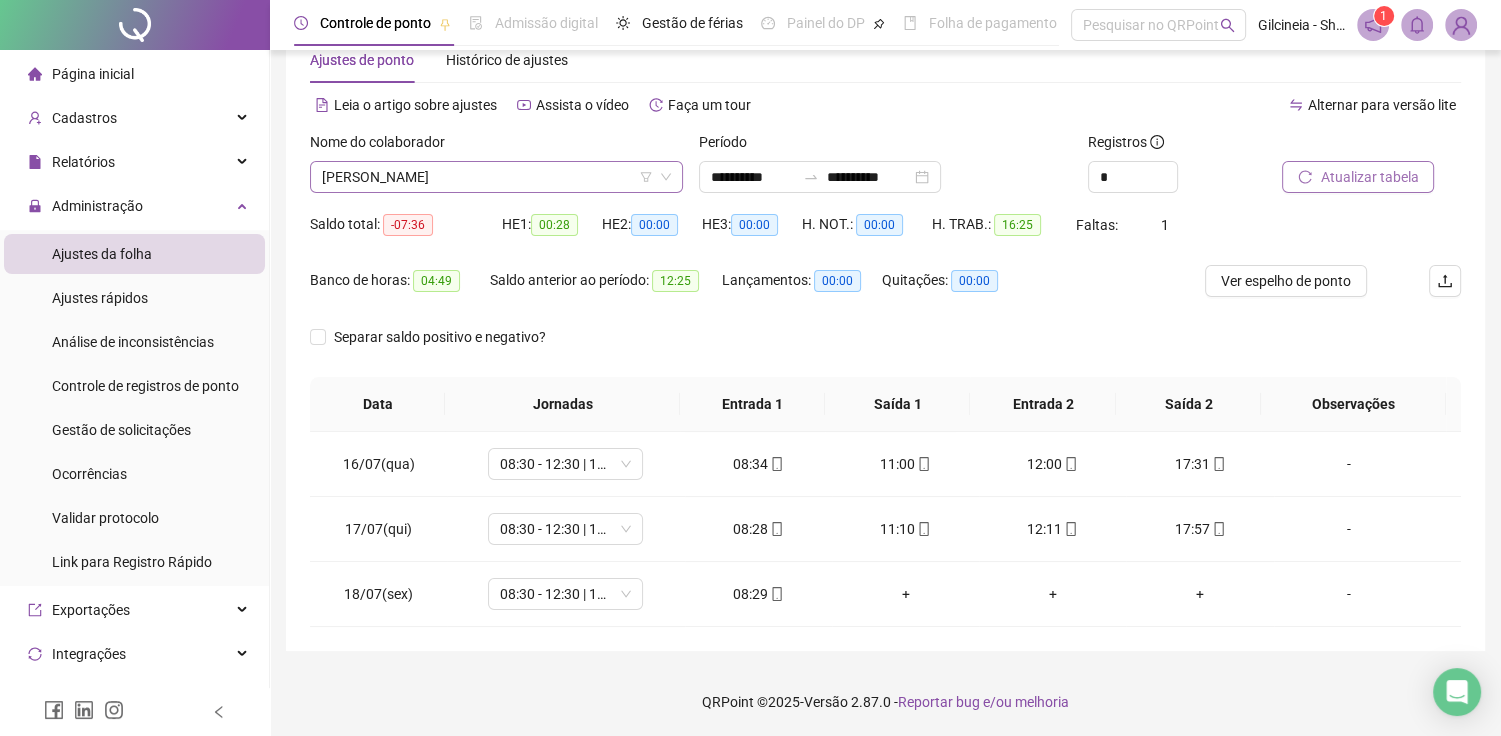 click on "[PERSON_NAME]" at bounding box center [496, 177] 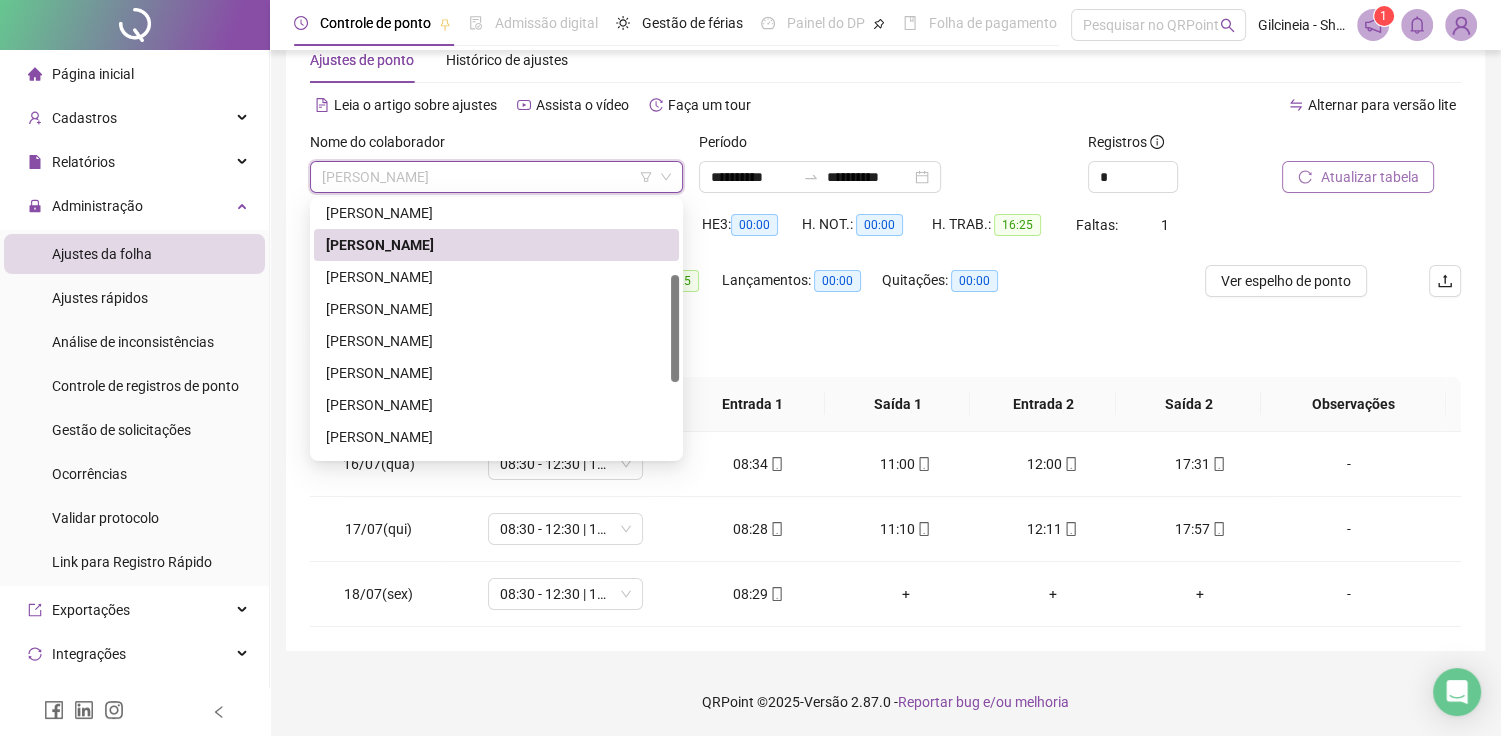 scroll, scrollTop: 208, scrollLeft: 0, axis: vertical 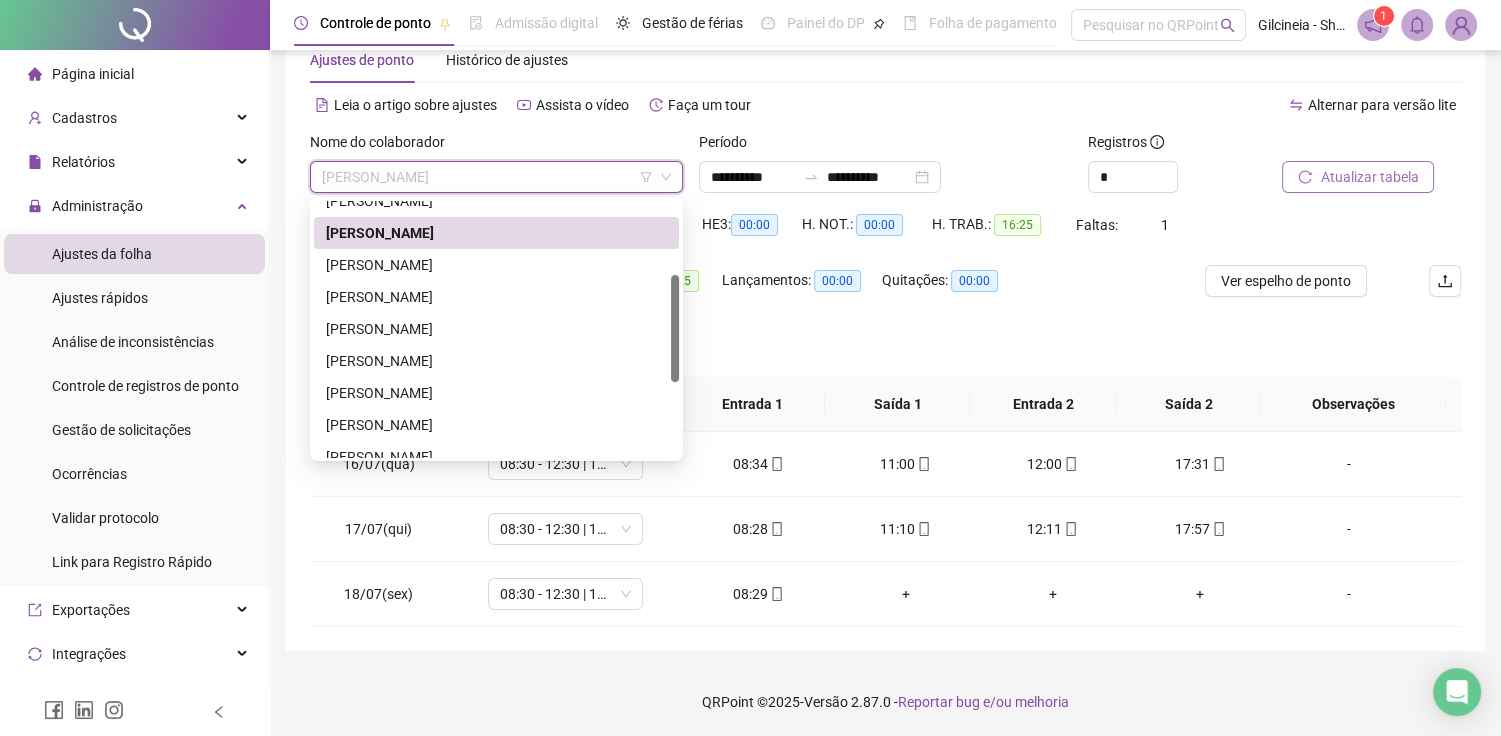 drag, startPoint x: 676, startPoint y: 265, endPoint x: 671, endPoint y: 352, distance: 87.14356 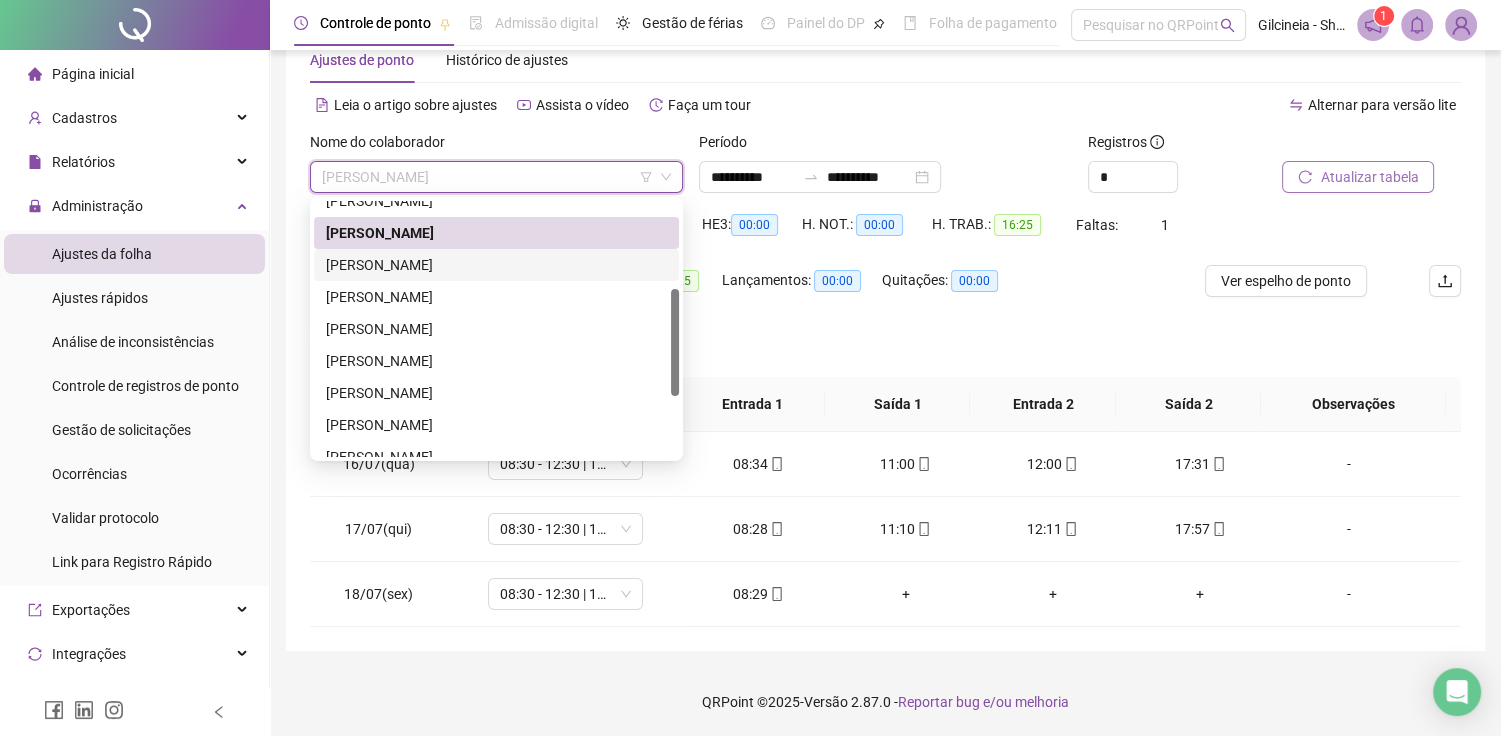 click on "[PERSON_NAME]" at bounding box center [496, 265] 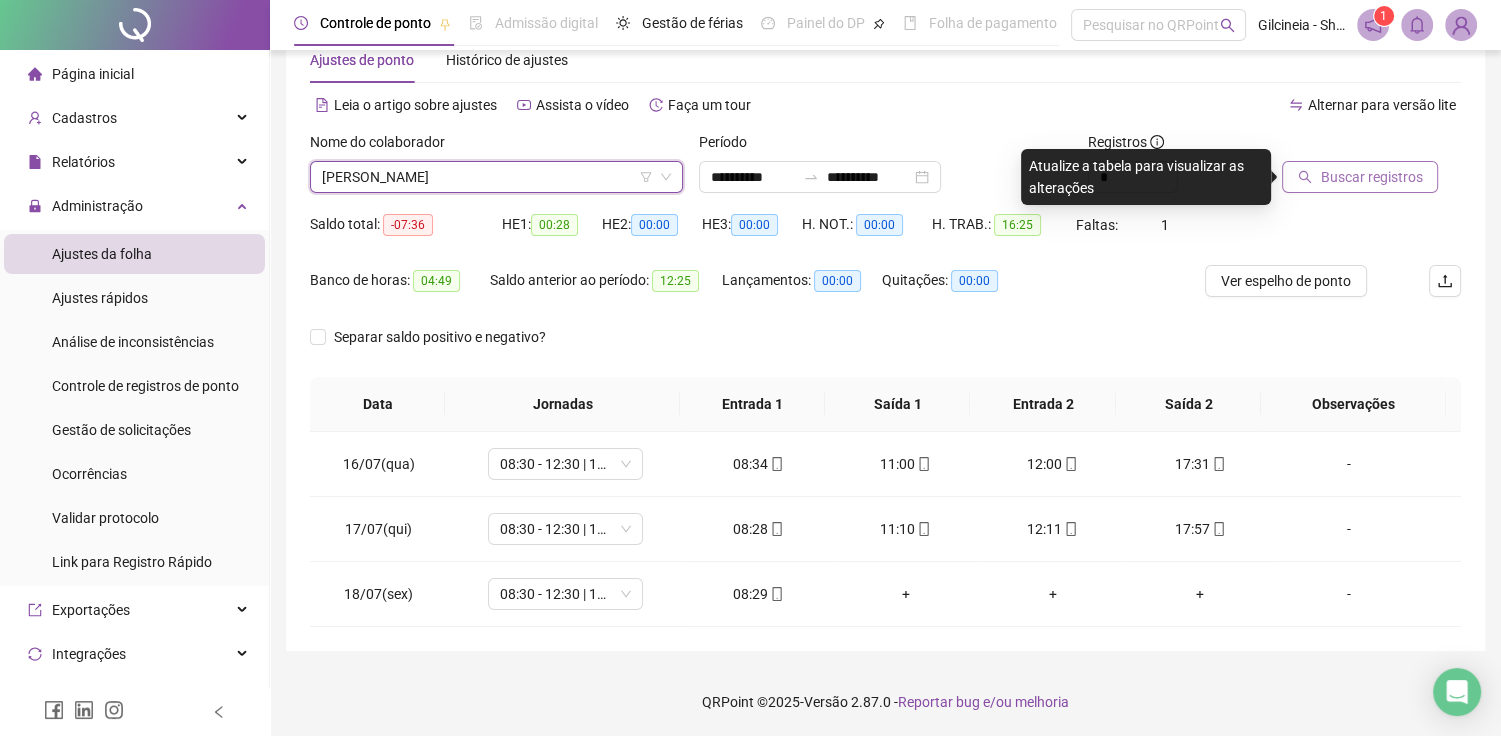click on "Buscar registros" at bounding box center [1371, 177] 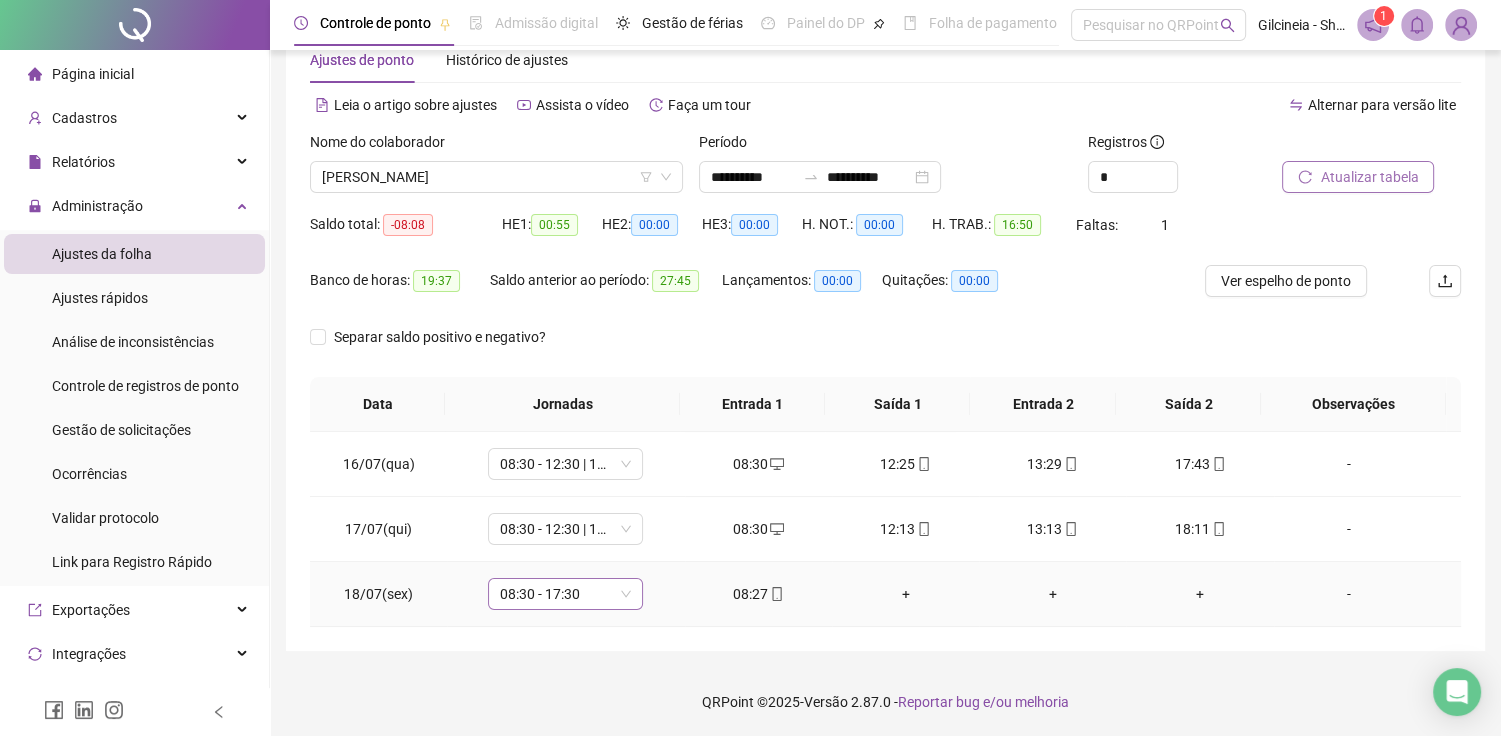 click on "08:30 - 17:30" at bounding box center (565, 594) 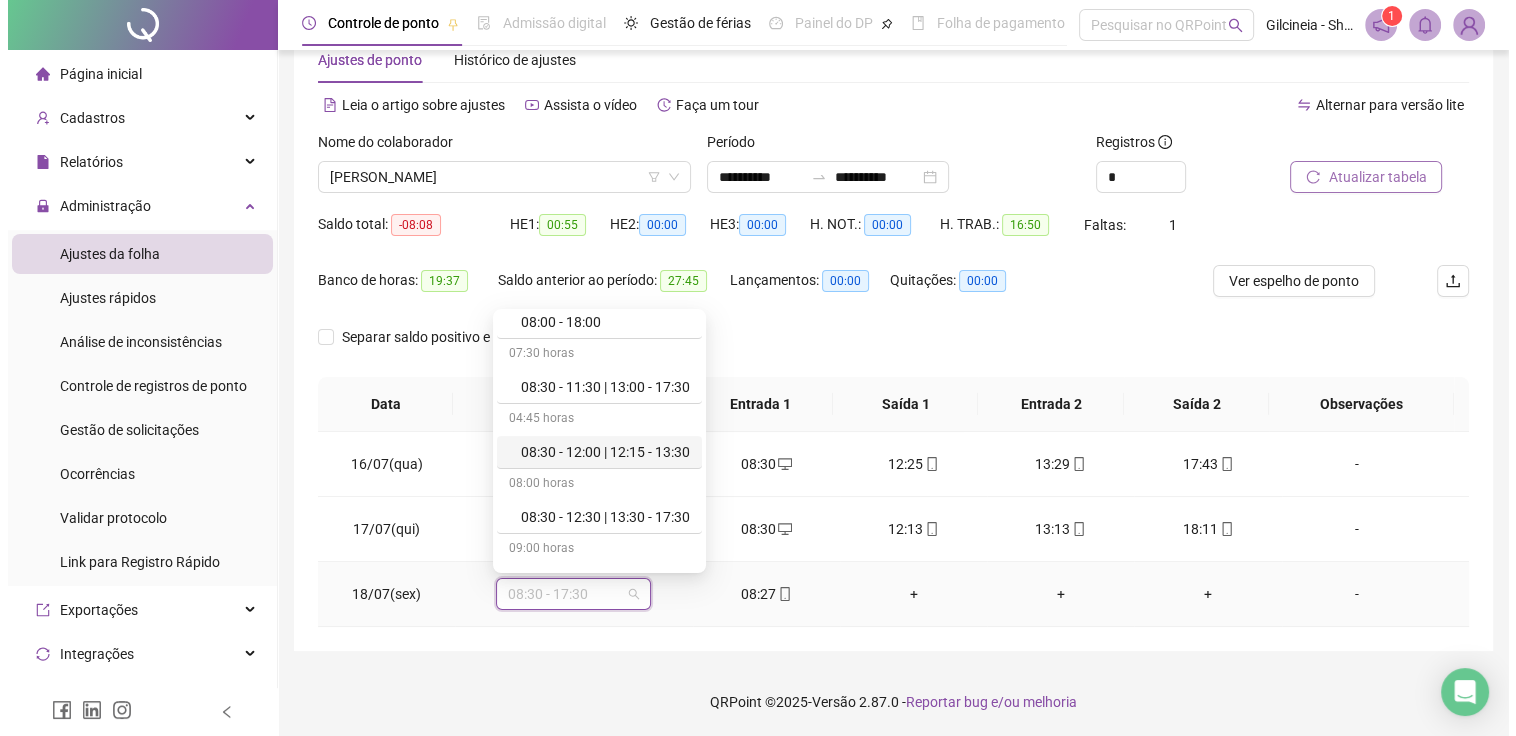 scroll, scrollTop: 560, scrollLeft: 0, axis: vertical 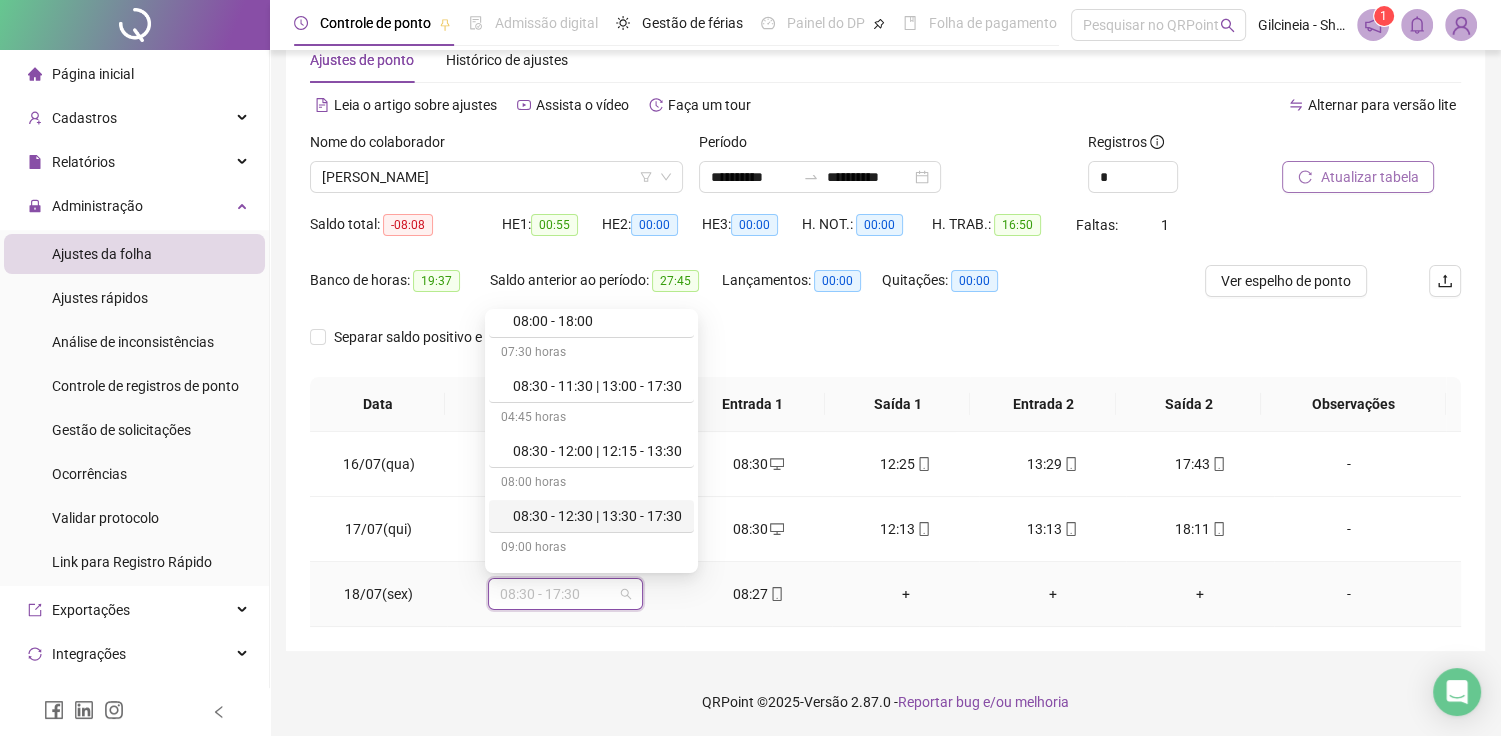 click on "08:30 - 12:30 | 13:30 - 17:30" at bounding box center [597, 516] 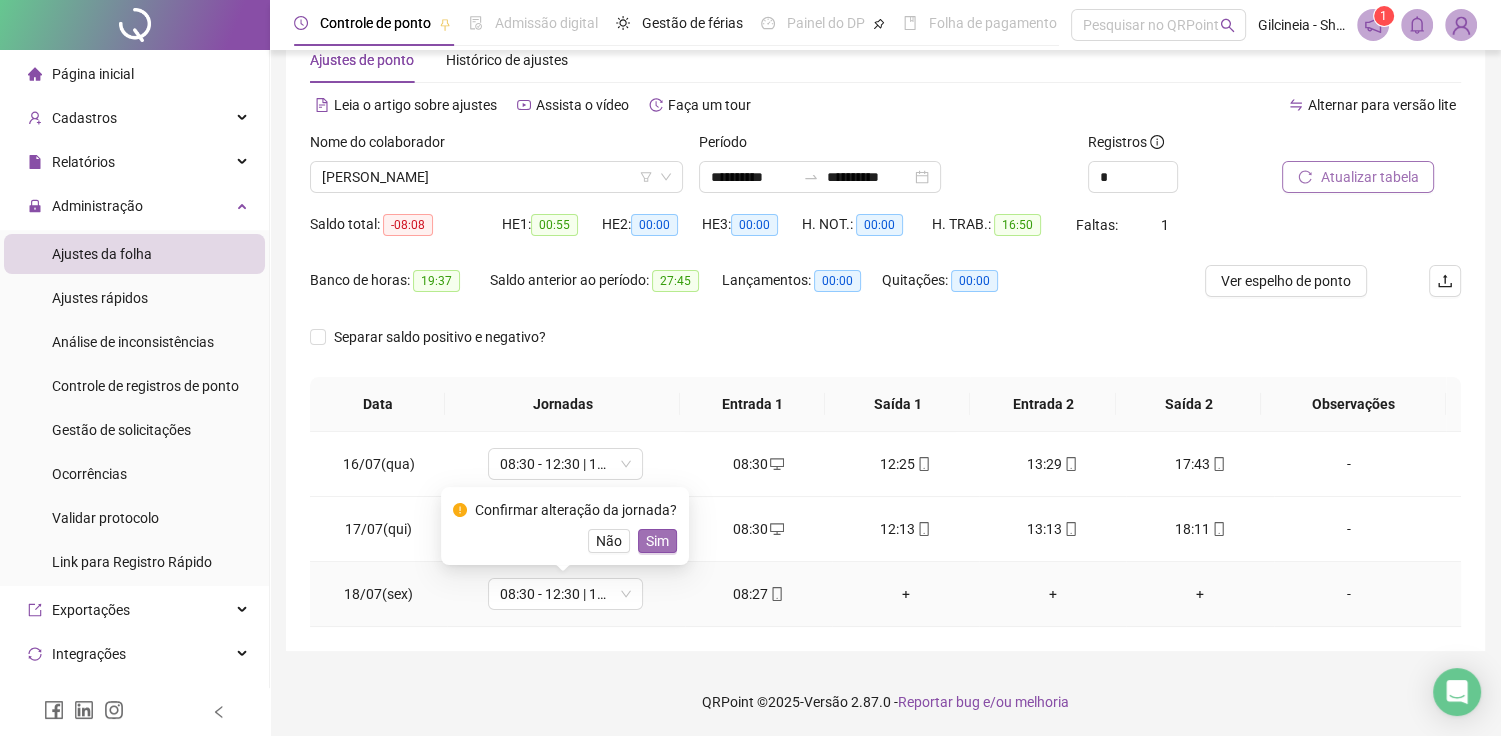 click on "Sim" at bounding box center (657, 541) 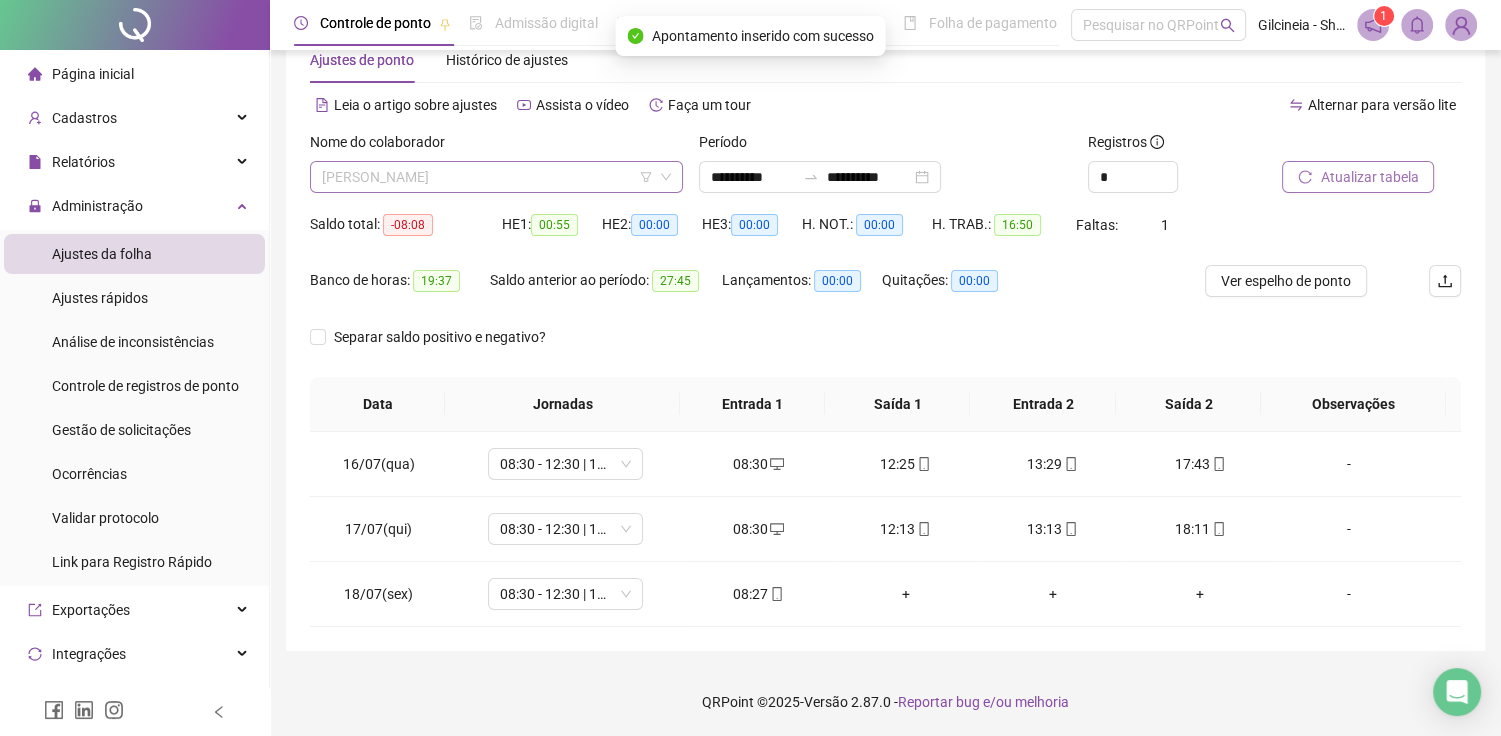 click on "[PERSON_NAME]" at bounding box center (496, 177) 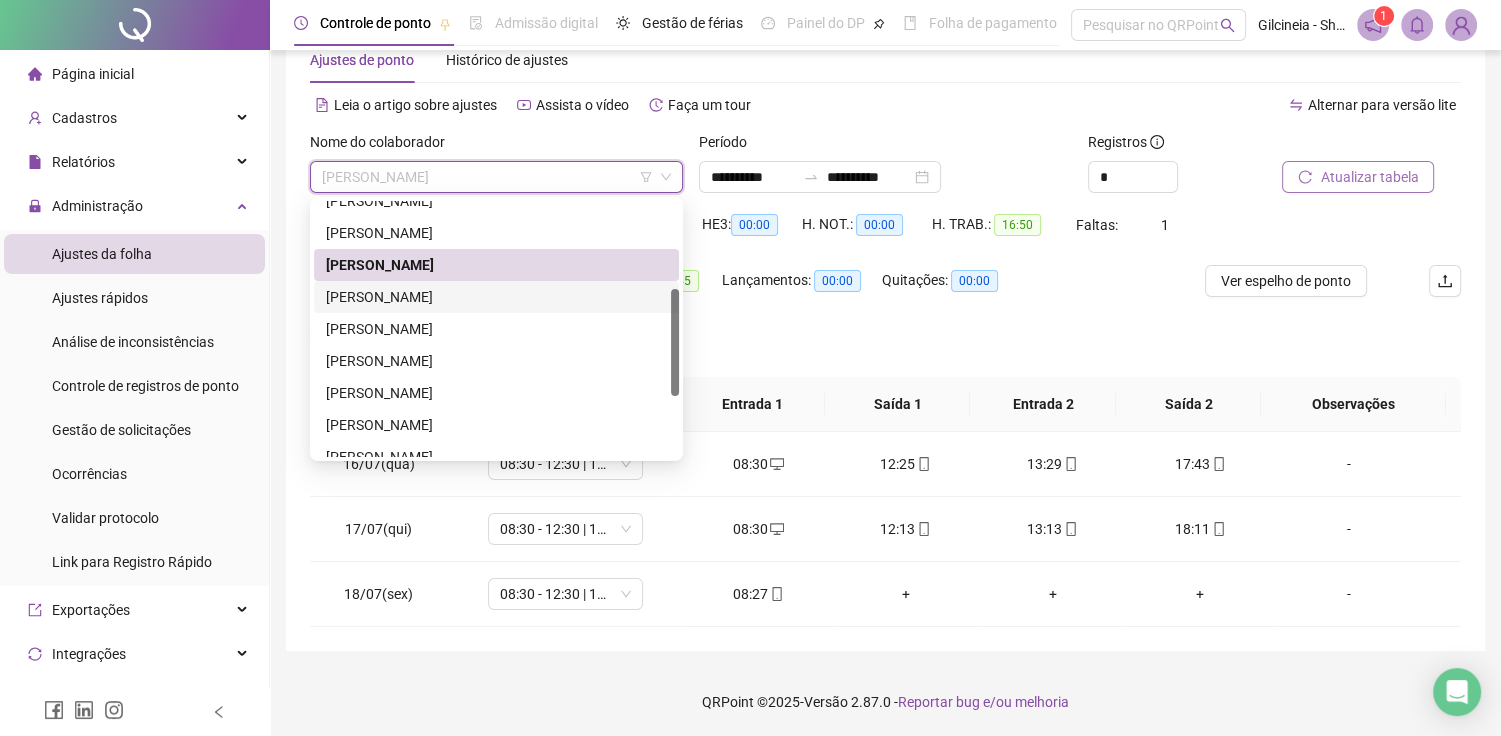 click on "[PERSON_NAME]" at bounding box center (496, 297) 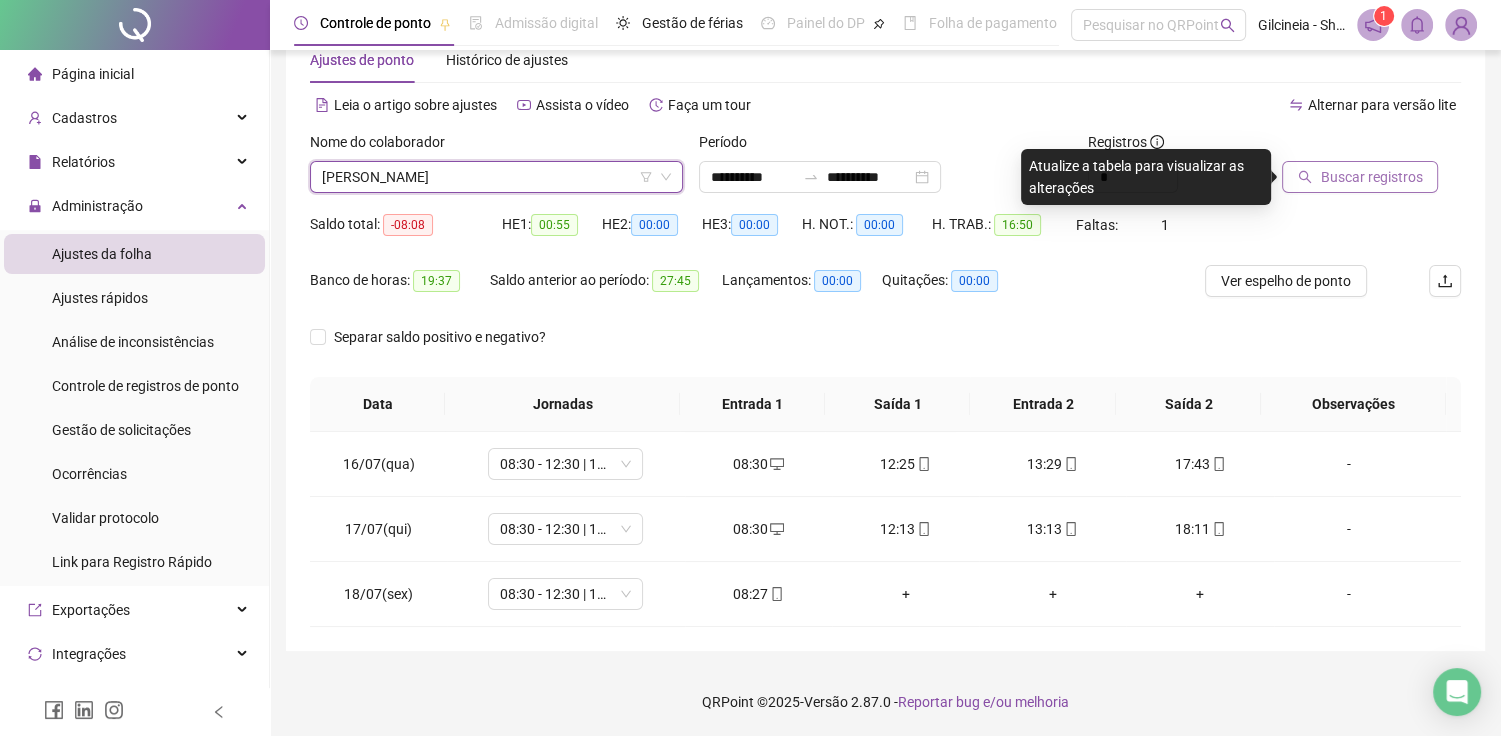 click on "Buscar registros" at bounding box center [1371, 177] 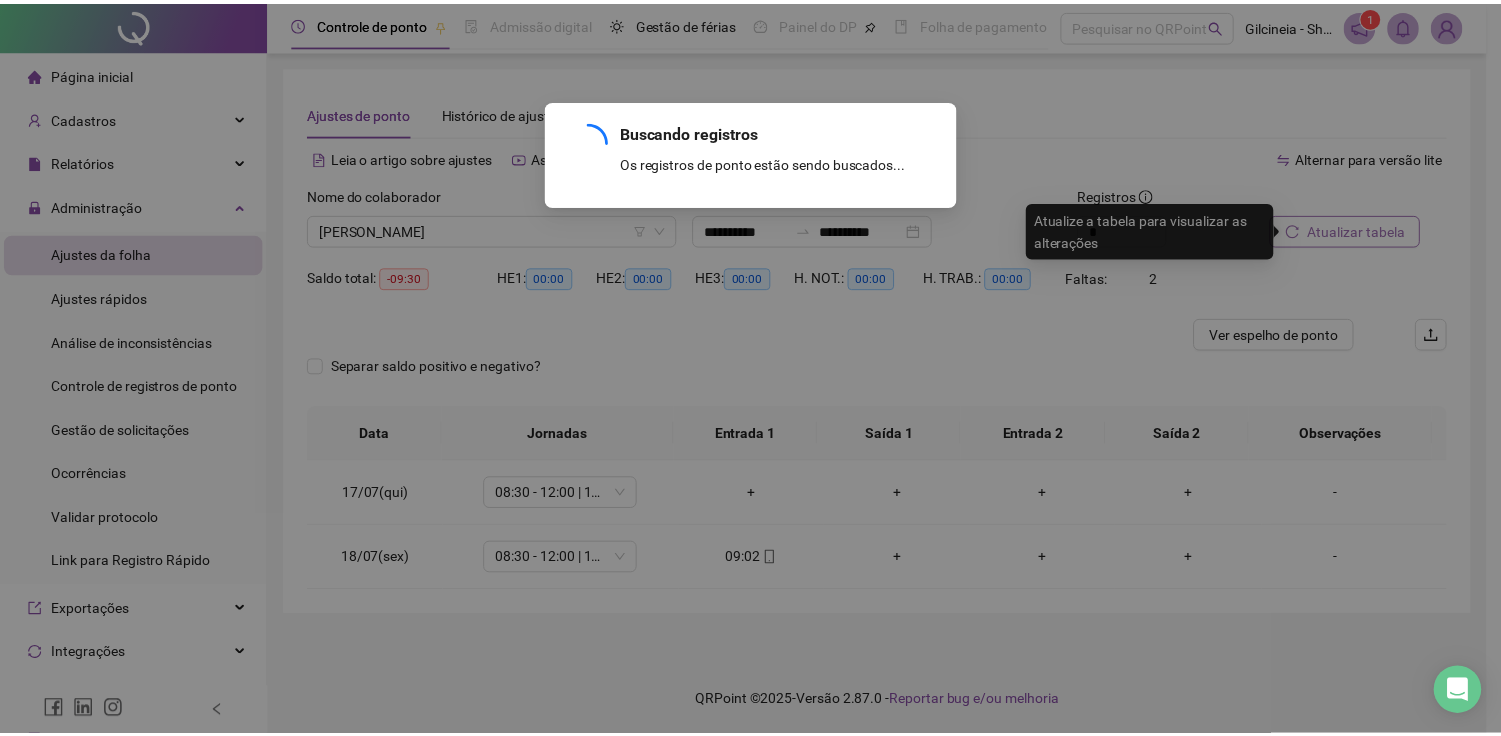 scroll, scrollTop: 0, scrollLeft: 0, axis: both 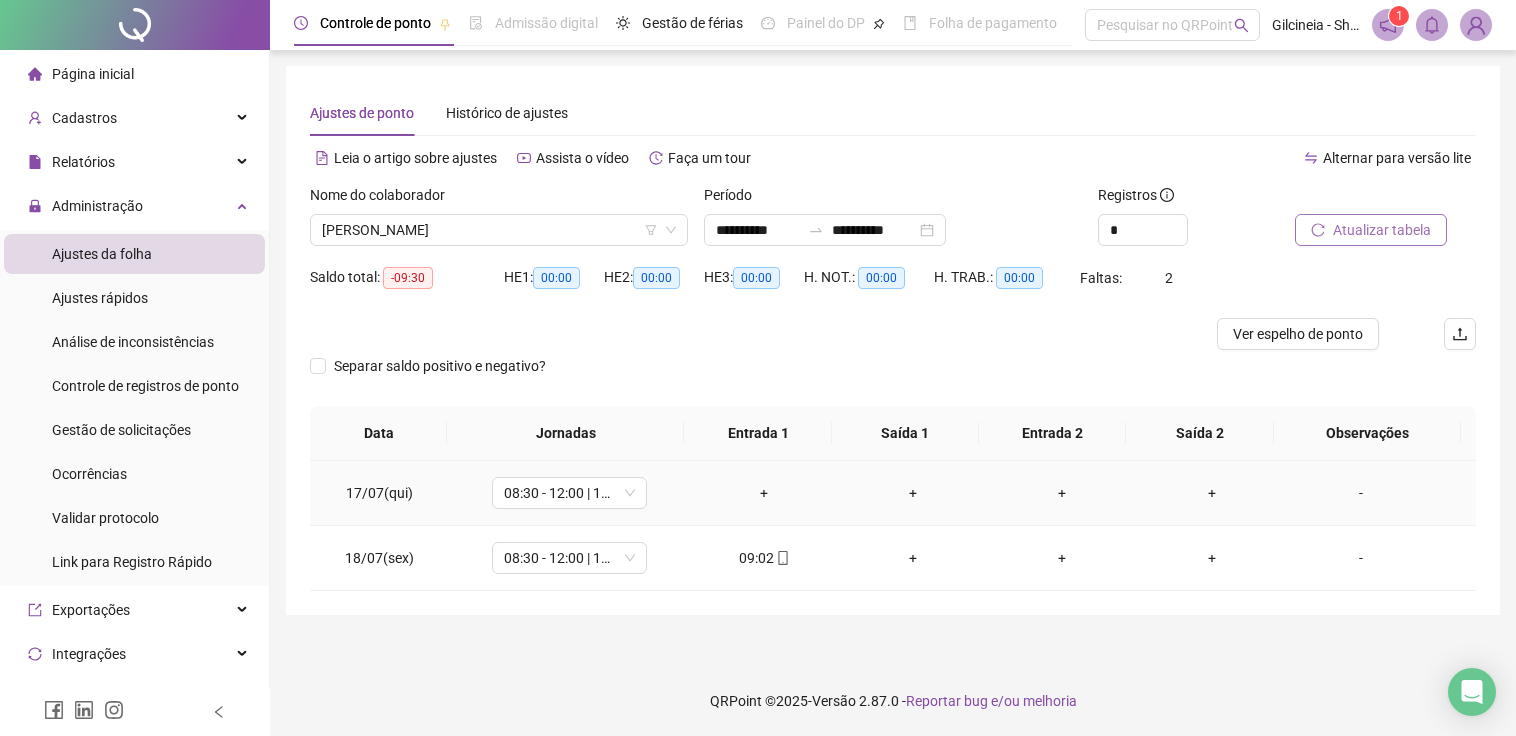 click on "+" at bounding box center [763, 493] 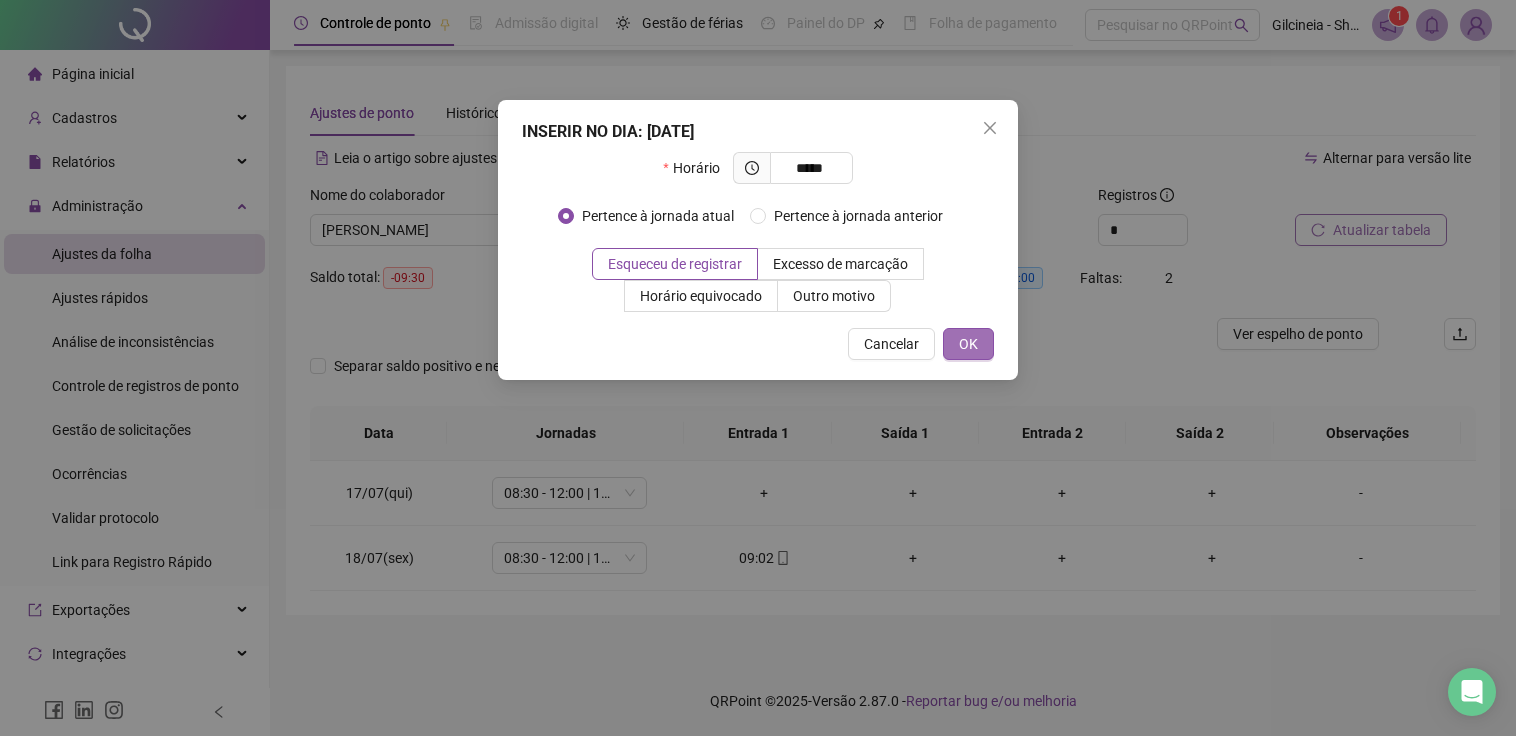 type on "*****" 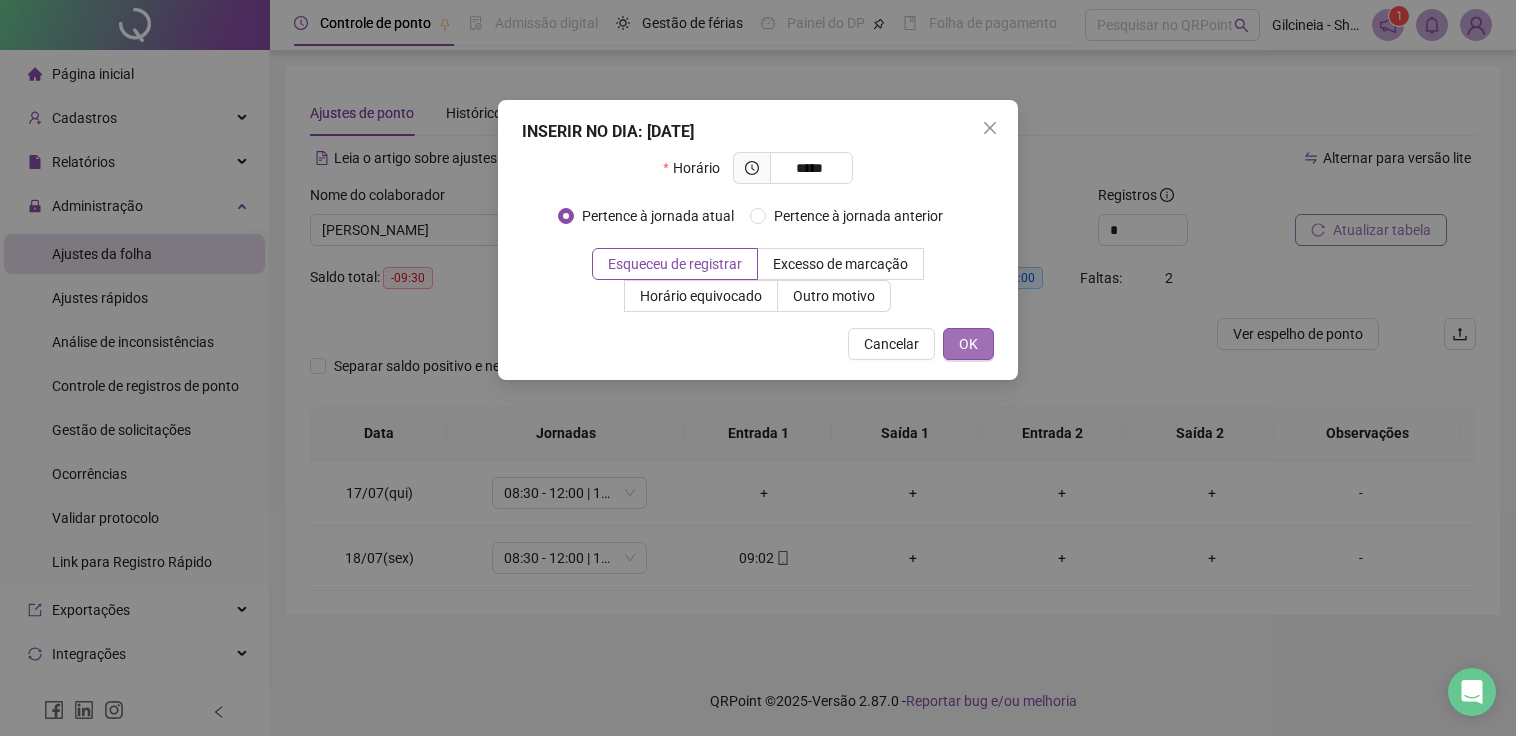 click on "OK" at bounding box center (968, 344) 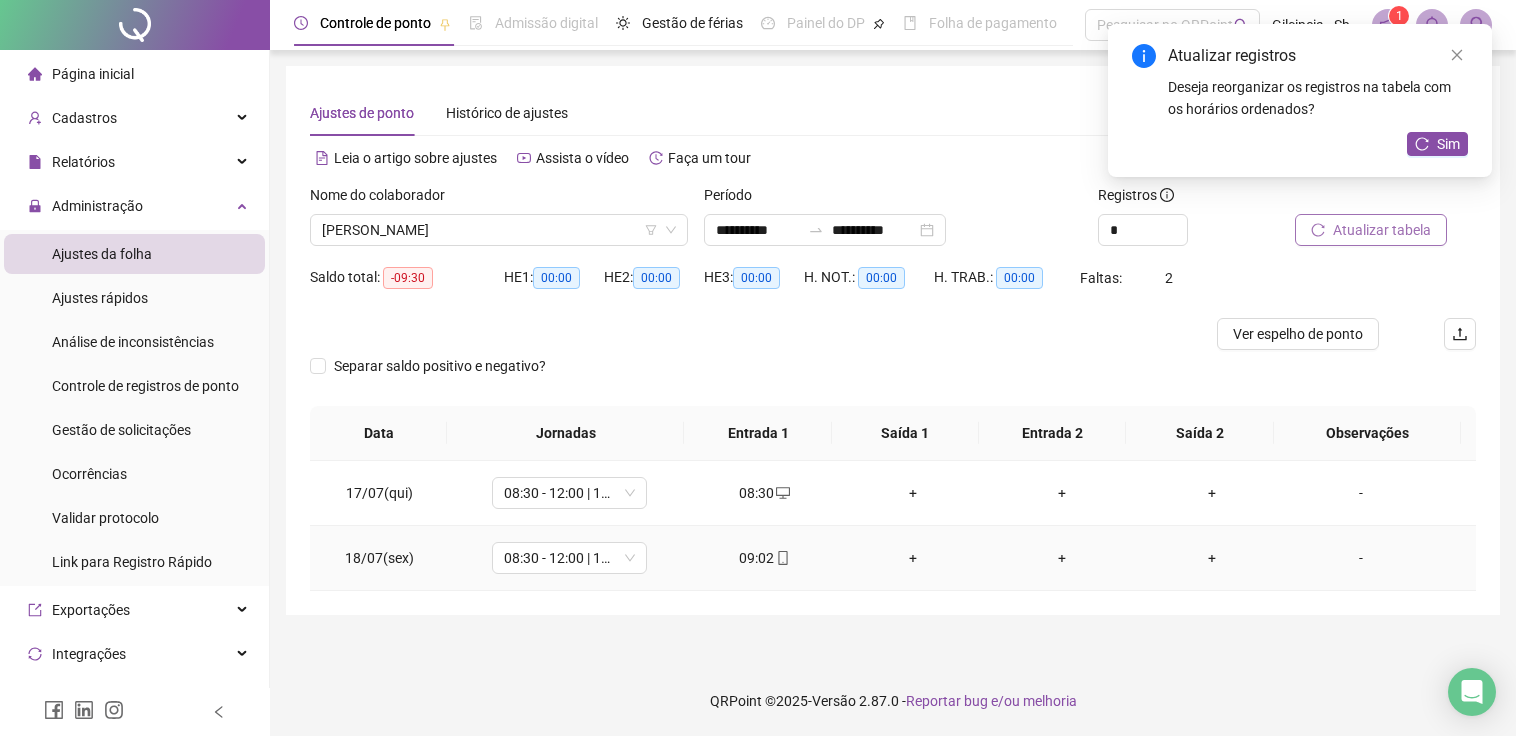 click on "09:02" at bounding box center (763, 558) 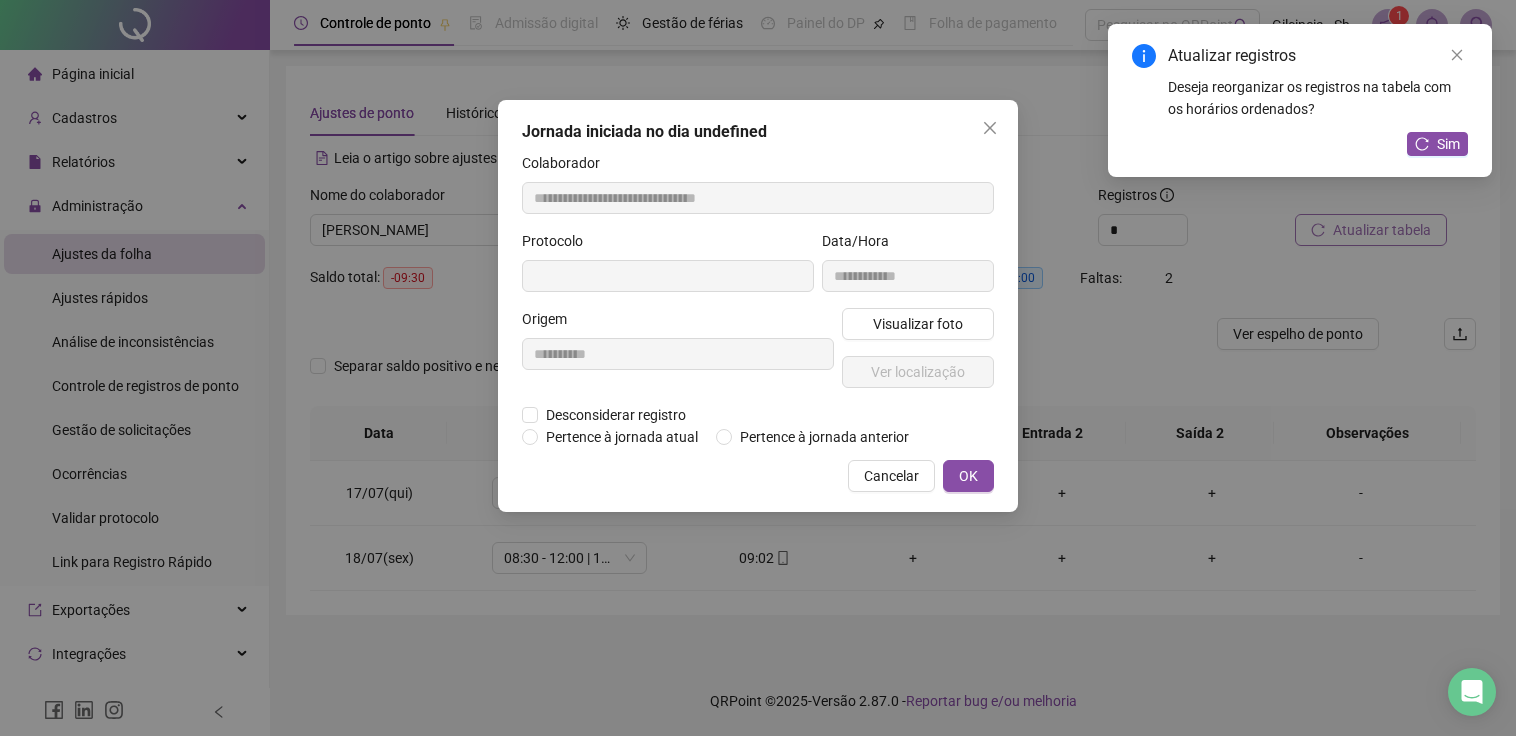 type on "**********" 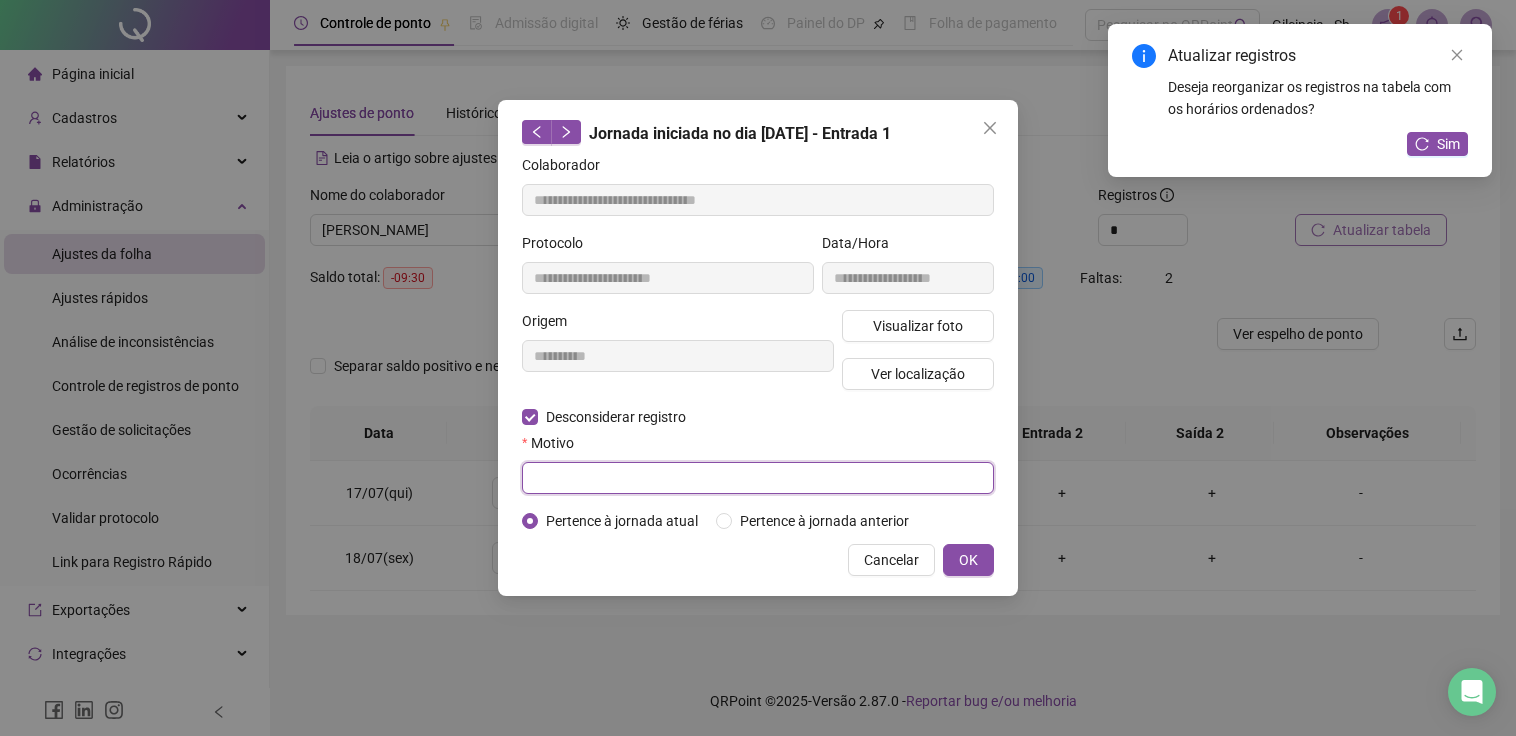 click at bounding box center (758, 478) 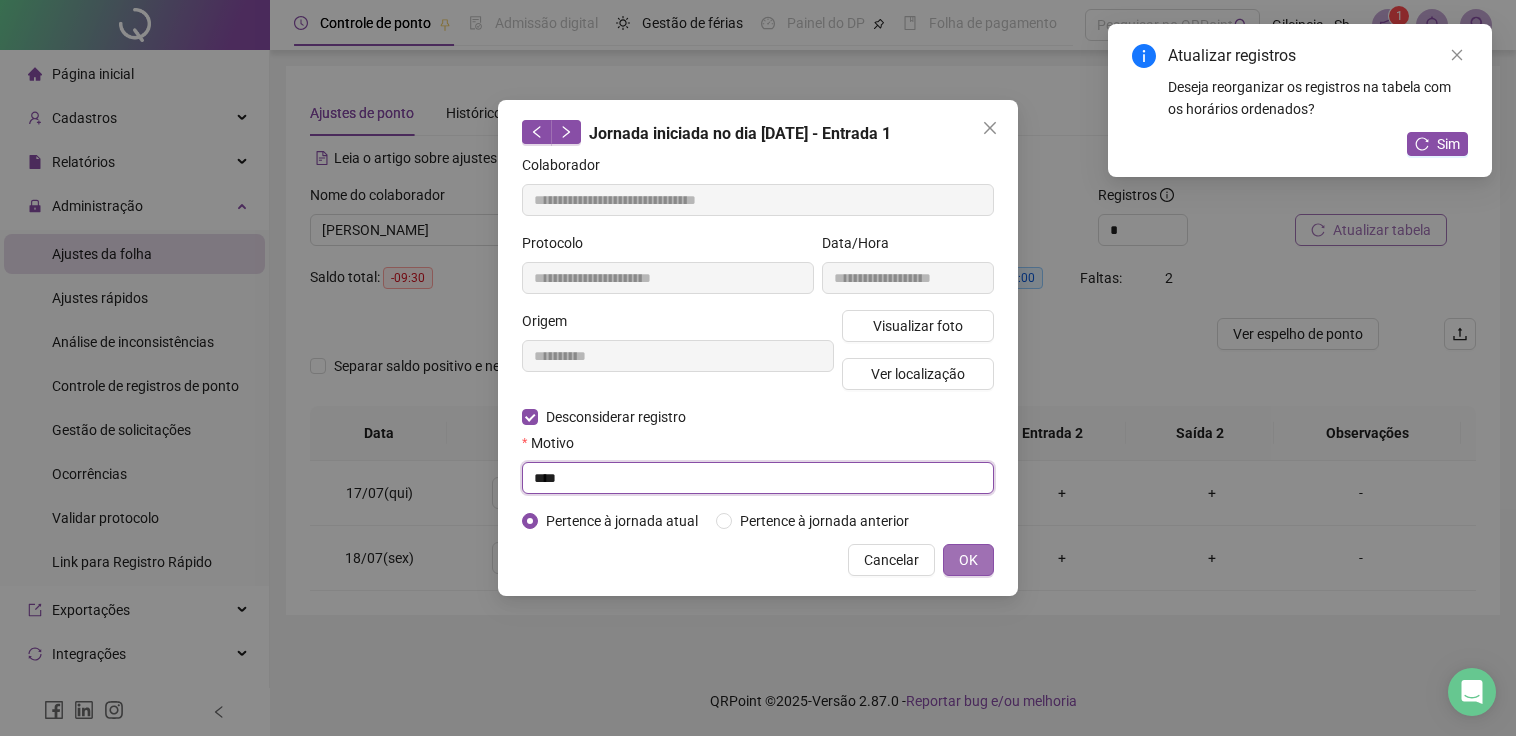 type on "****" 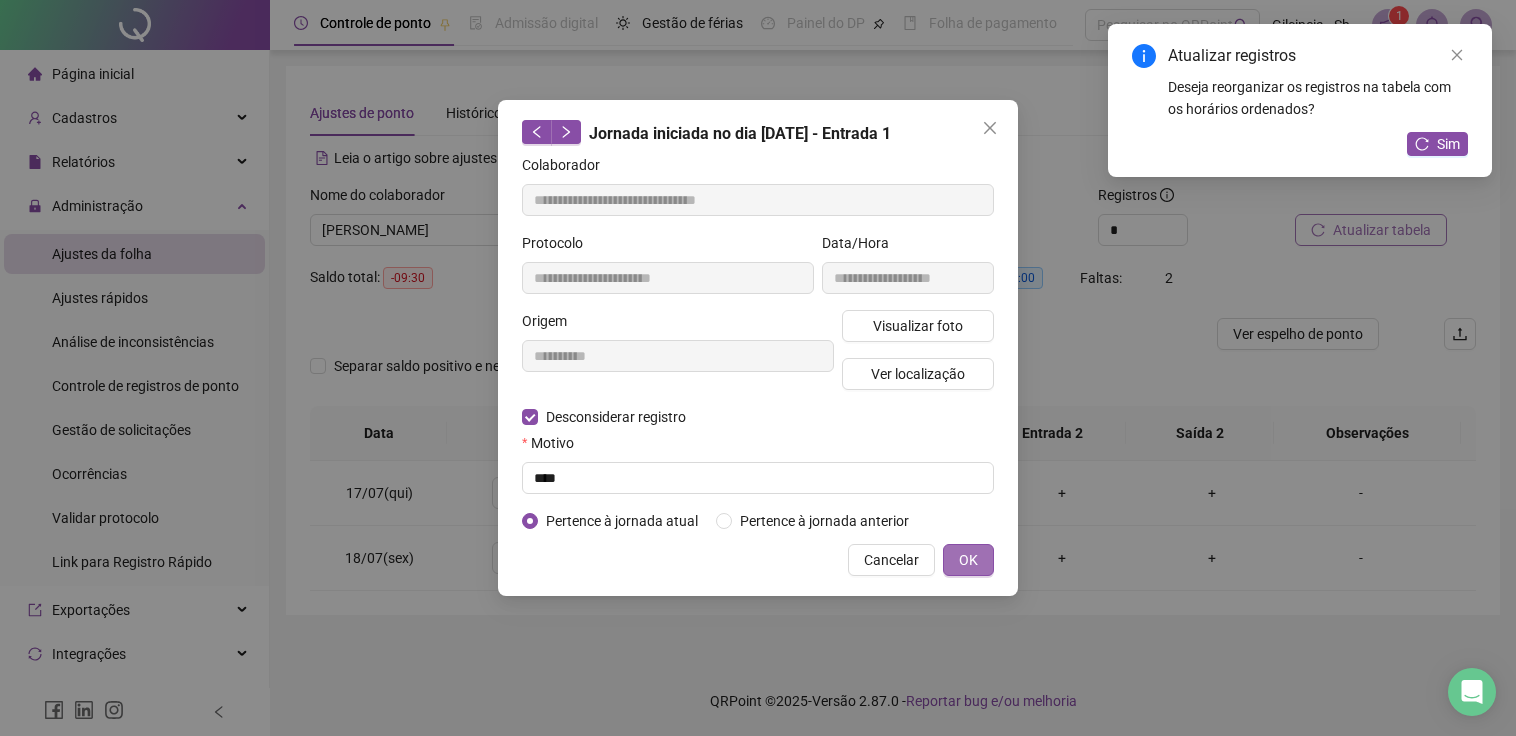 click on "OK" at bounding box center [968, 560] 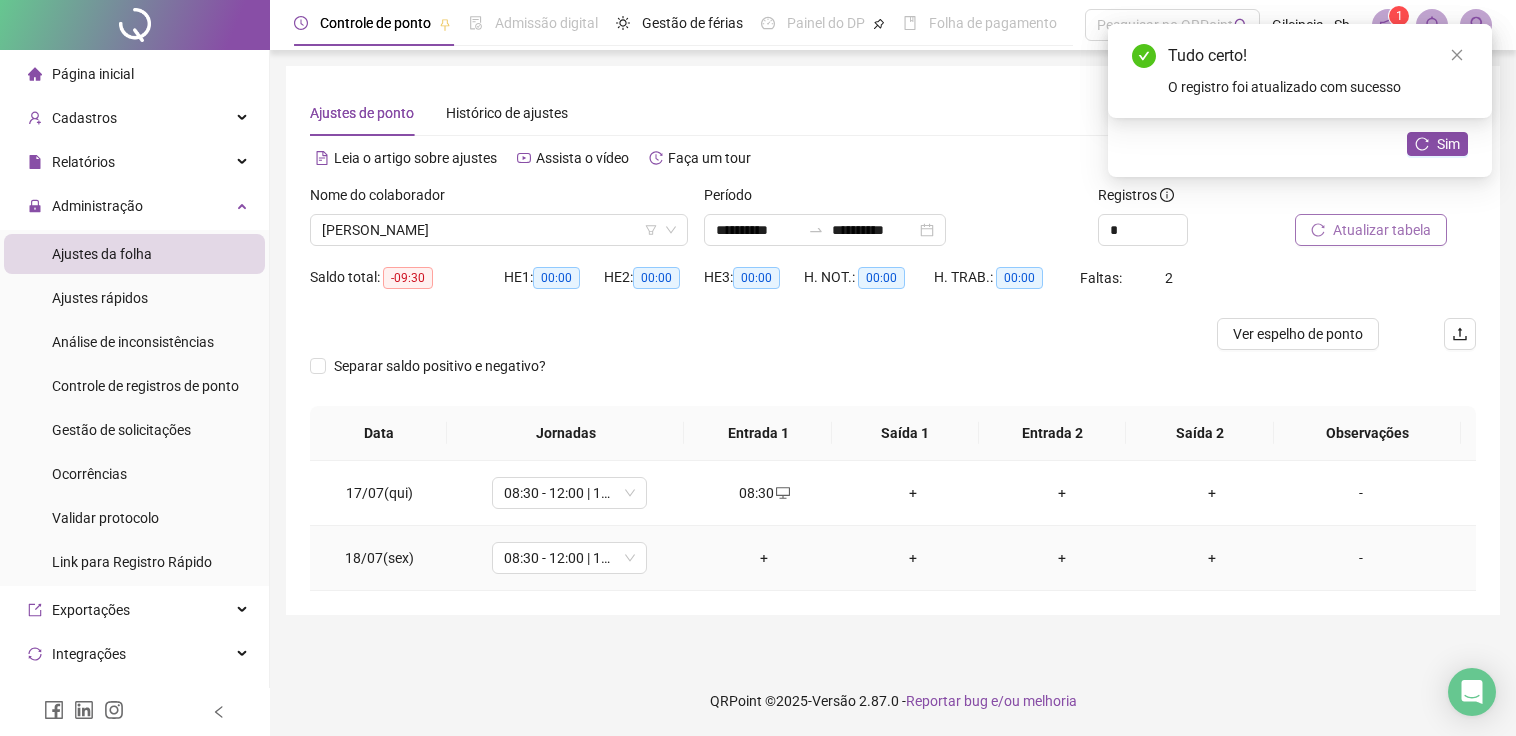 click on "+" at bounding box center [763, 558] 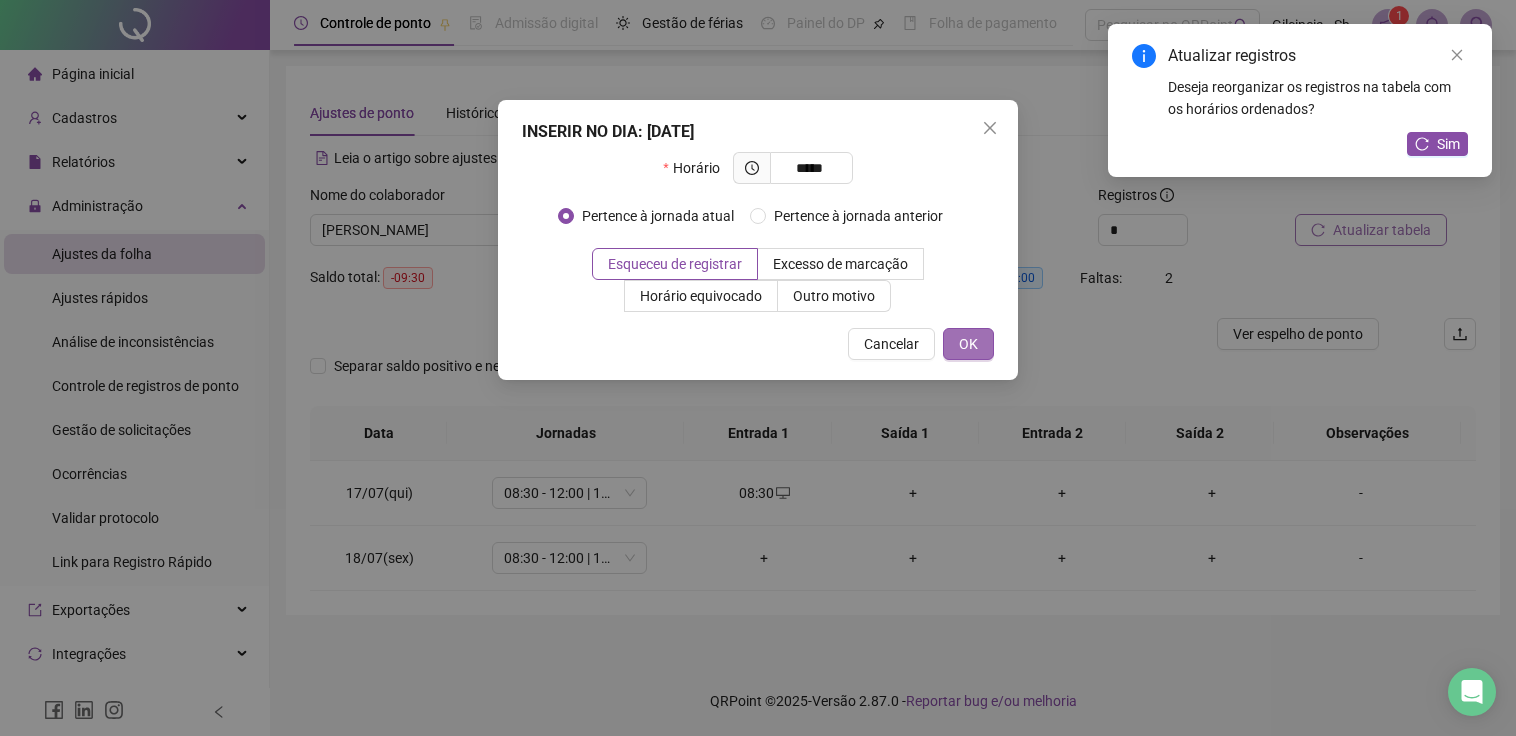type on "*****" 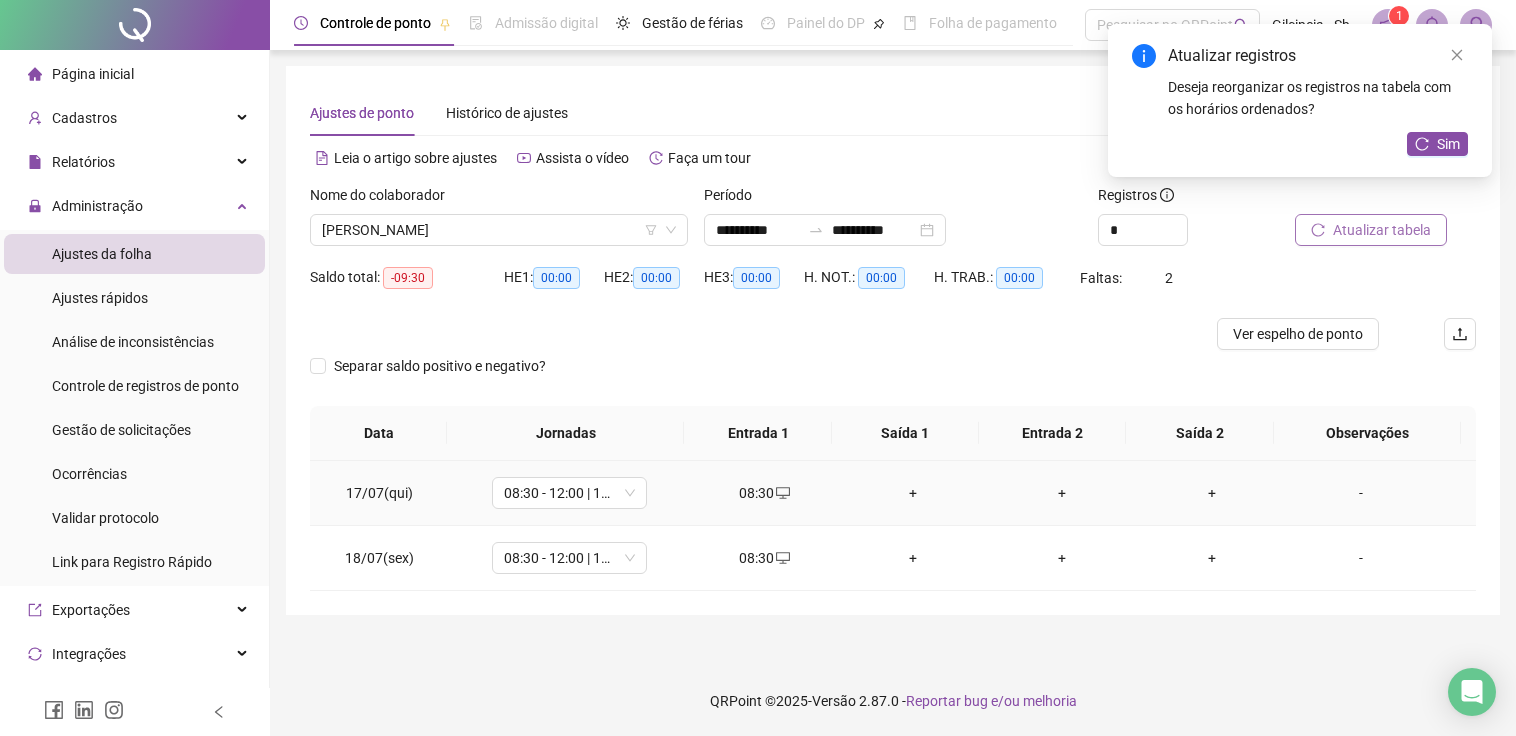 click on "+" at bounding box center [913, 493] 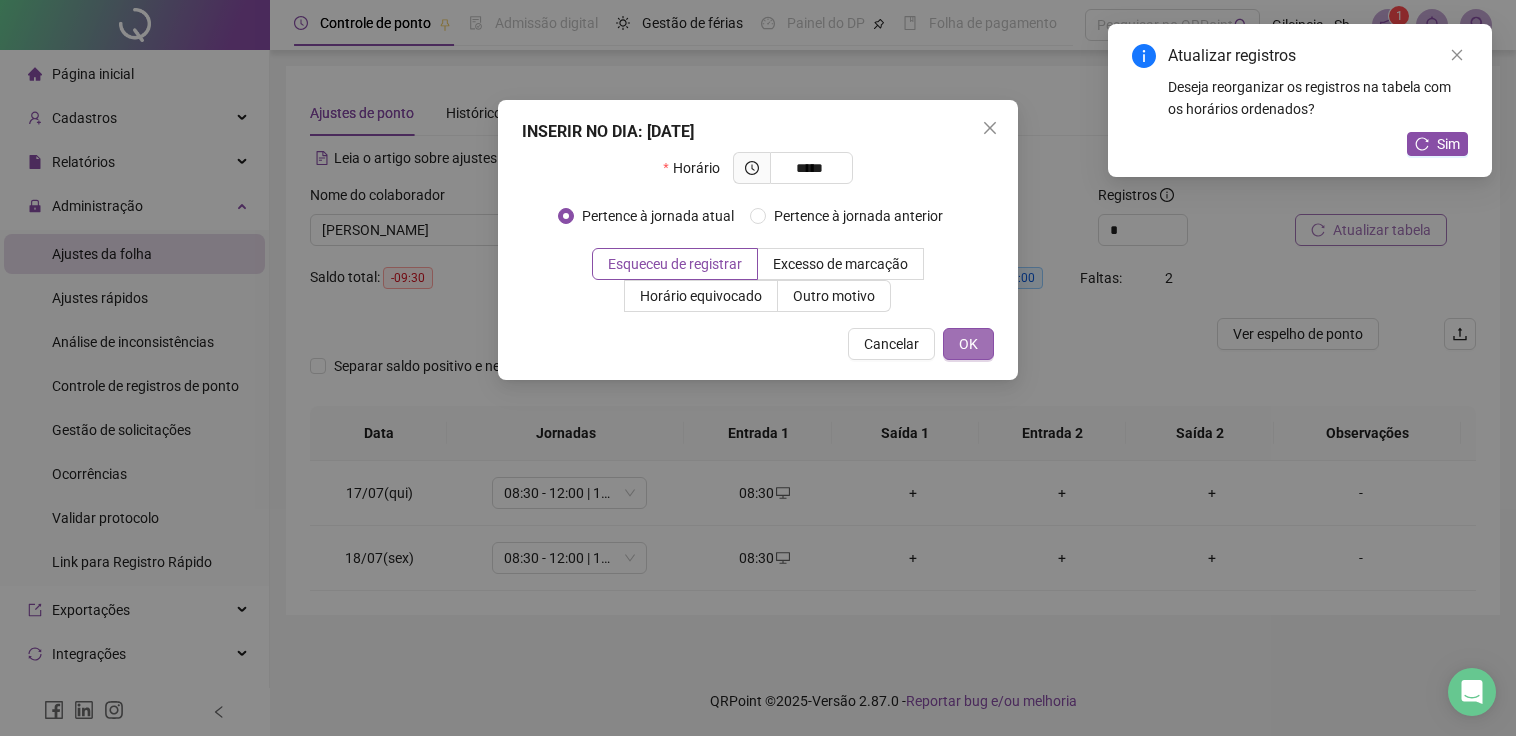 type on "*****" 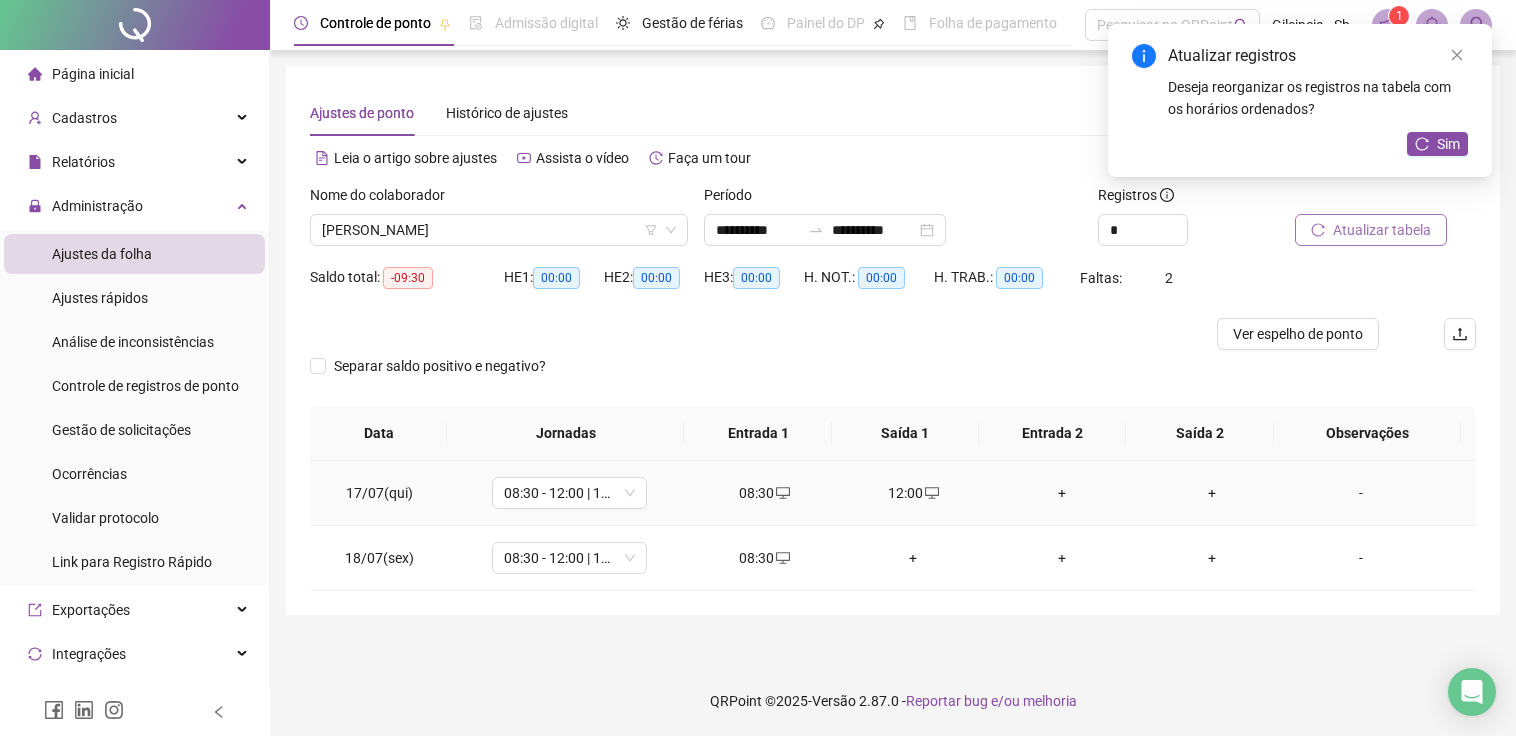 click on "+" at bounding box center [1062, 493] 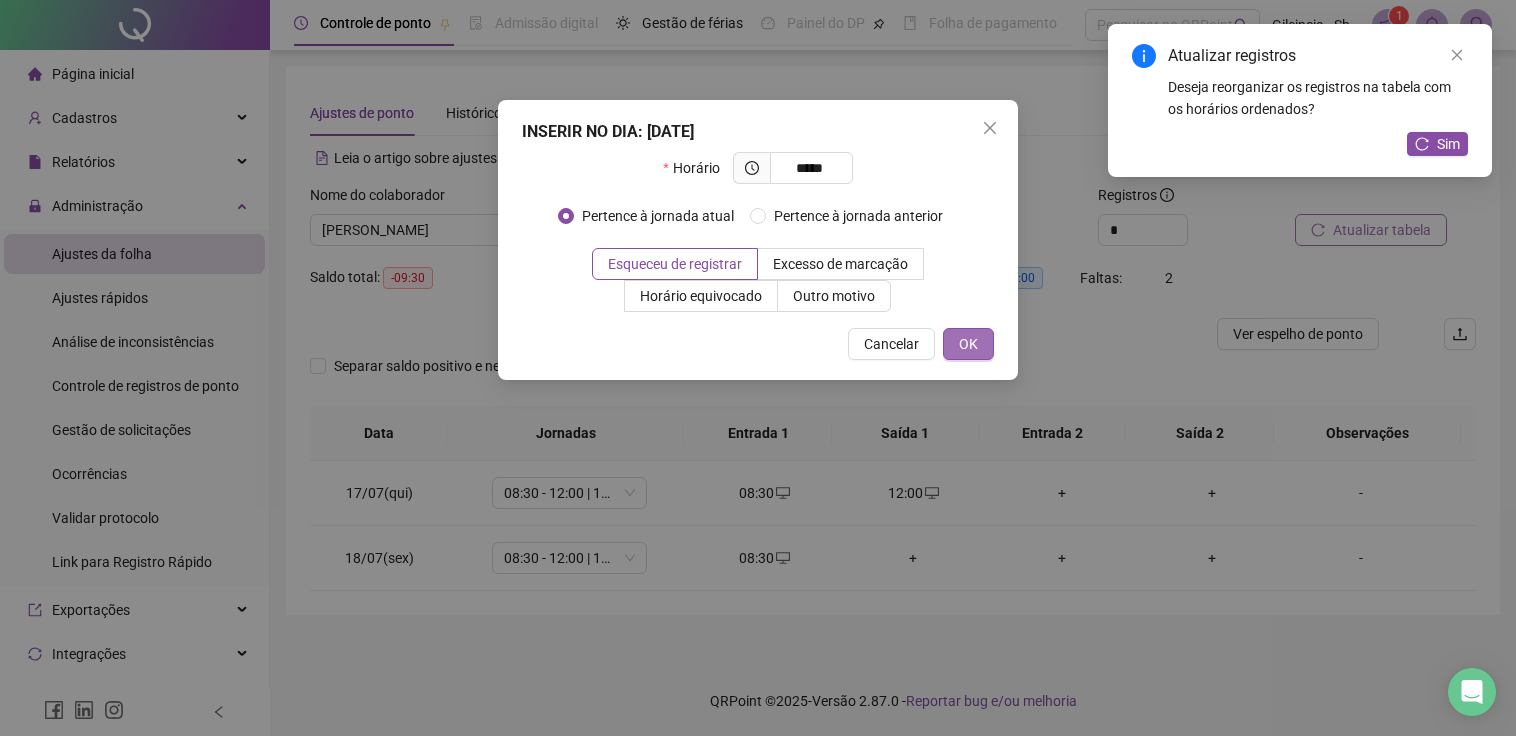 type on "*****" 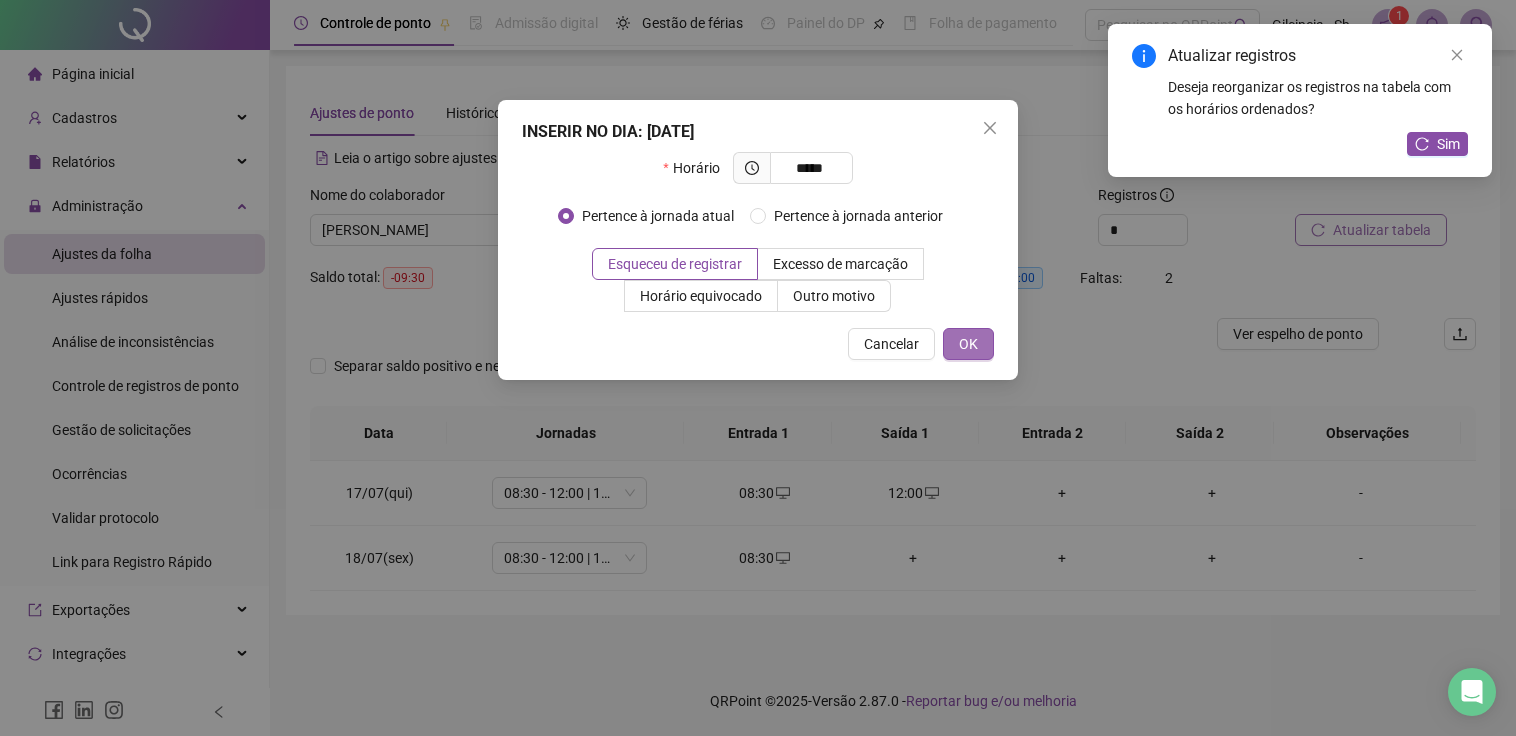click on "OK" at bounding box center [968, 344] 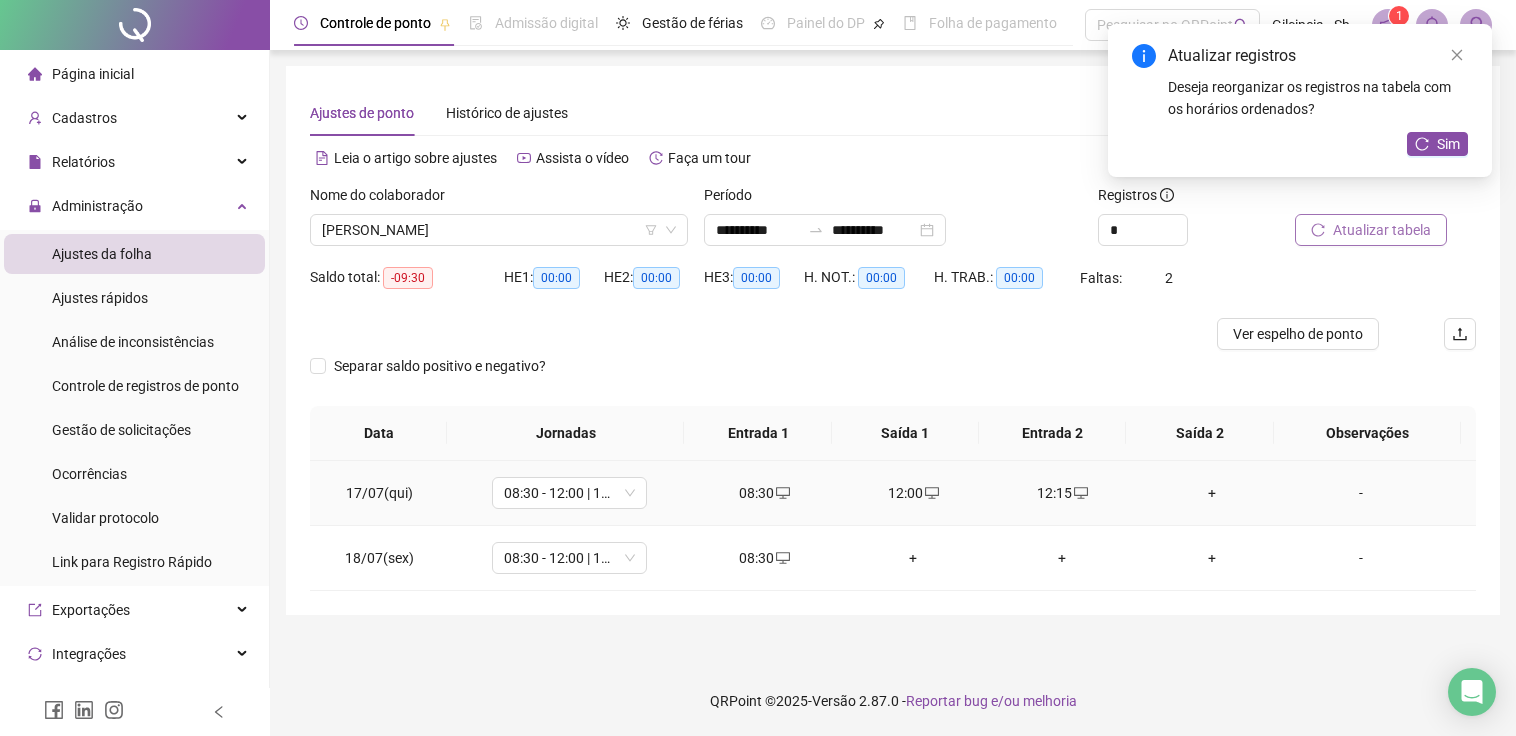 click on "+" at bounding box center [1211, 493] 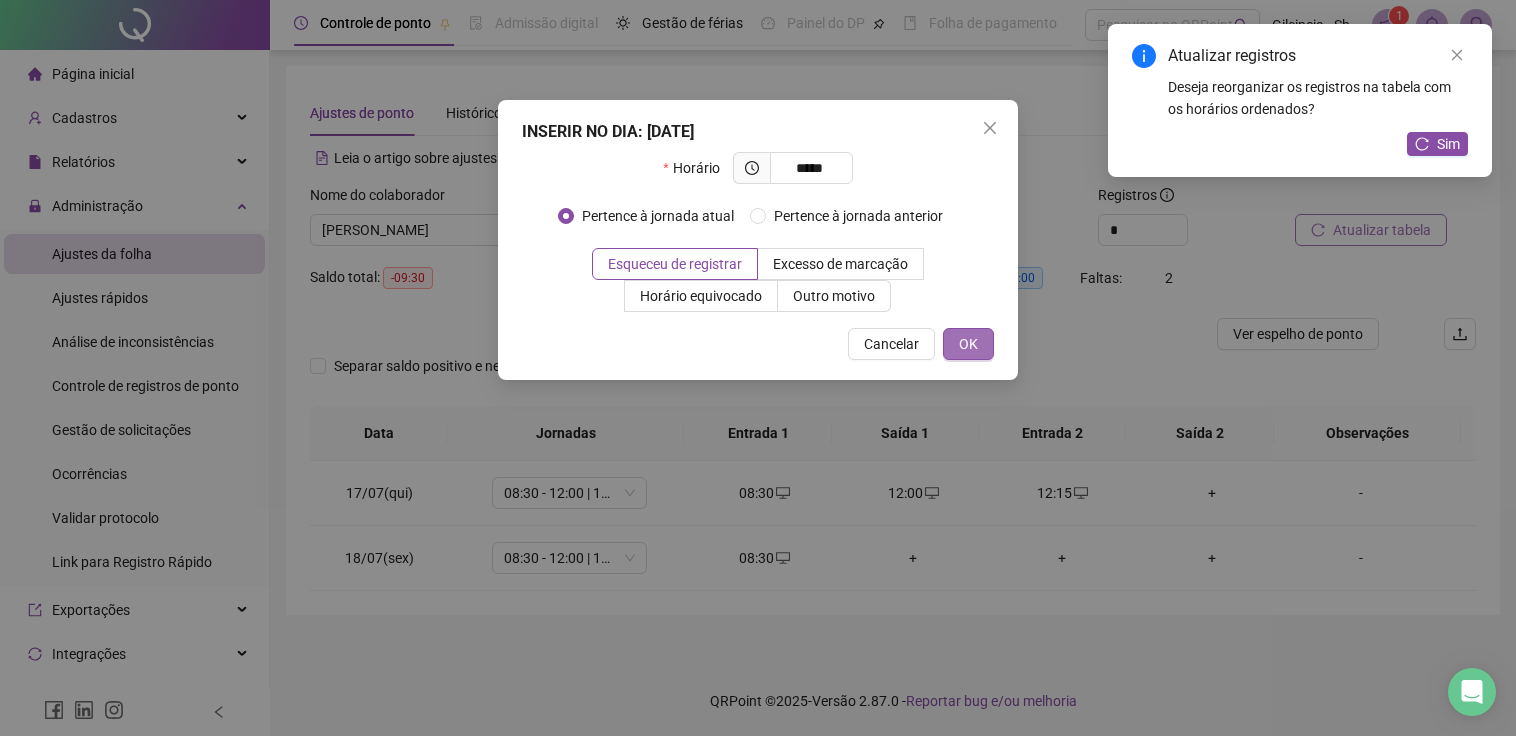 type on "*****" 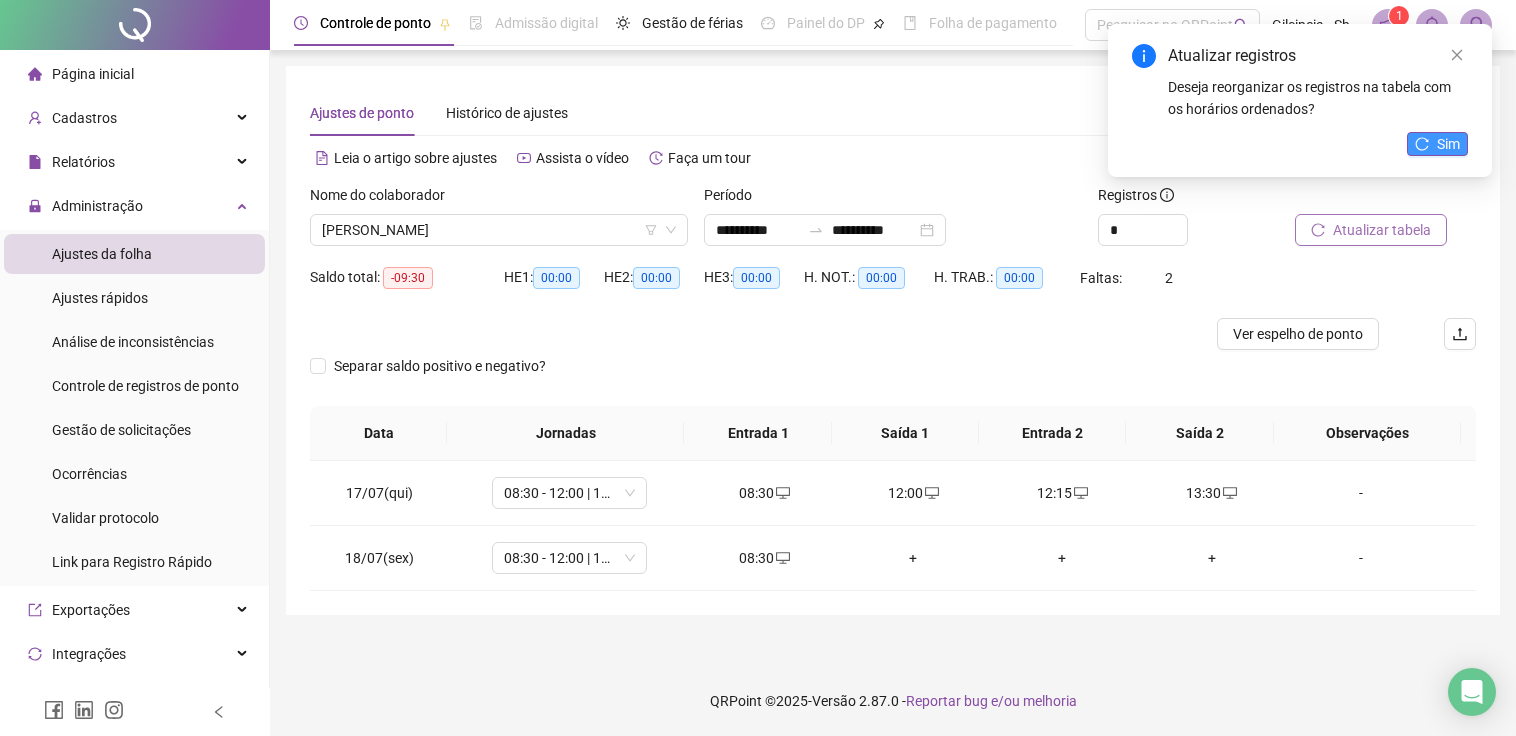 click on "Sim" at bounding box center [1437, 144] 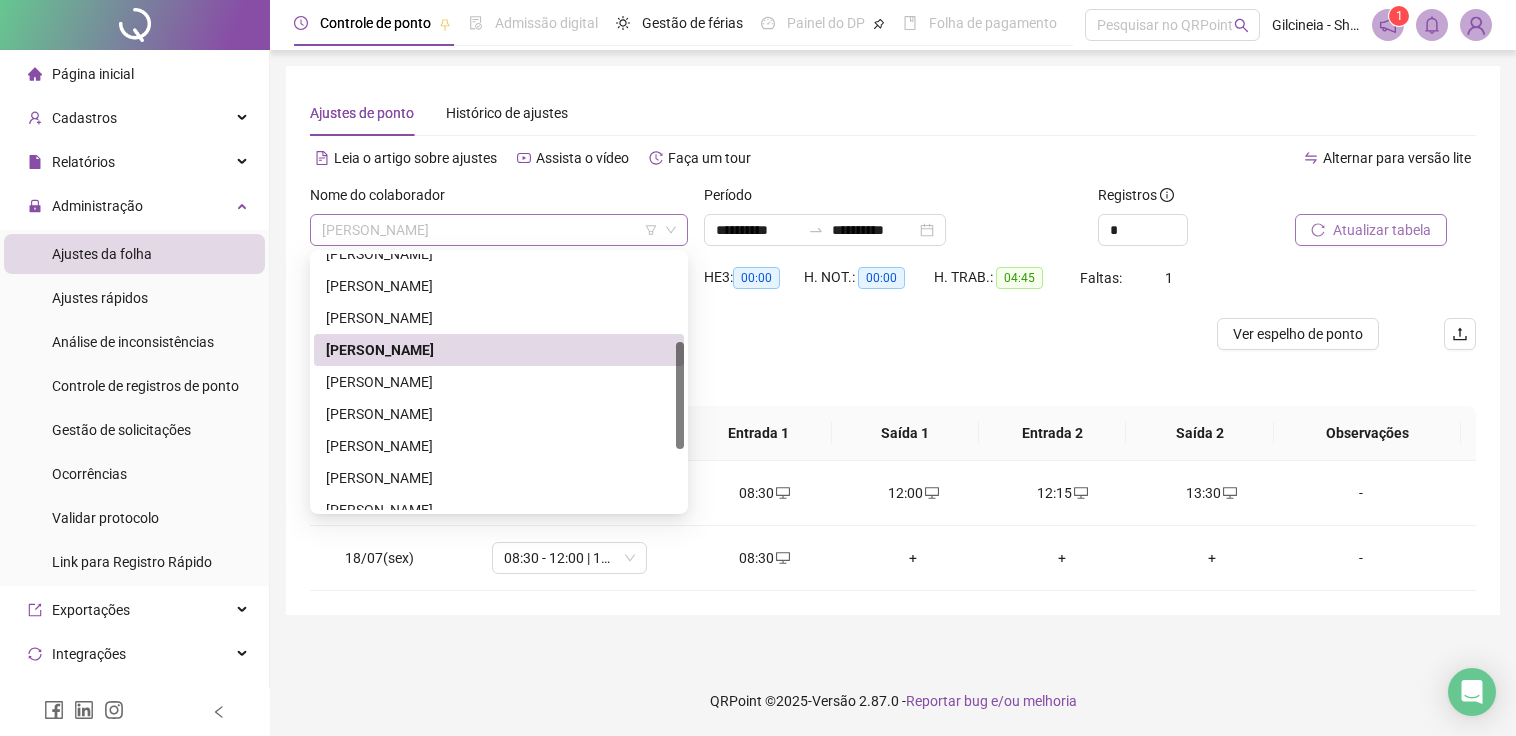 click on "[PERSON_NAME]" at bounding box center (499, 230) 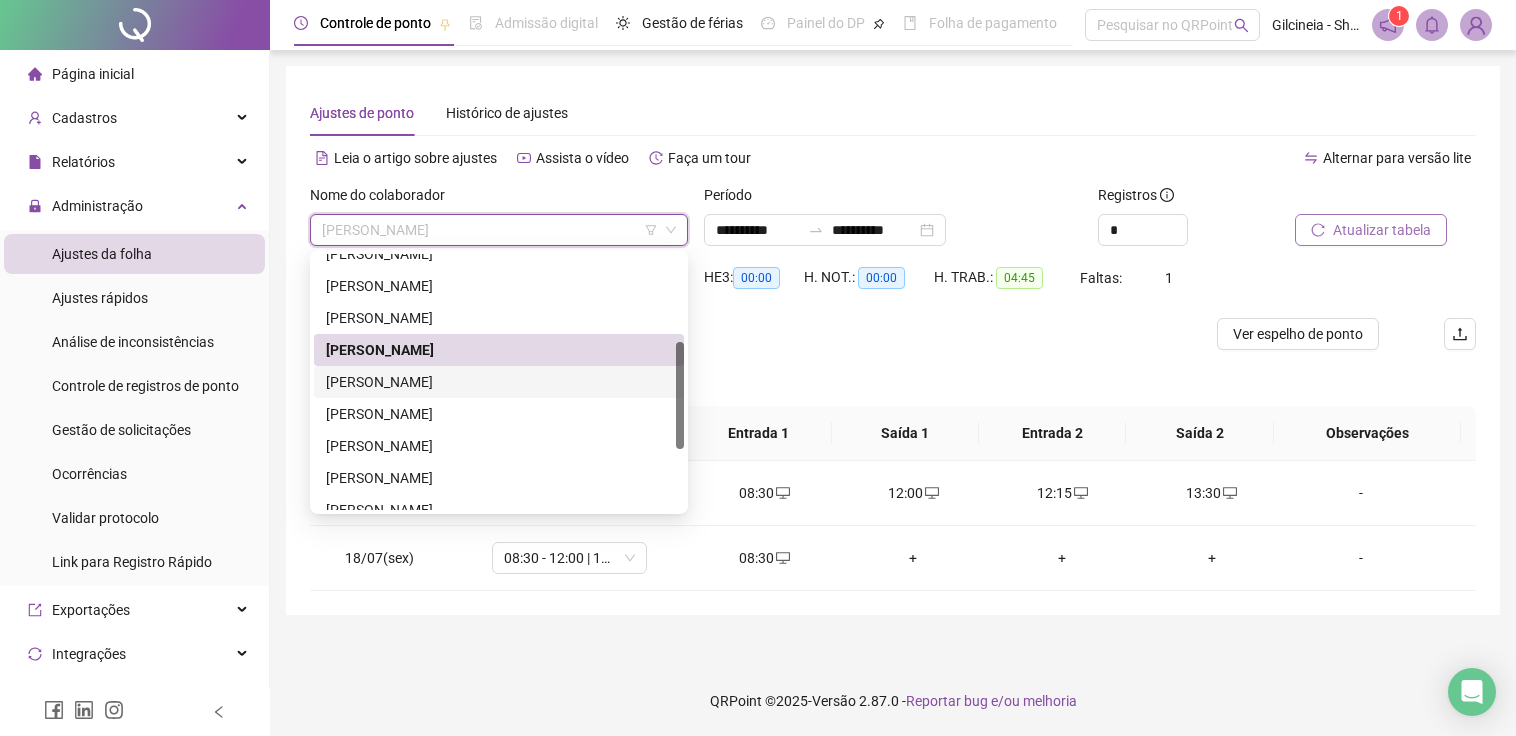 click on "[PERSON_NAME]" at bounding box center (499, 382) 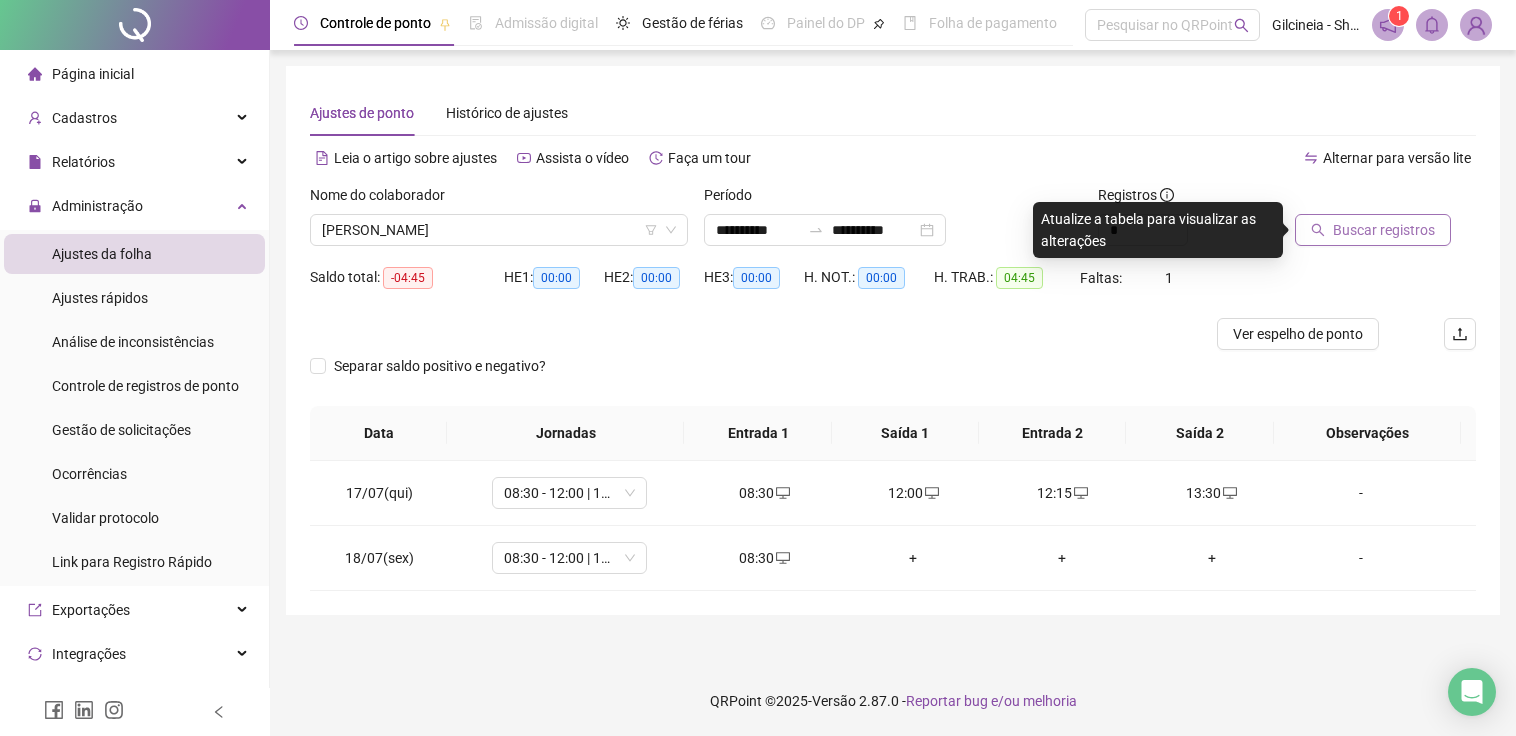 click on "Buscar registros" at bounding box center (1384, 230) 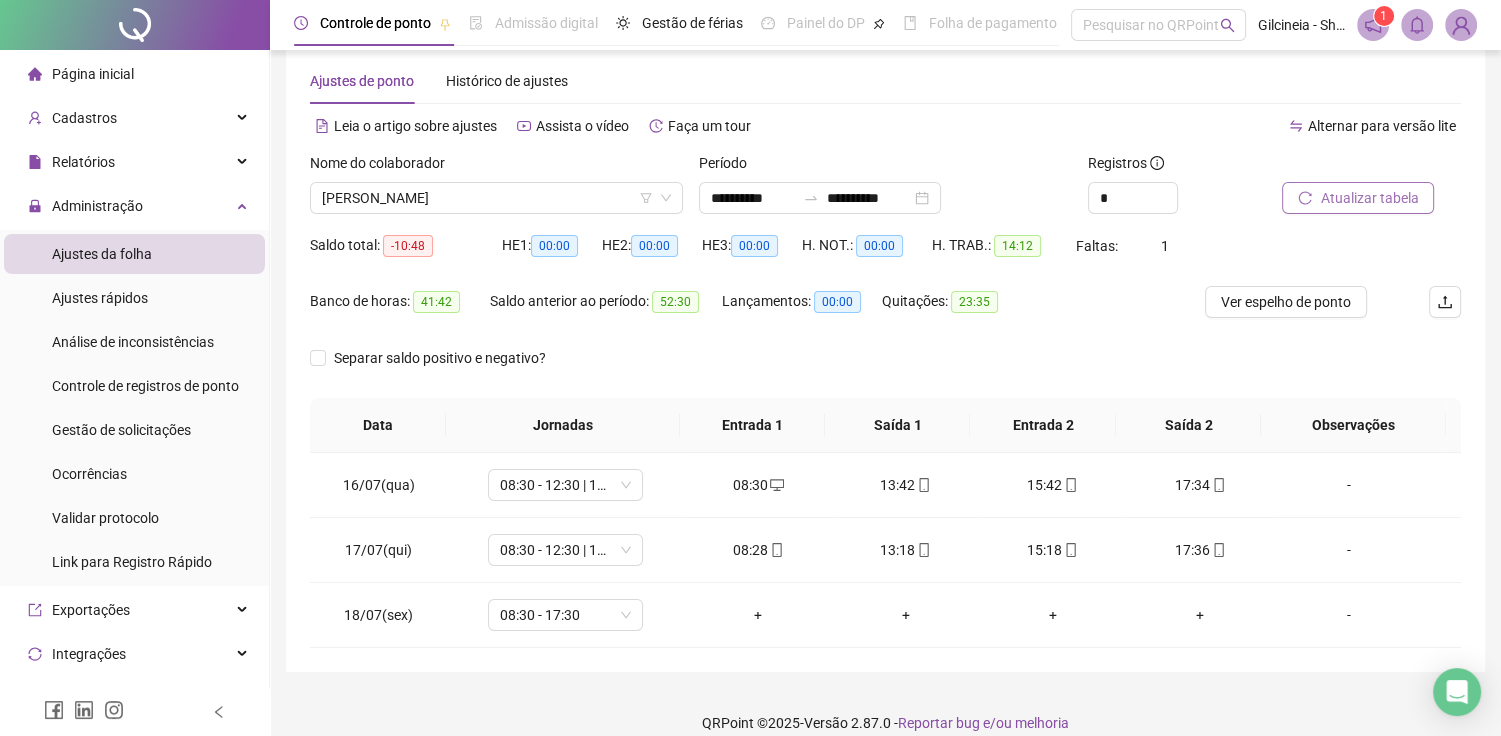 scroll, scrollTop: 53, scrollLeft: 0, axis: vertical 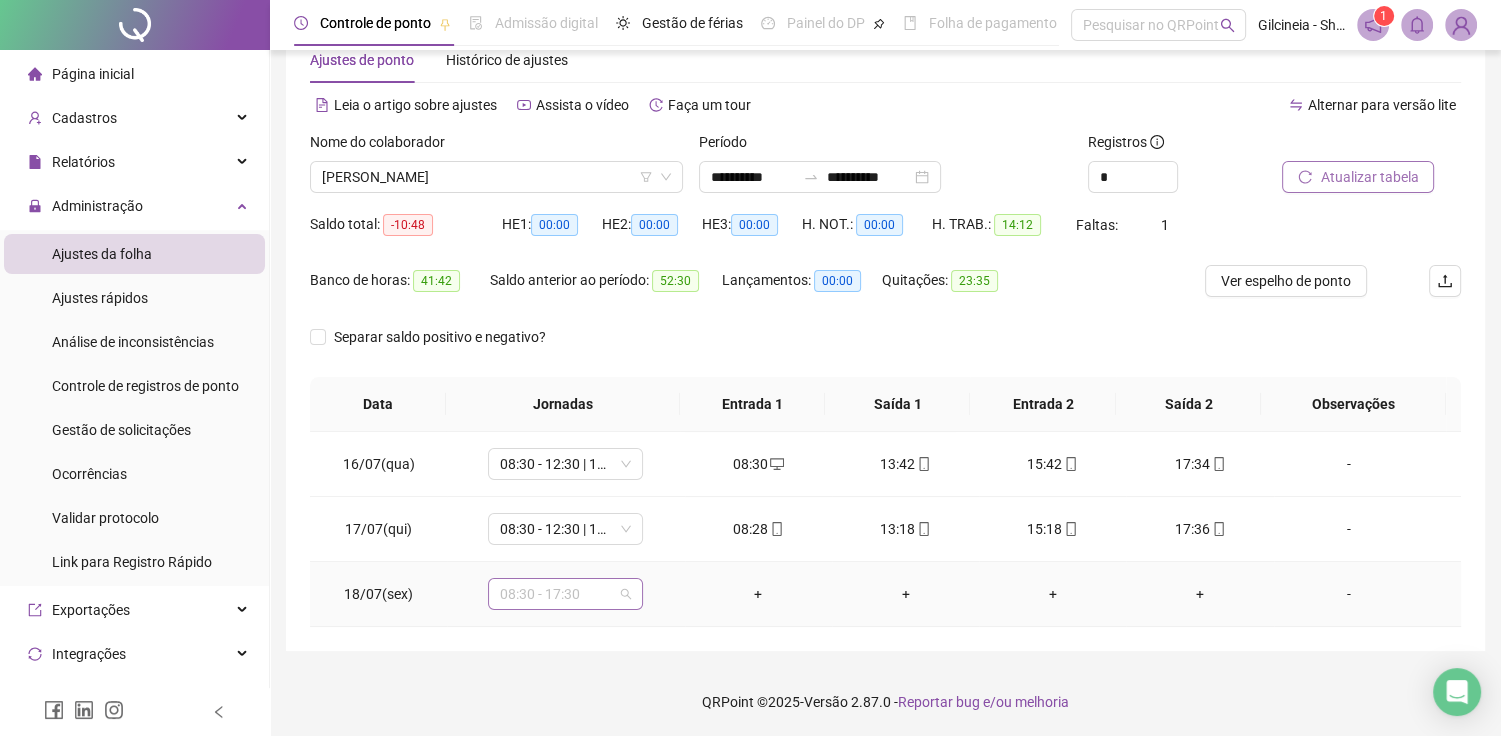 click on "08:30 - 17:30" at bounding box center (565, 594) 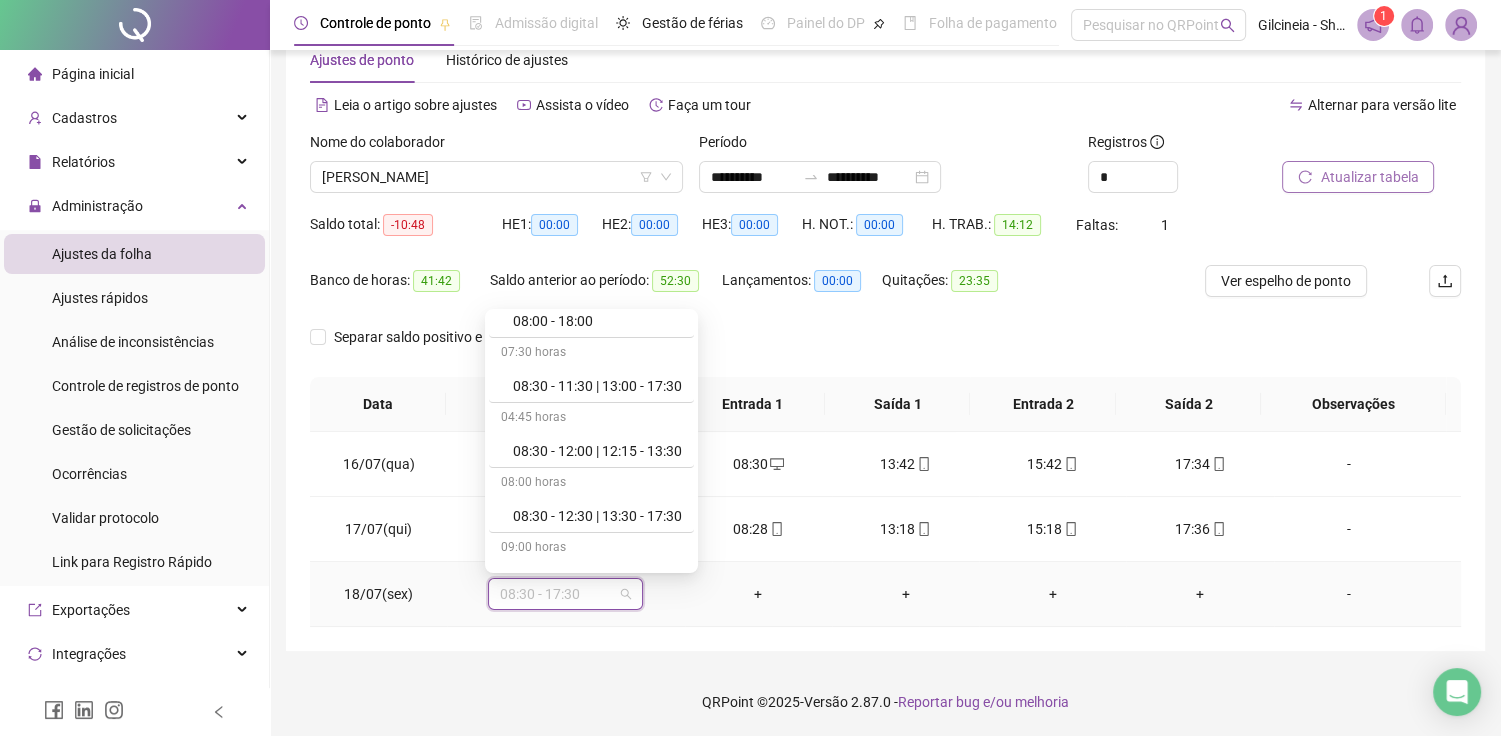 scroll, scrollTop: 600, scrollLeft: 0, axis: vertical 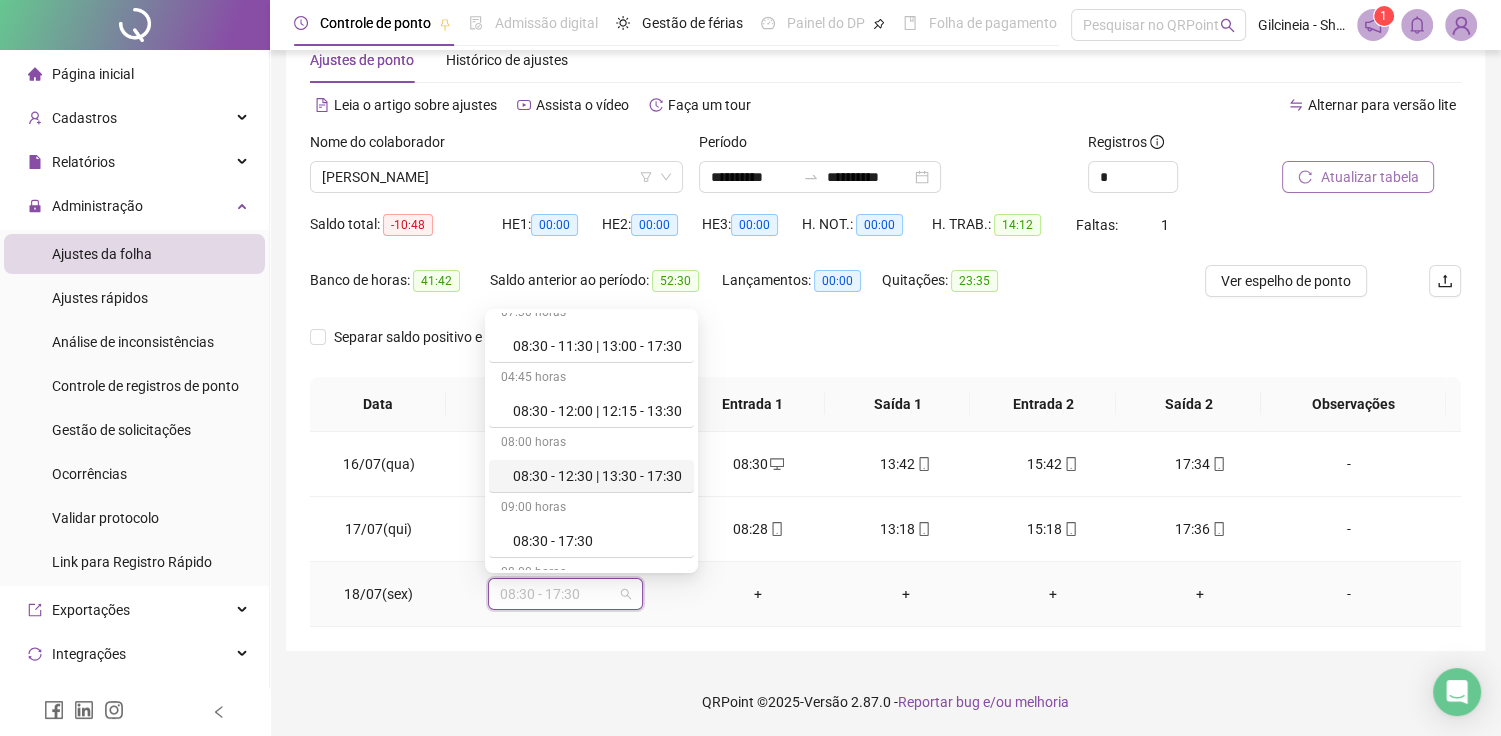 click on "08:30 - 12:30 | 13:30 - 17:30" at bounding box center [597, 476] 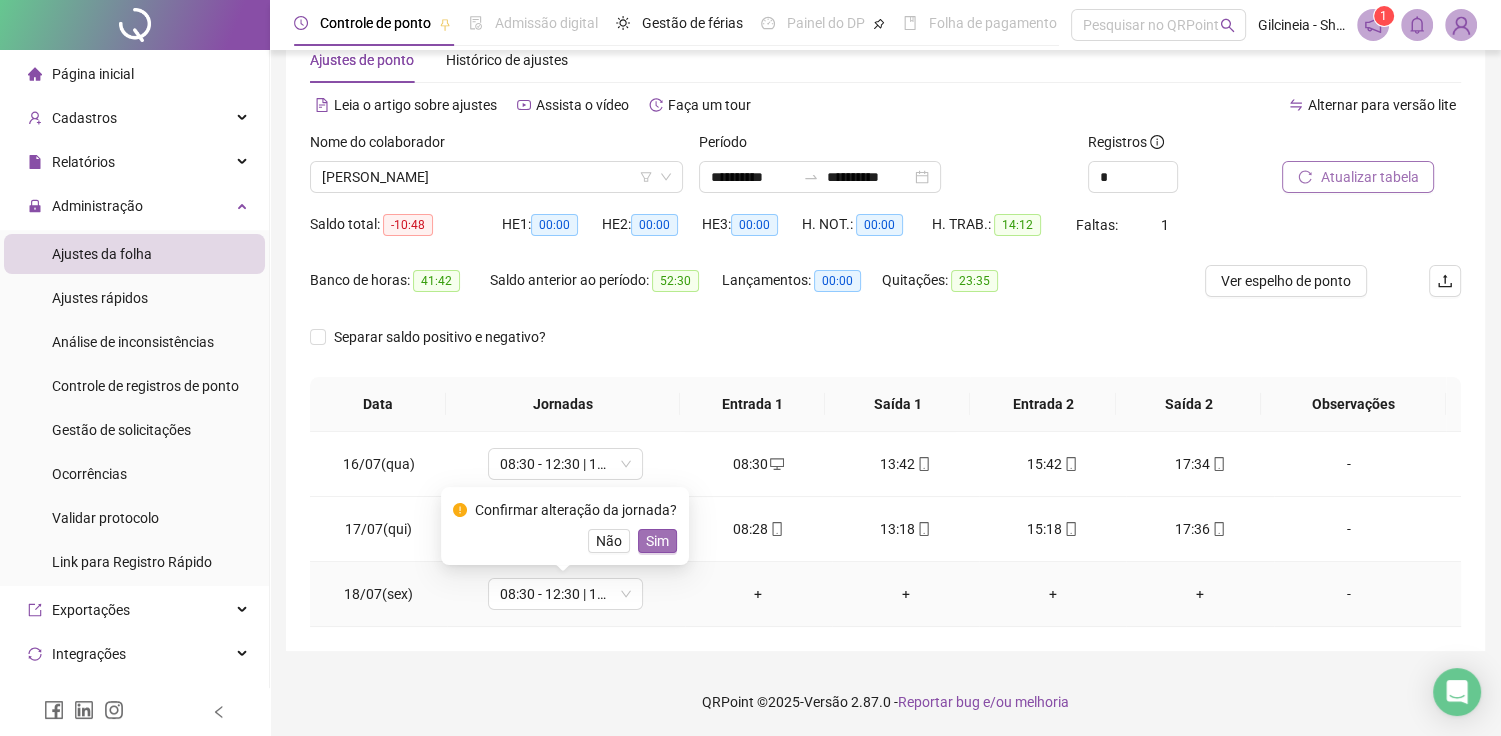 click on "Sim" at bounding box center (657, 541) 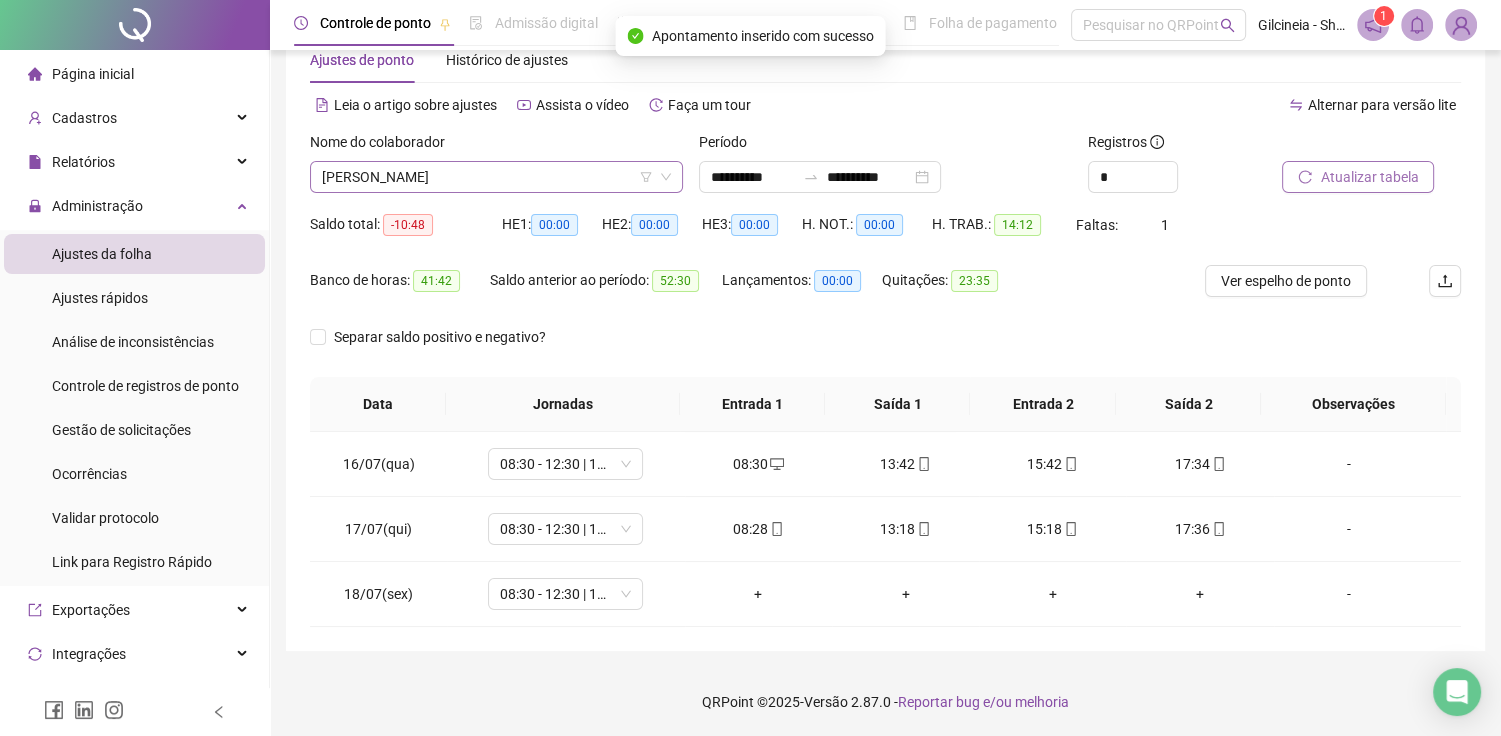 click on "[PERSON_NAME]" at bounding box center [496, 177] 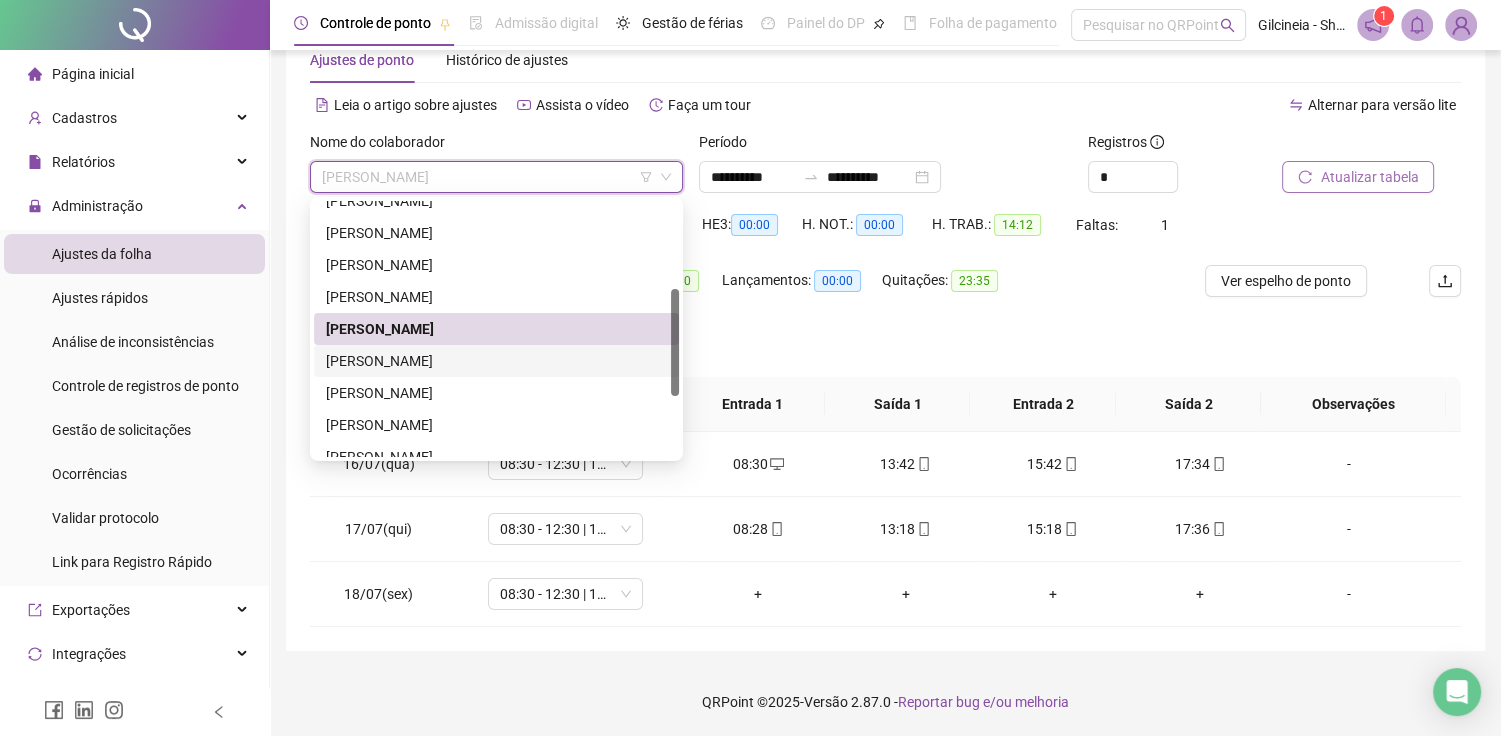 click on "[PERSON_NAME]" at bounding box center (496, 361) 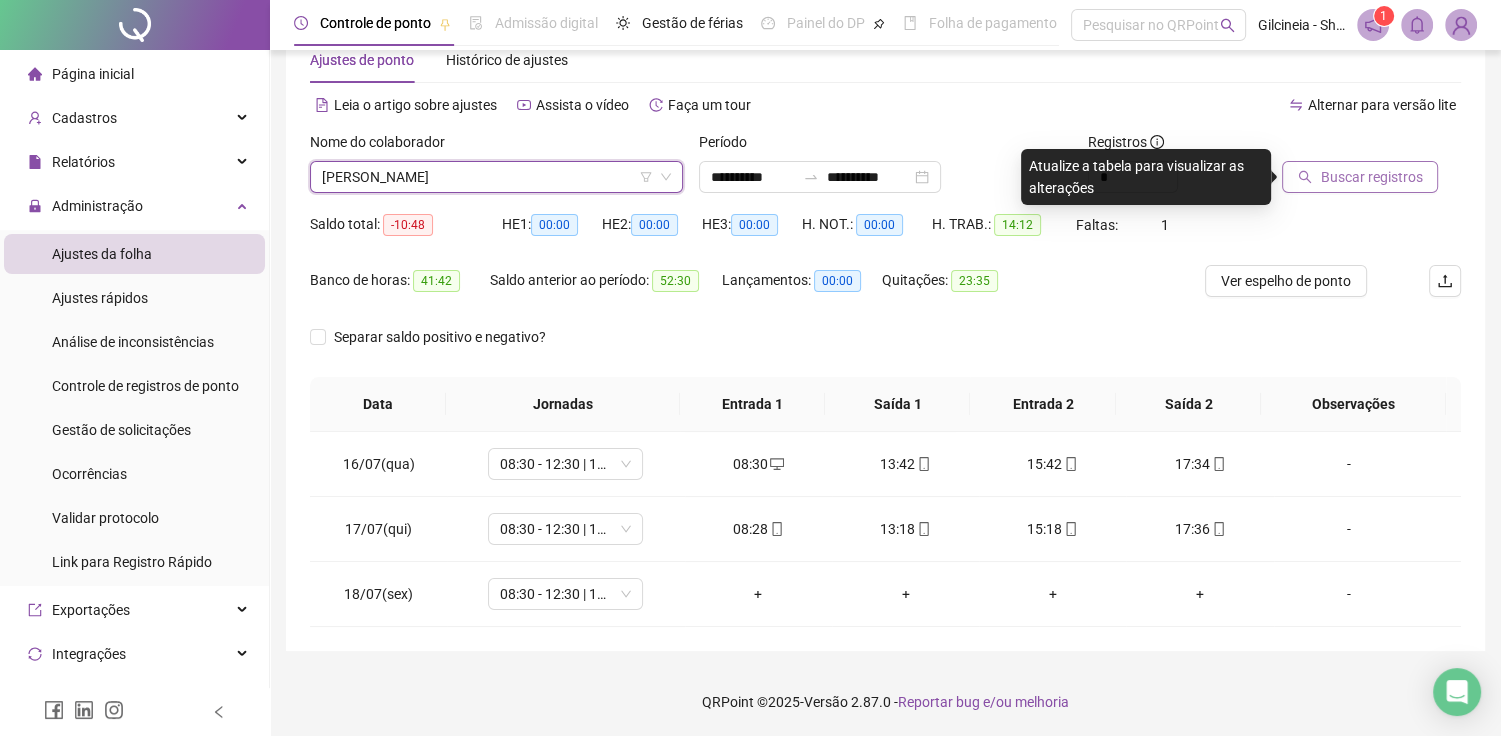 click on "Buscar registros" at bounding box center (1371, 177) 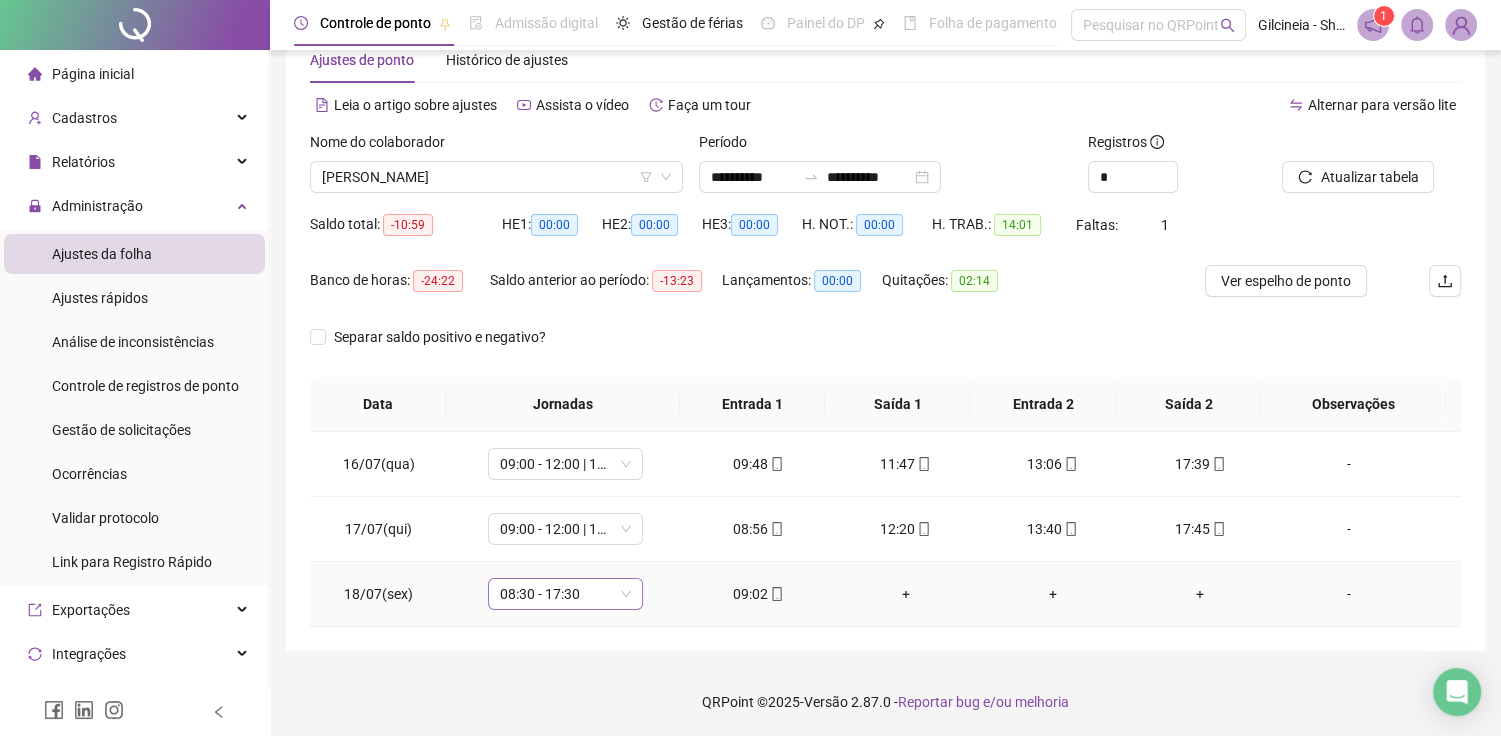 click on "08:30 - 17:30" at bounding box center [565, 594] 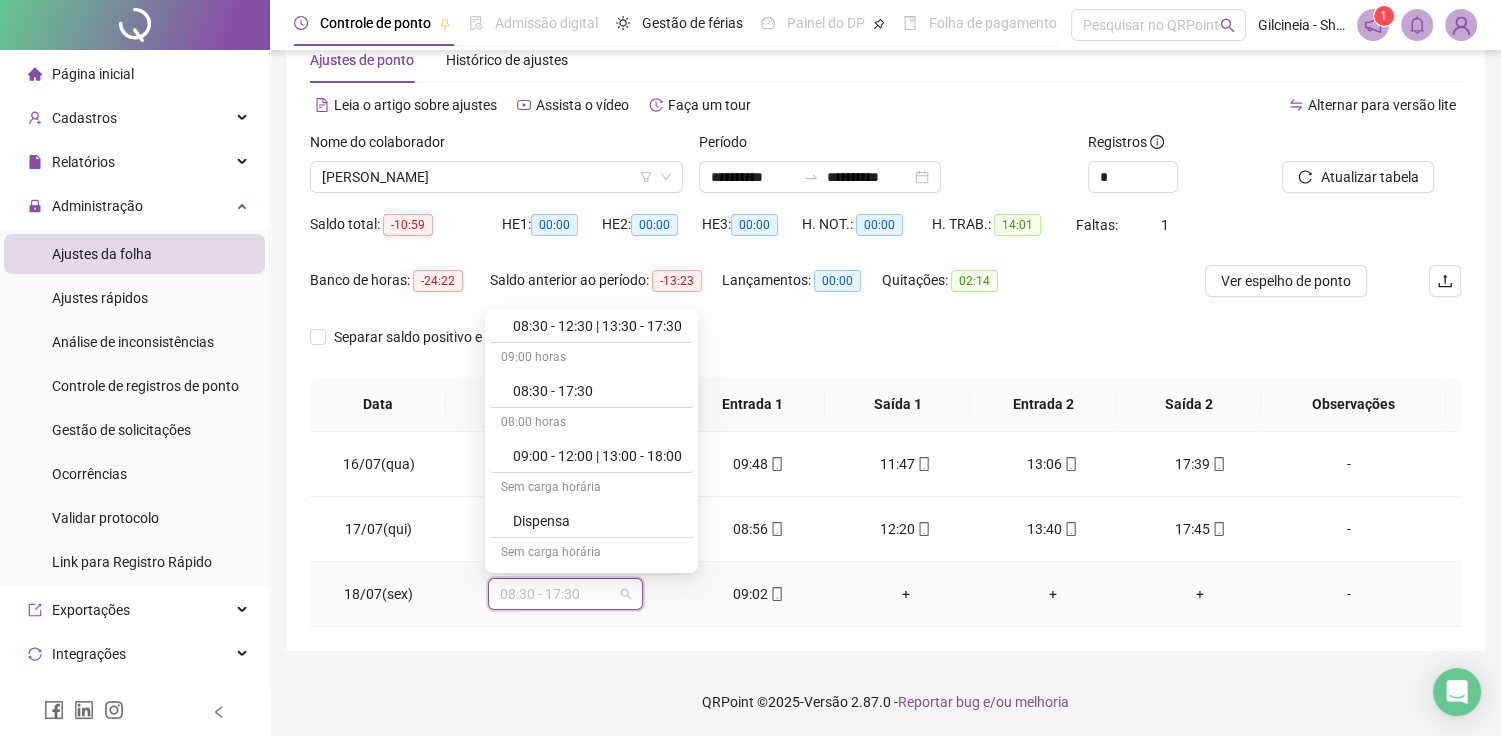 scroll, scrollTop: 760, scrollLeft: 0, axis: vertical 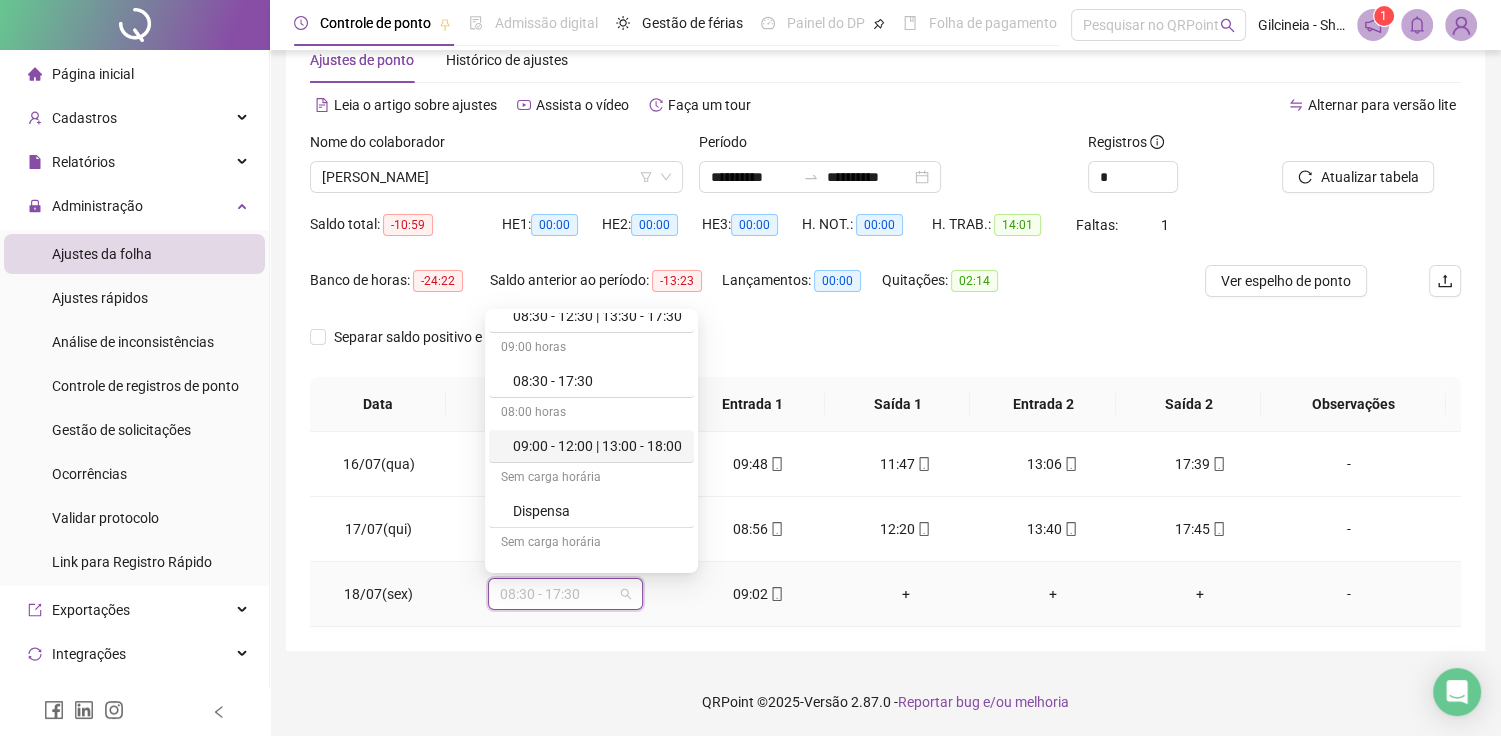 click on "09:00 - 12:00 | 13:00 - 18:00" at bounding box center (597, 446) 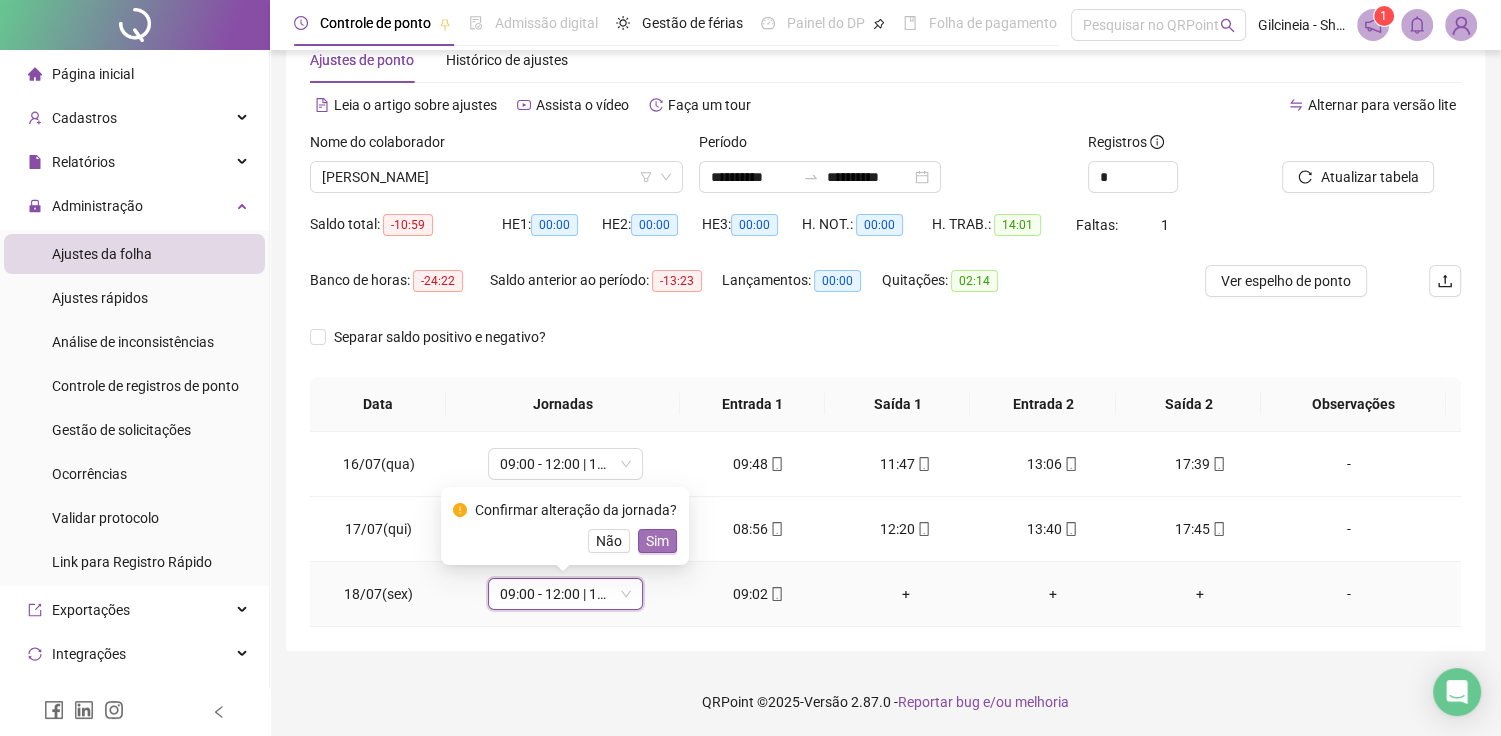 click on "Sim" at bounding box center (657, 541) 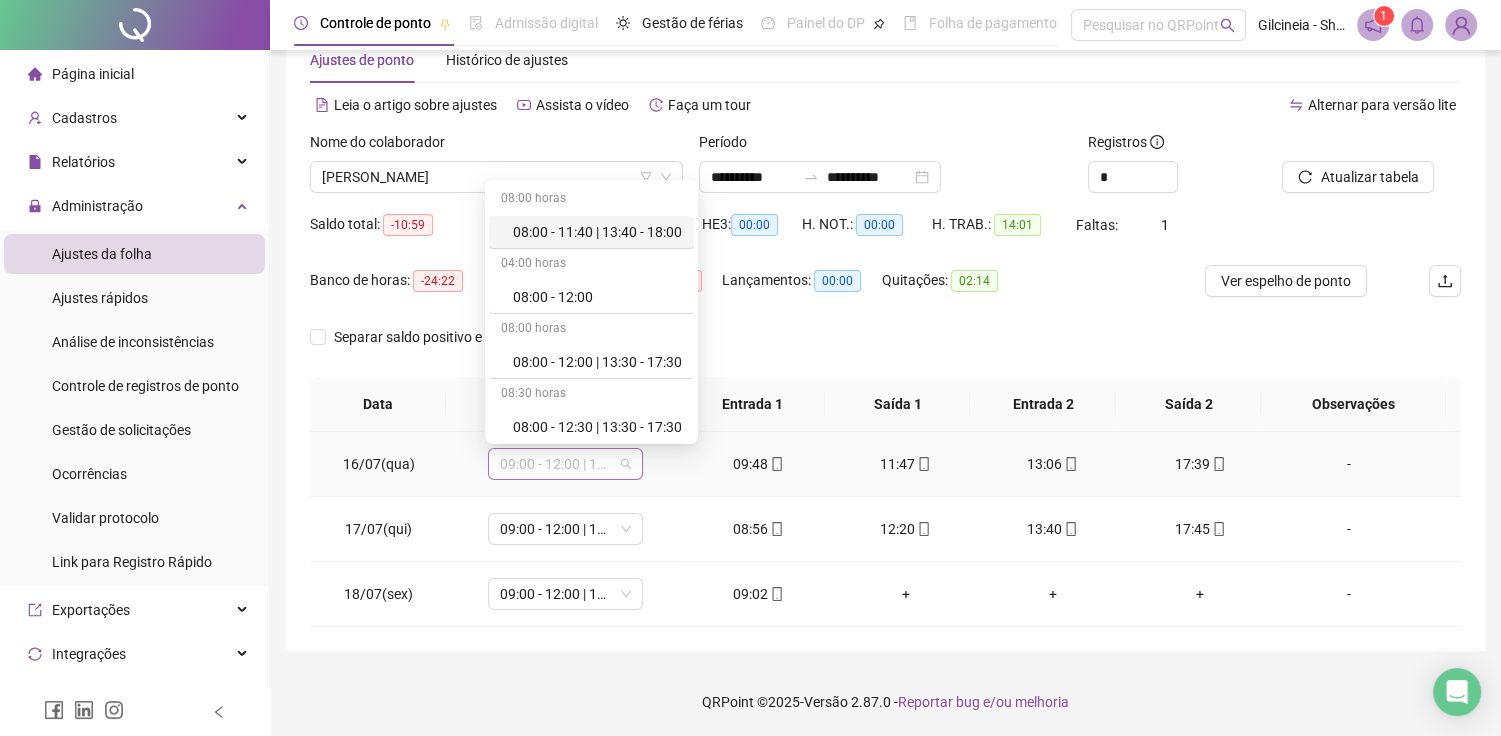 click on "09:00 - 12:00 | 13:00 - 18:00" at bounding box center [565, 464] 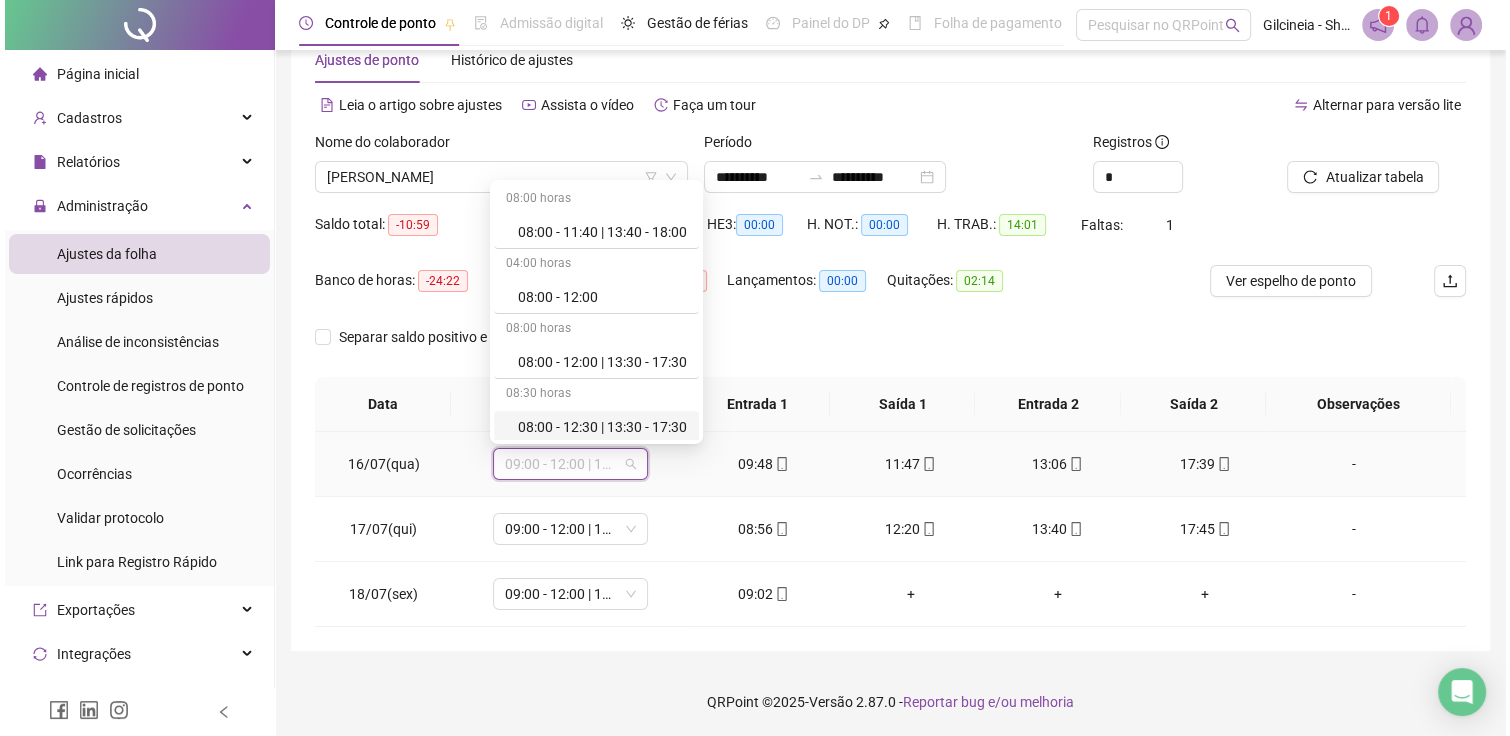 scroll, scrollTop: 40, scrollLeft: 0, axis: vertical 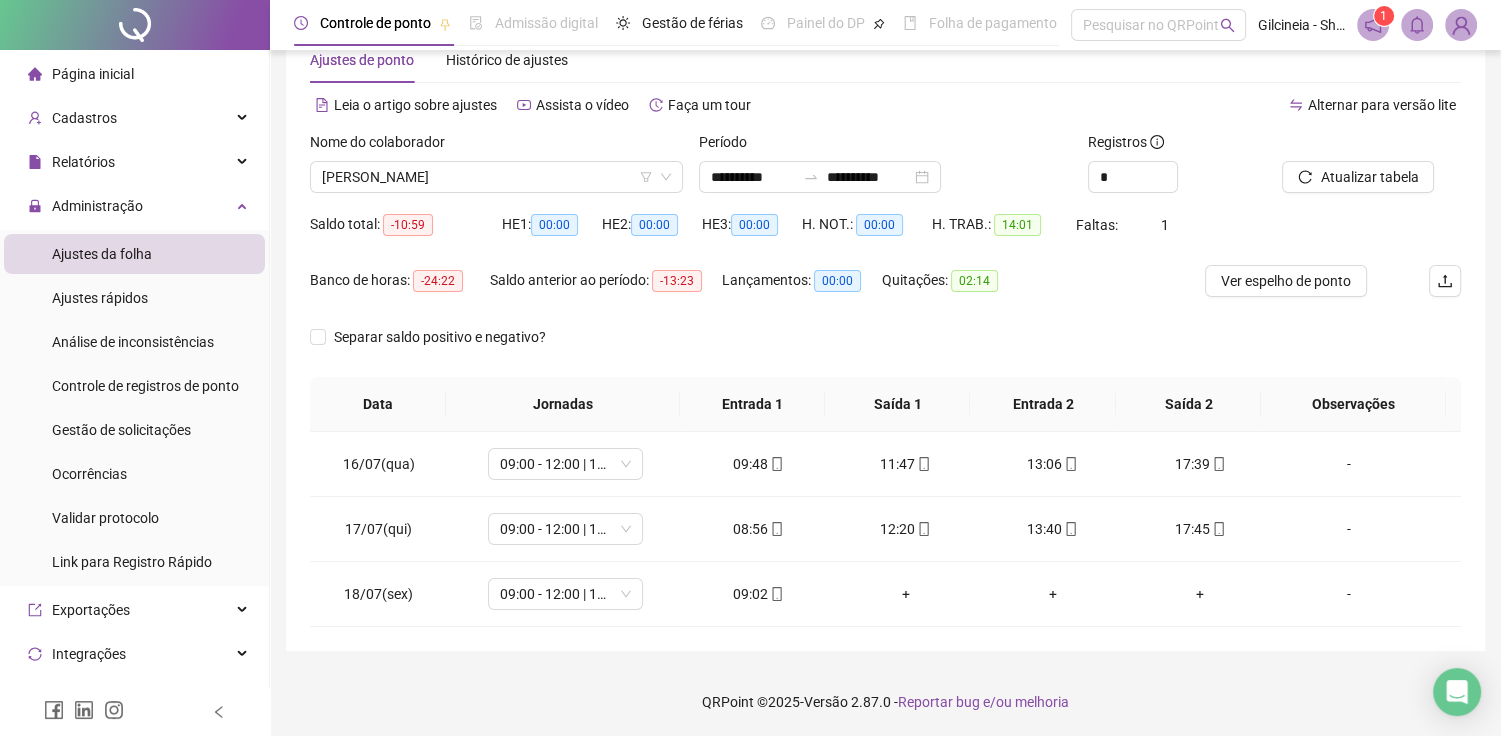 click on "Separar saldo positivo e negativo?" at bounding box center (885, 349) 